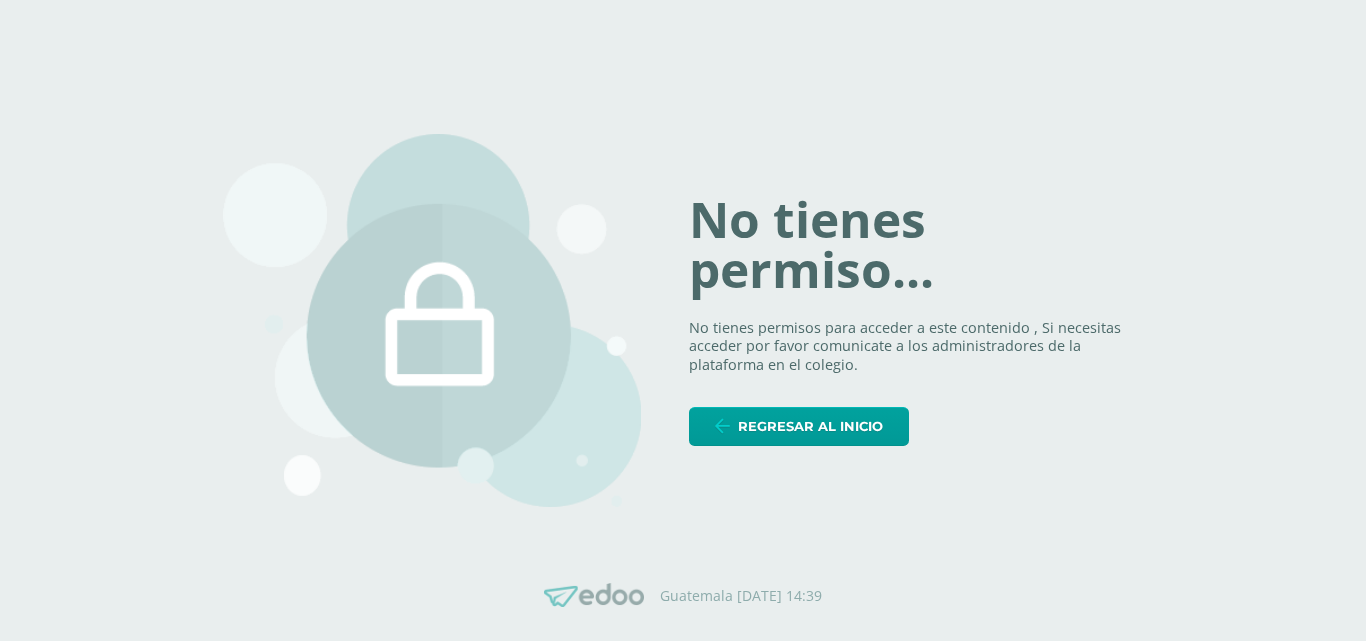 scroll, scrollTop: 0, scrollLeft: 0, axis: both 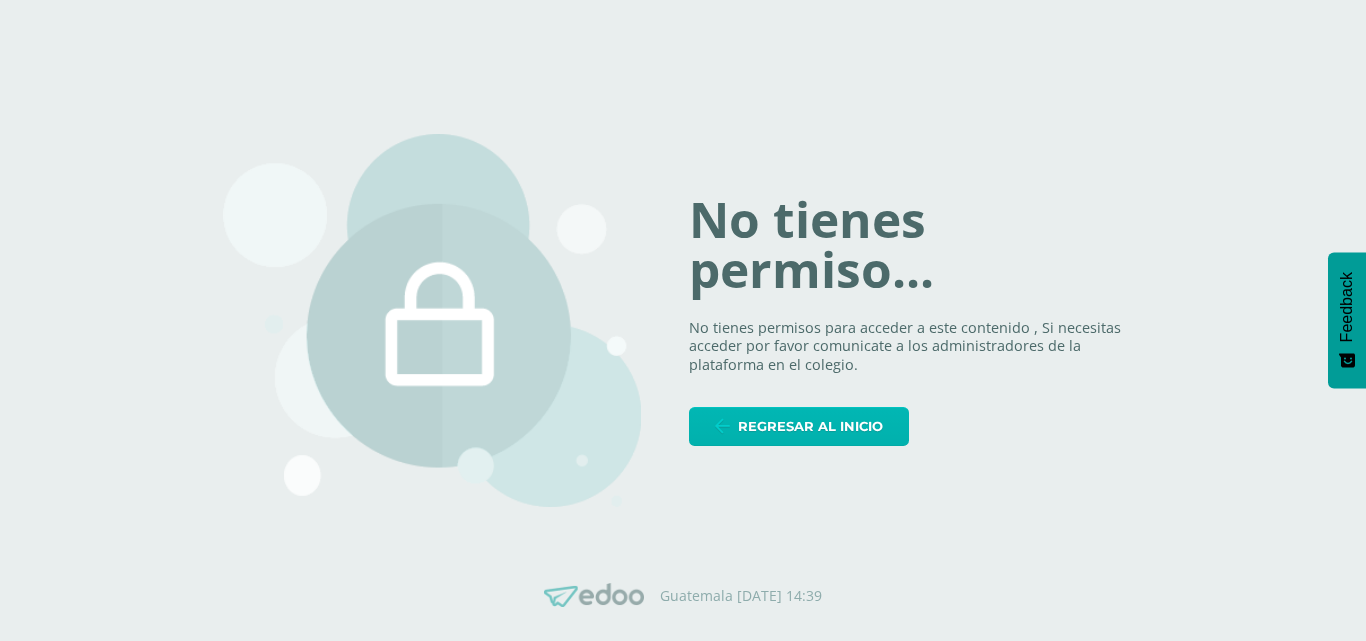 click on "Regresar al inicio" at bounding box center (810, 426) 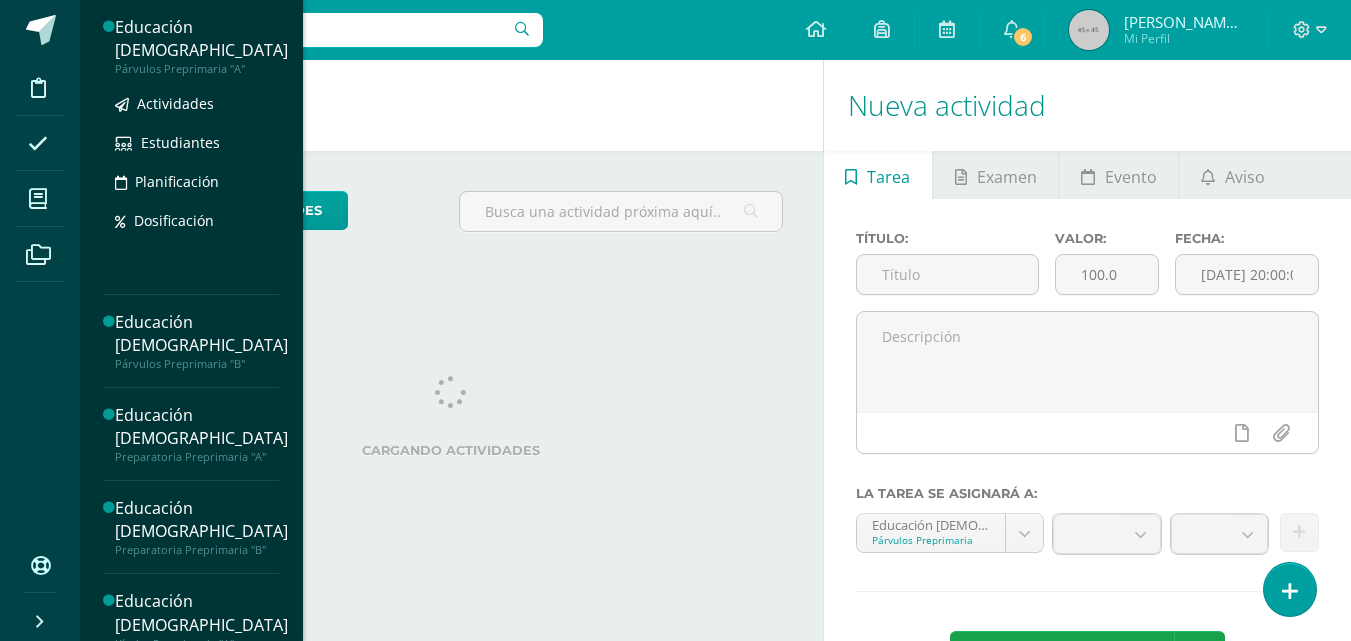 scroll, scrollTop: 0, scrollLeft: 0, axis: both 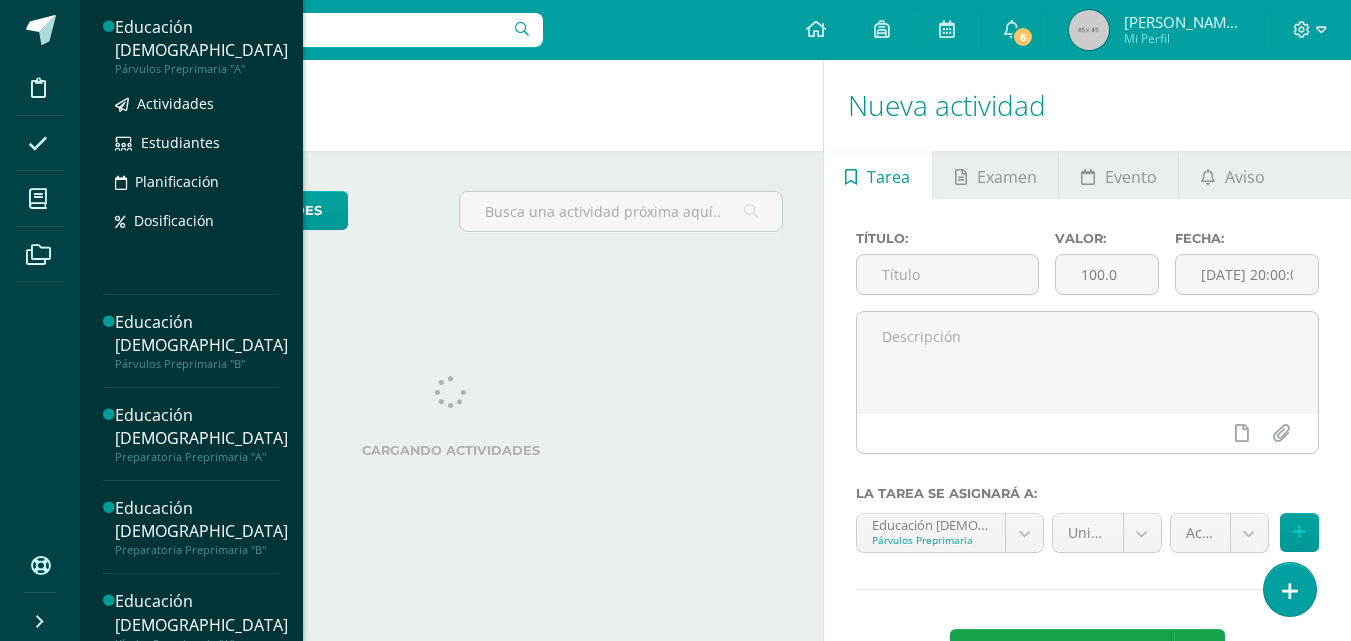 click on "Educación [DEMOGRAPHIC_DATA]" at bounding box center [201, 39] 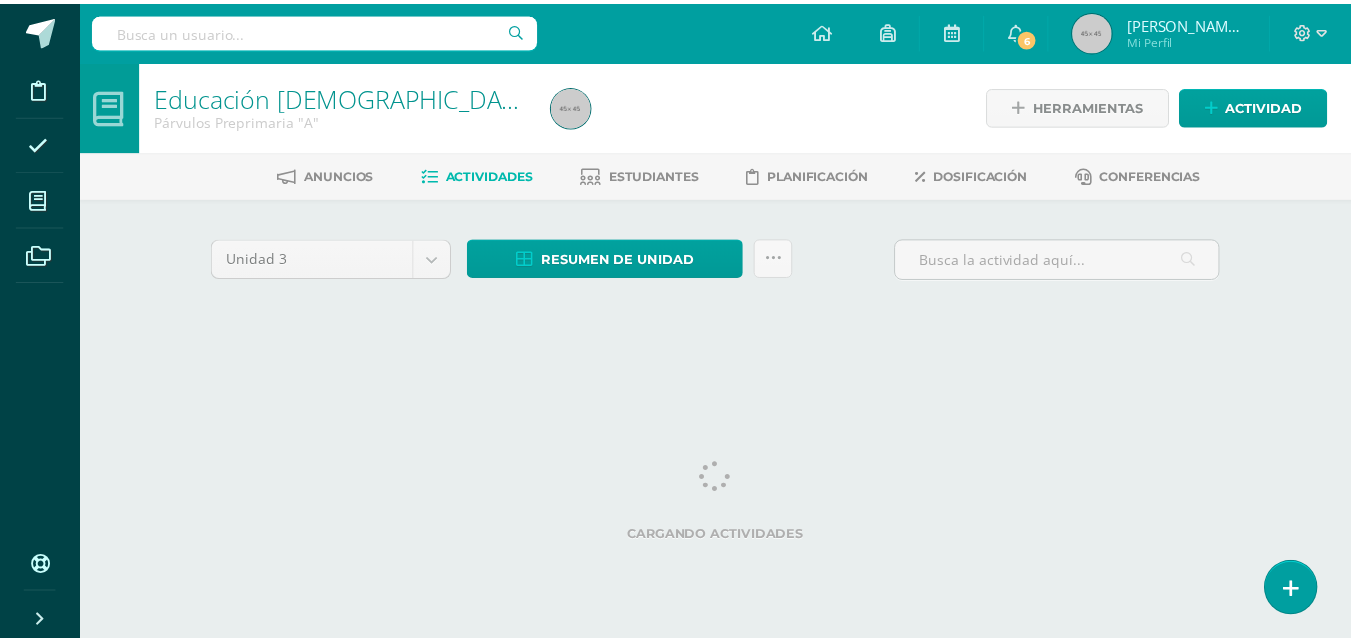 scroll, scrollTop: 0, scrollLeft: 0, axis: both 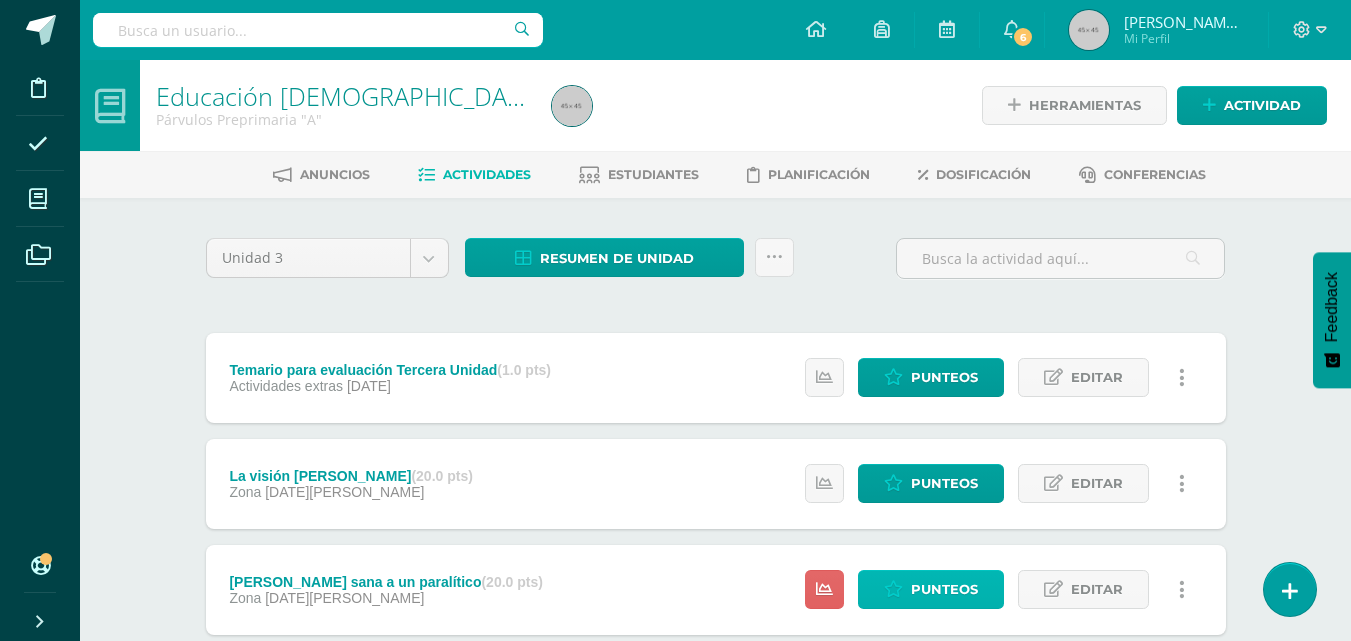 click on "Punteos" at bounding box center [944, 589] 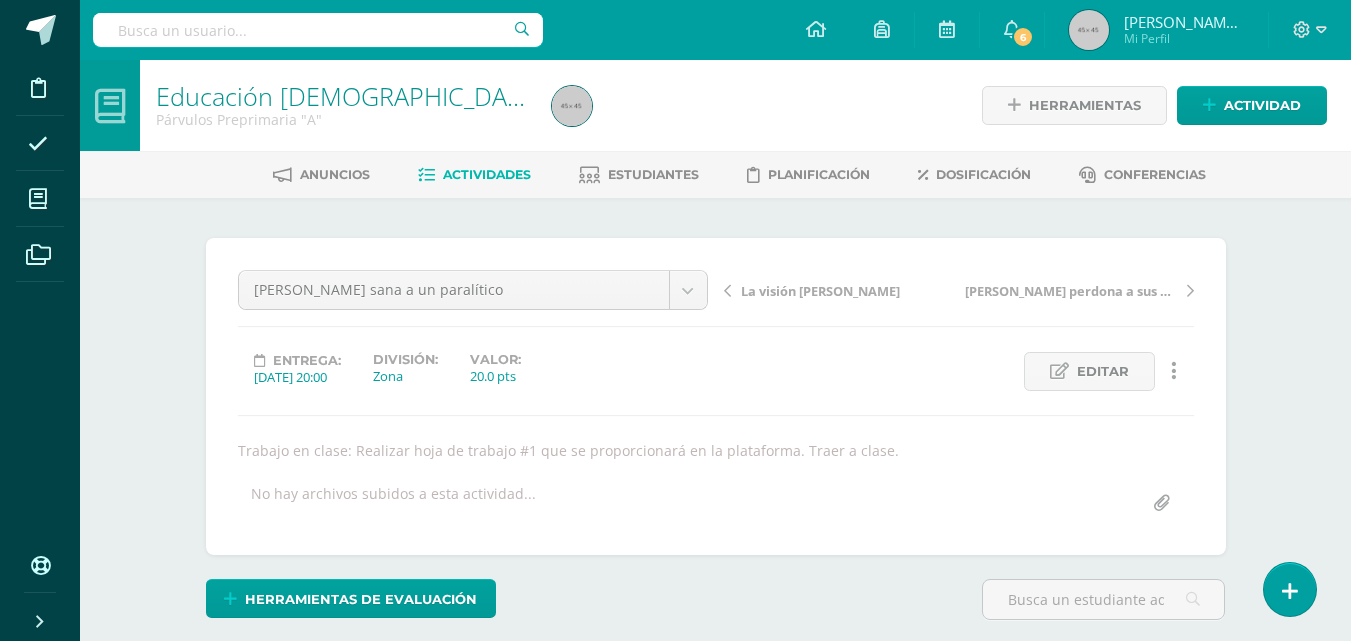 scroll, scrollTop: 0, scrollLeft: 0, axis: both 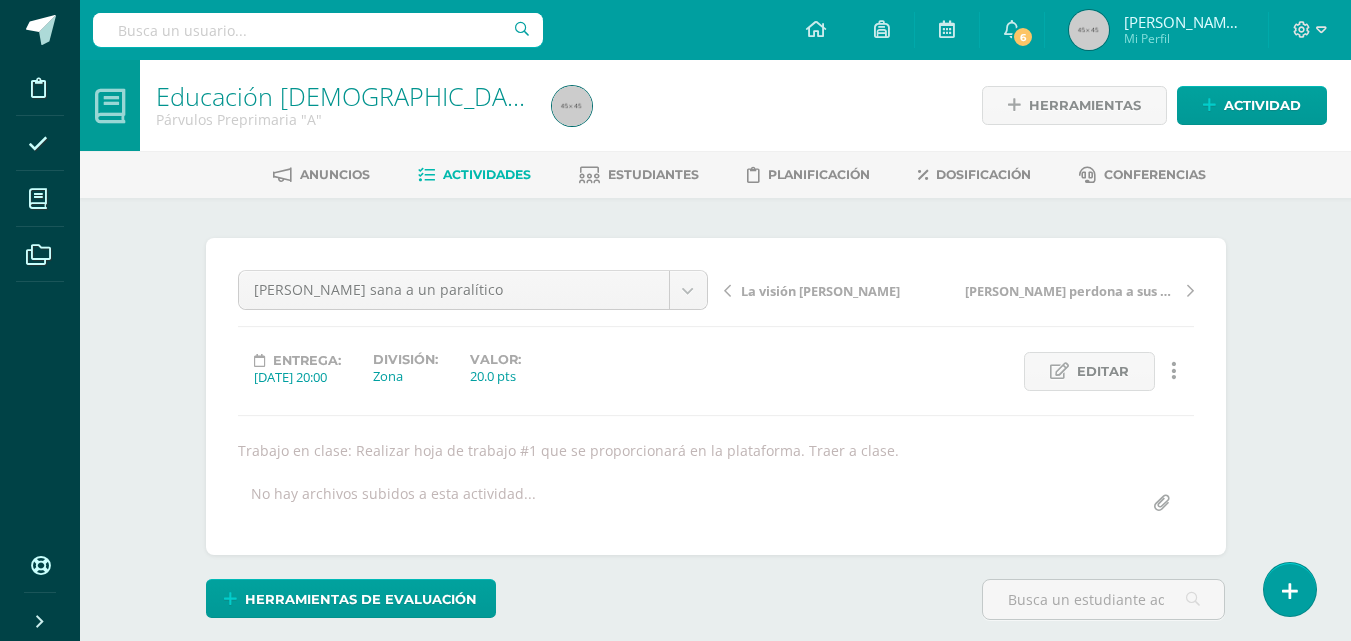 click on "Educación Cristiana
Párvulos Preprimaria "A"
Herramientas
Detalle de asistencias
Actividad
Anuncios
Actividades
Estudiantes
Planificación
Dosificación
Conferencias
¿Estás seguro que quieres  eliminar  esta actividad?
Esto borrará la actividad y cualquier nota que hayas registrado
permanentemente. Esta acción no se puede revertir. Cancelar Eliminar
Administración de escalas de valoración
escala de valoración
Aún no has creado una escala de valoración.
Cancelar Agregar nueva escala de valoración: Cancelar     Mostrar todos" at bounding box center [715, 435] 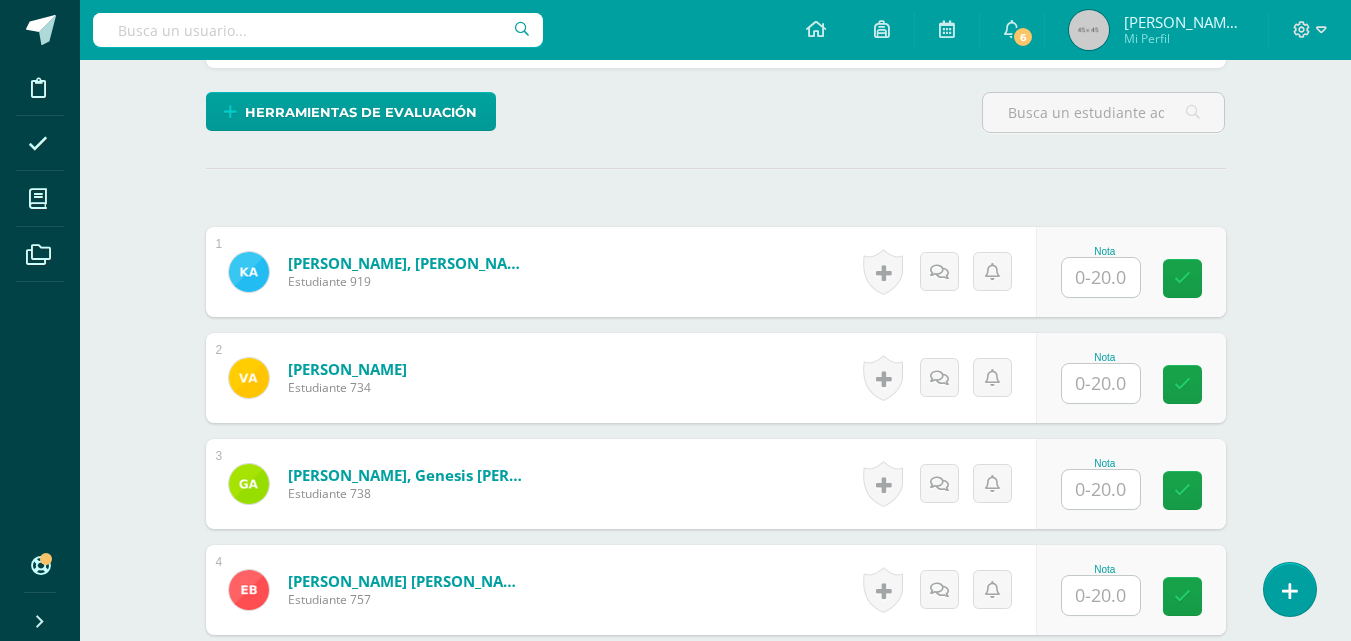 scroll, scrollTop: 488, scrollLeft: 0, axis: vertical 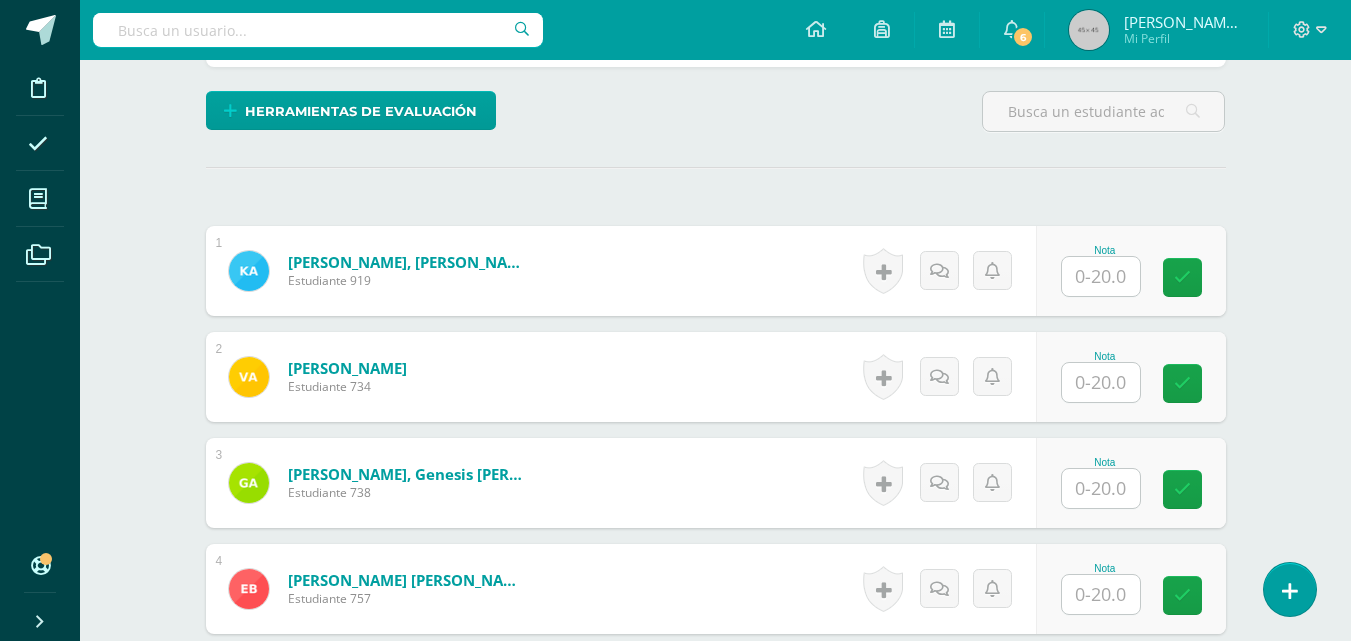 click on "Educación Cristiana
Párvulos Preprimaria "A"
Herramientas
Detalle de asistencias
Actividad
Anuncios
Actividades
Estudiantes
Planificación
Dosificación
Conferencias
¿Estás seguro que quieres  eliminar  esta actividad?
Esto borrará la actividad y cualquier nota que hayas registrado
permanentemente. Esta acción no se puede revertir. Cancelar Eliminar
Administración de escalas de valoración
escala de valoración
Aún no has creado una escala de valoración.
Cancelar Agregar nueva escala de valoración: Cancelar     Mostrar todos" at bounding box center (715, 1065) 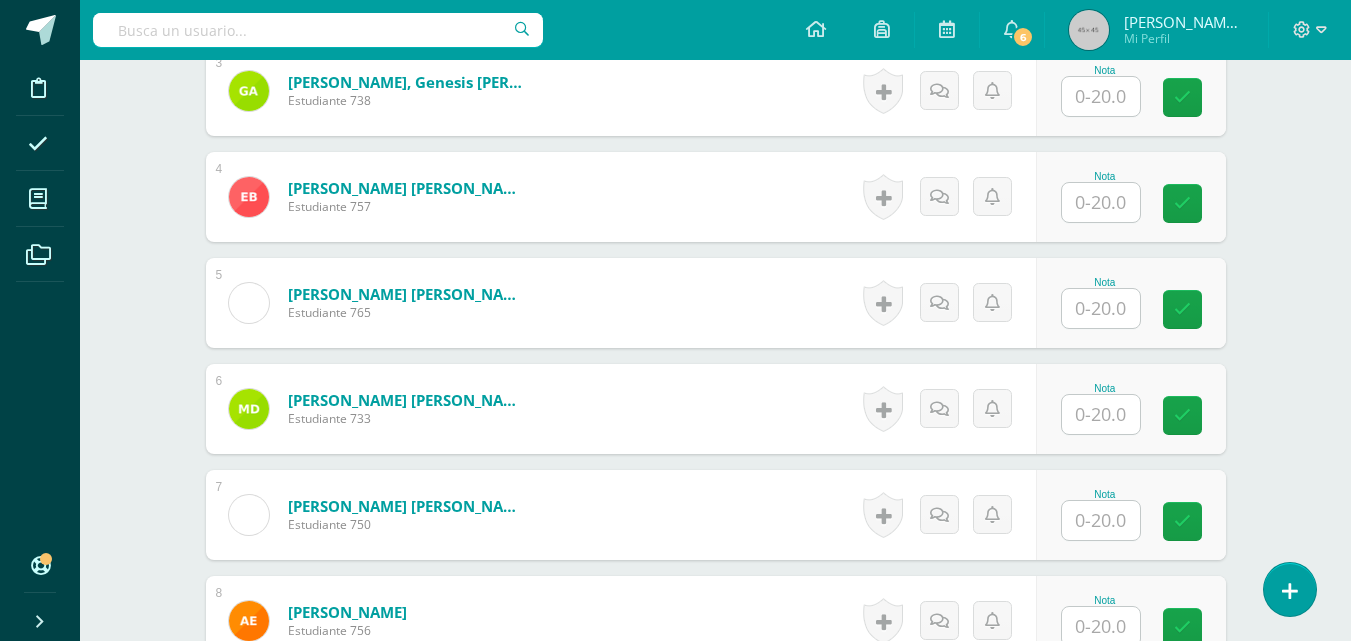 scroll, scrollTop: 888, scrollLeft: 0, axis: vertical 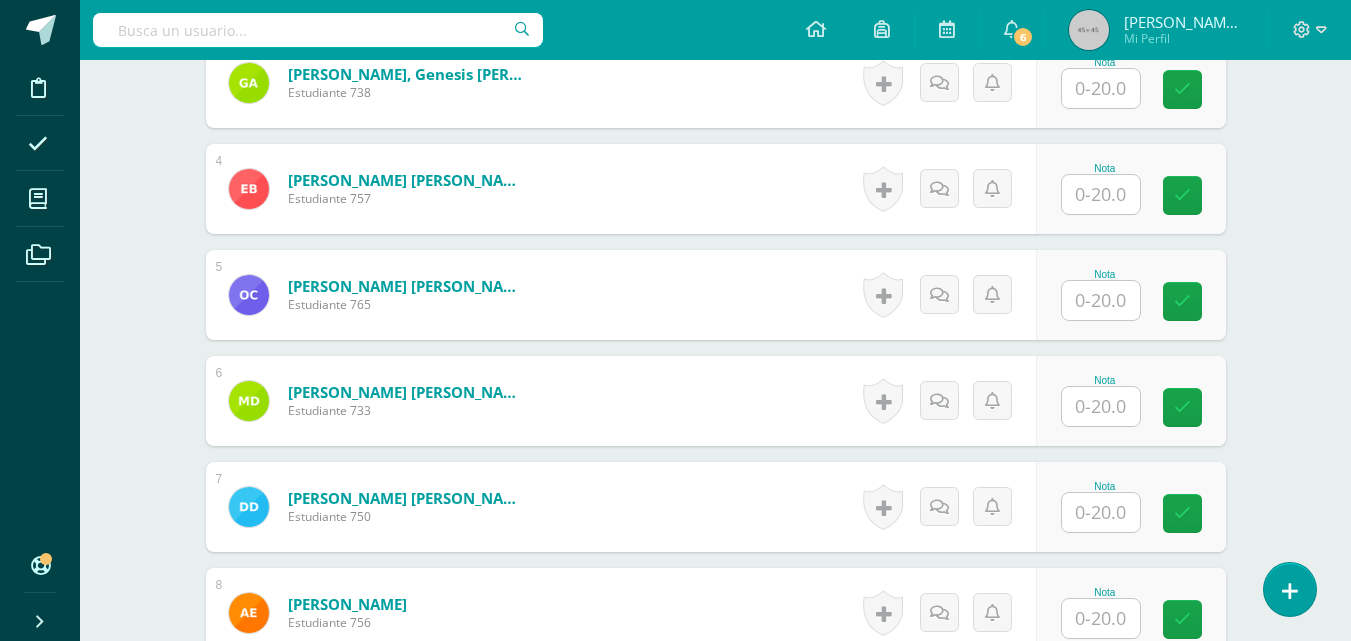 click at bounding box center [1101, 300] 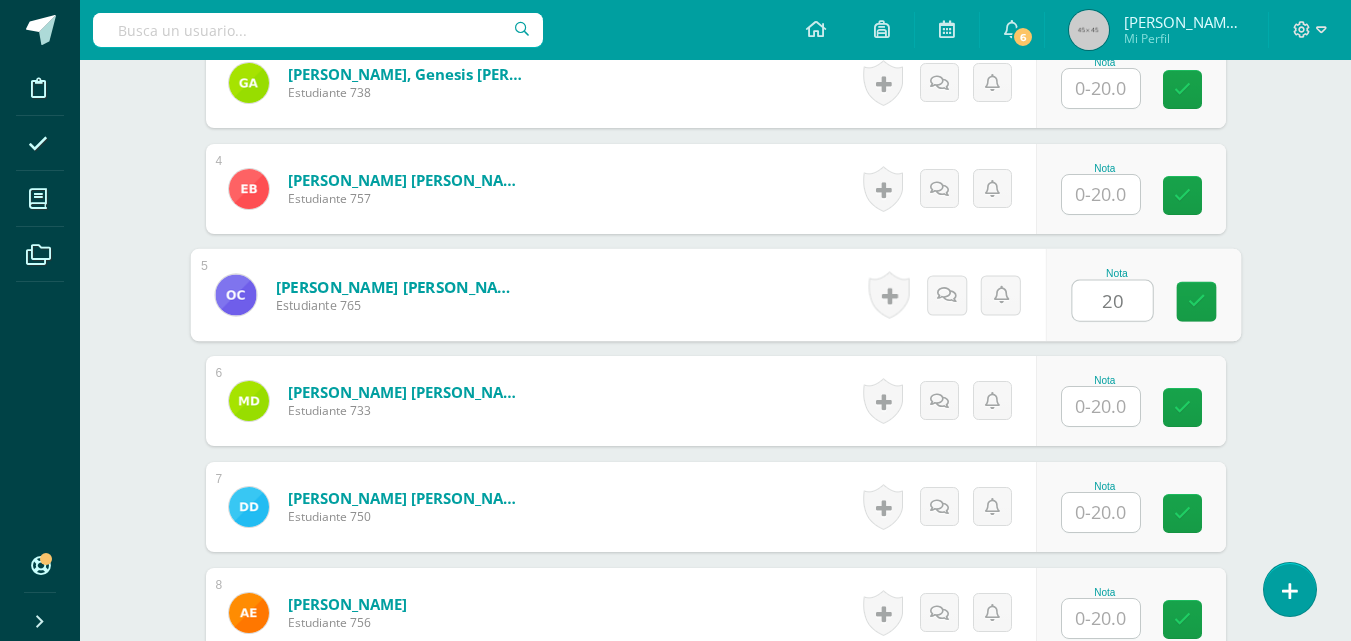 type on "20" 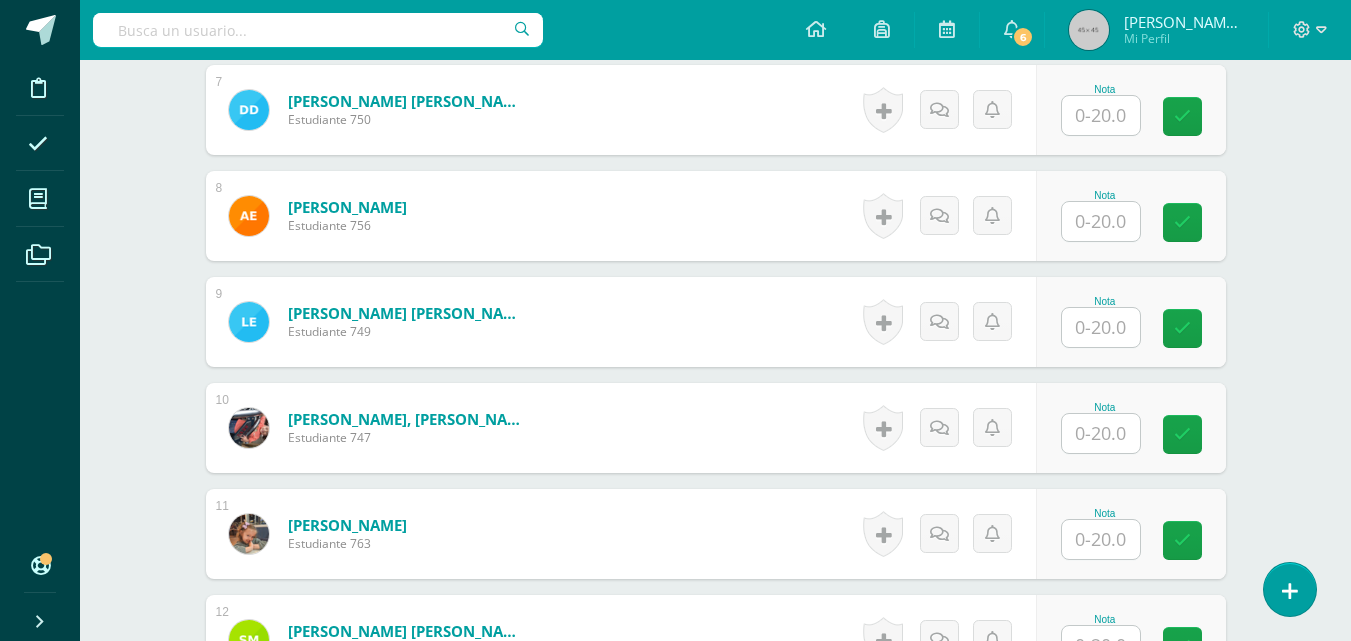 scroll, scrollTop: 1288, scrollLeft: 0, axis: vertical 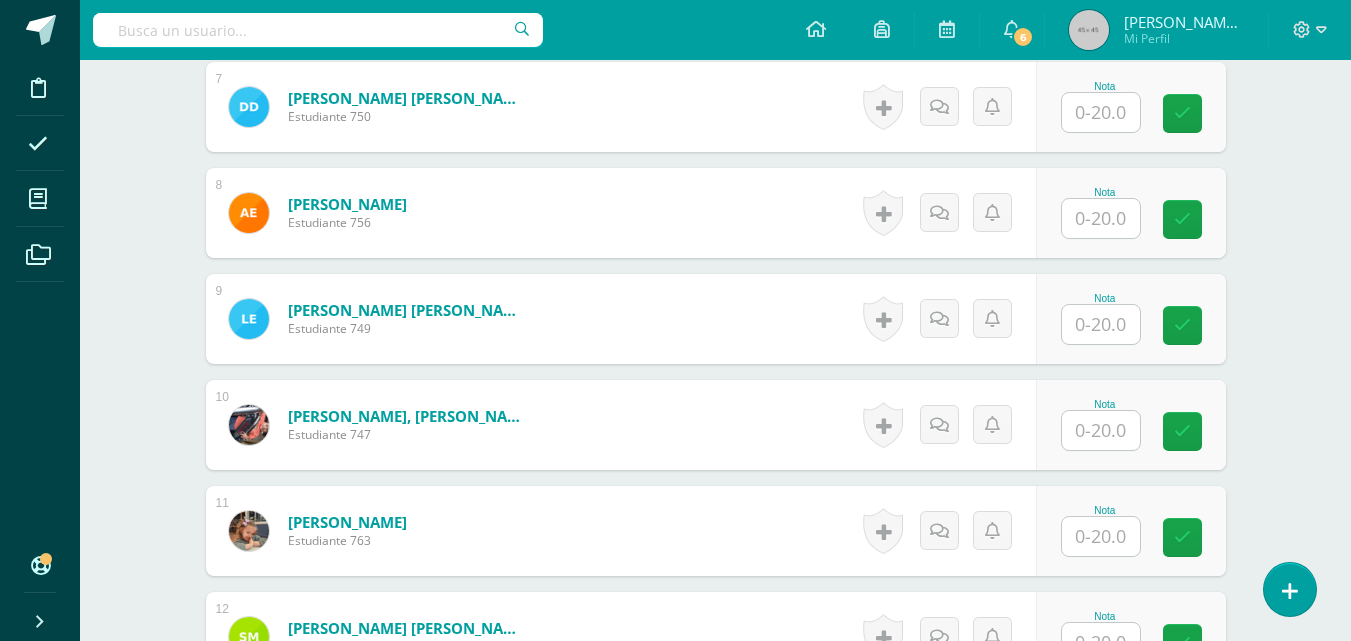 click at bounding box center (1101, 536) 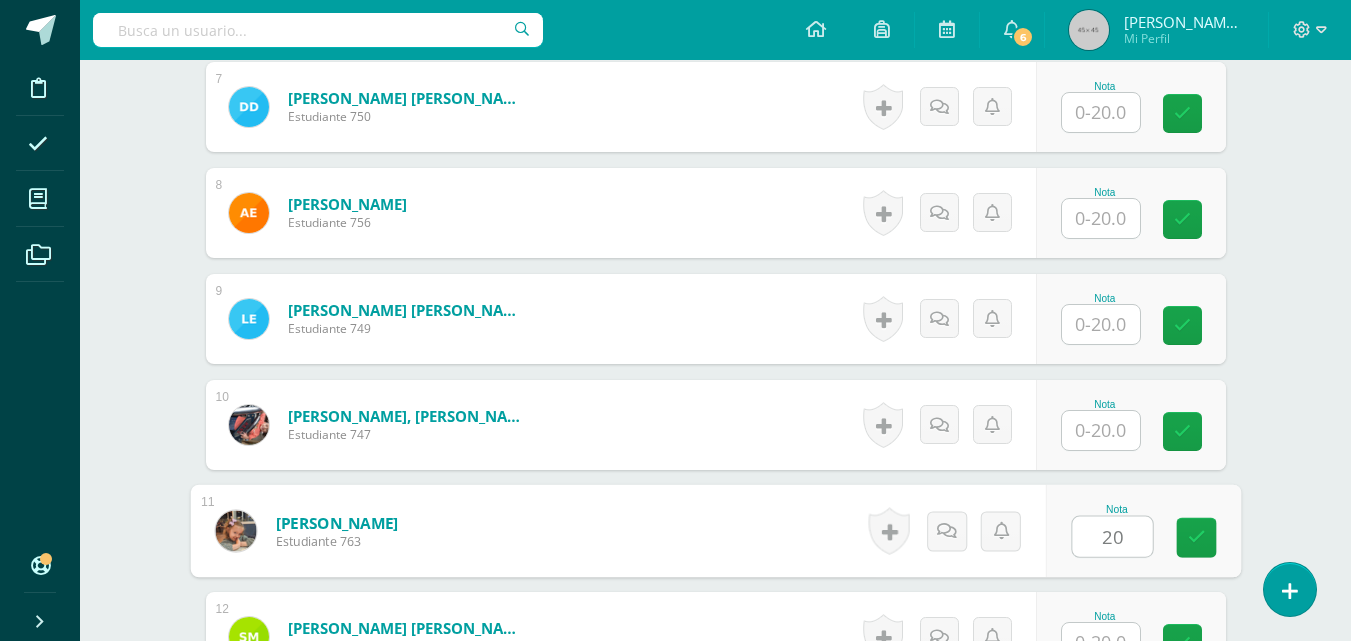 type on "20" 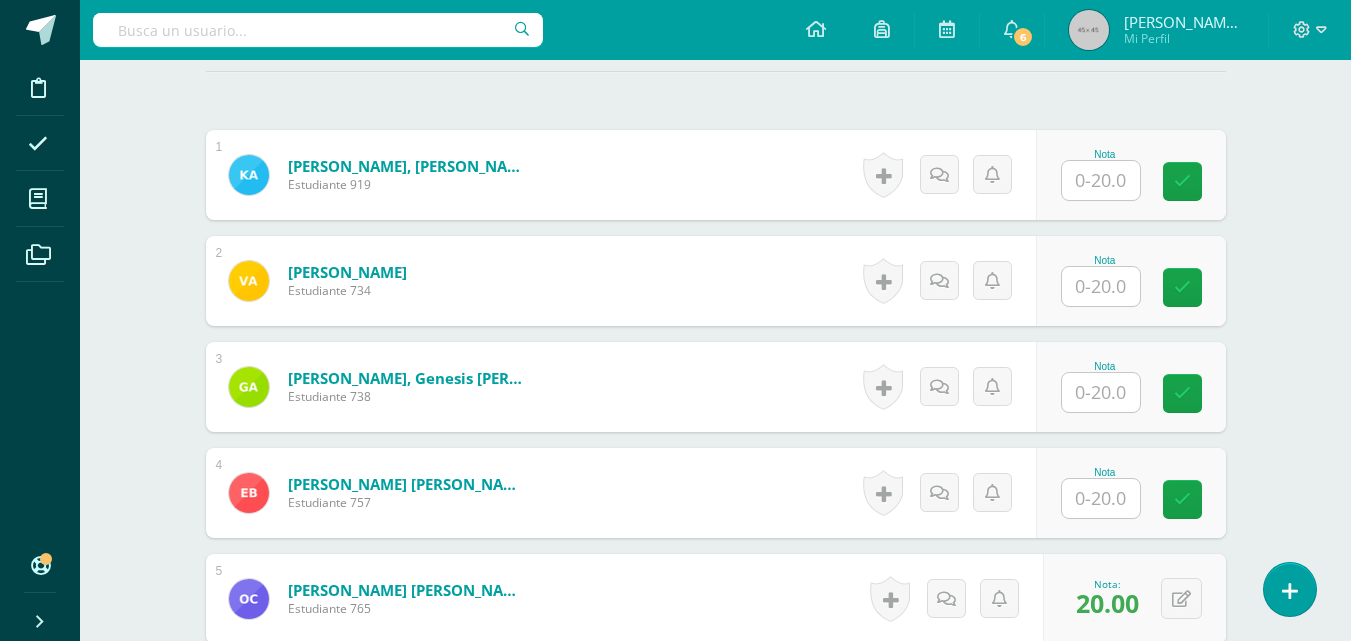 scroll, scrollTop: 408, scrollLeft: 0, axis: vertical 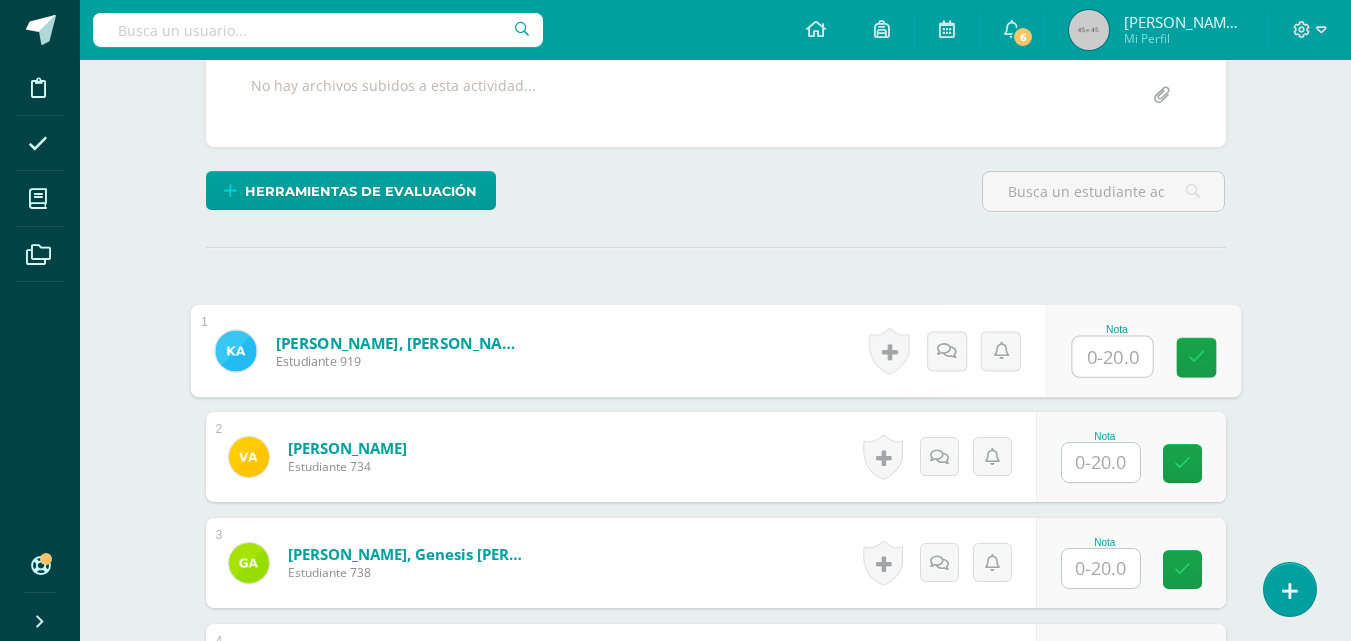 click at bounding box center (1112, 357) 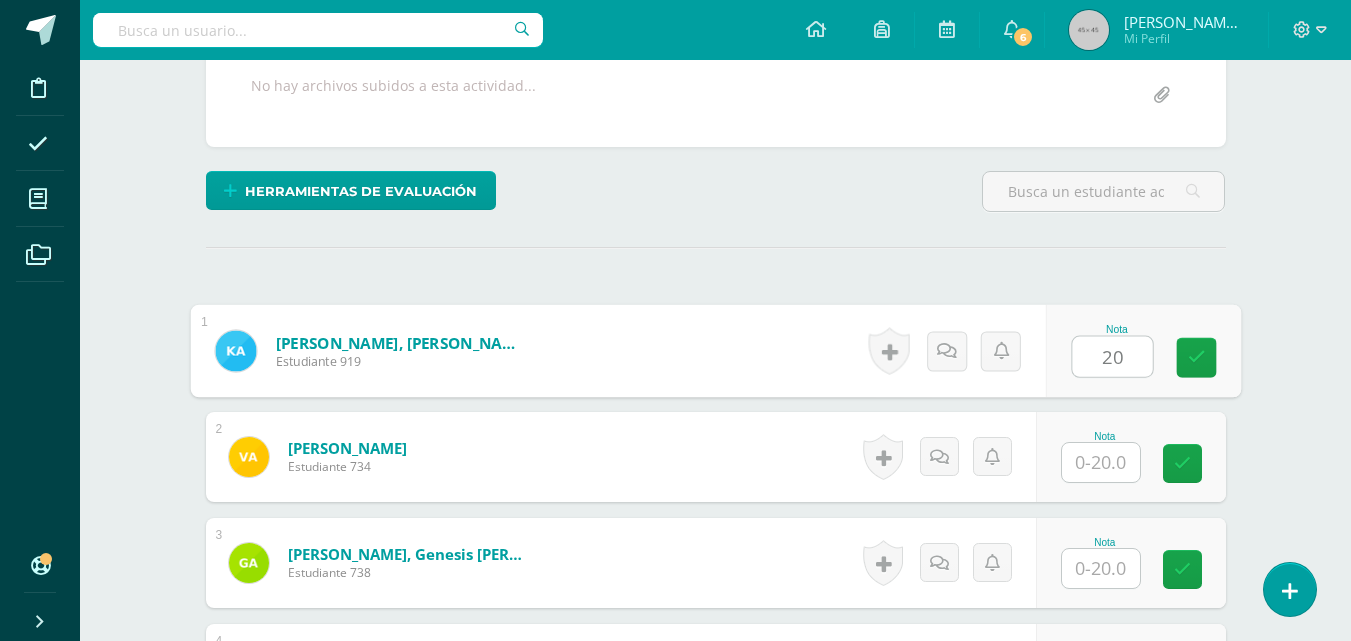 type on "20" 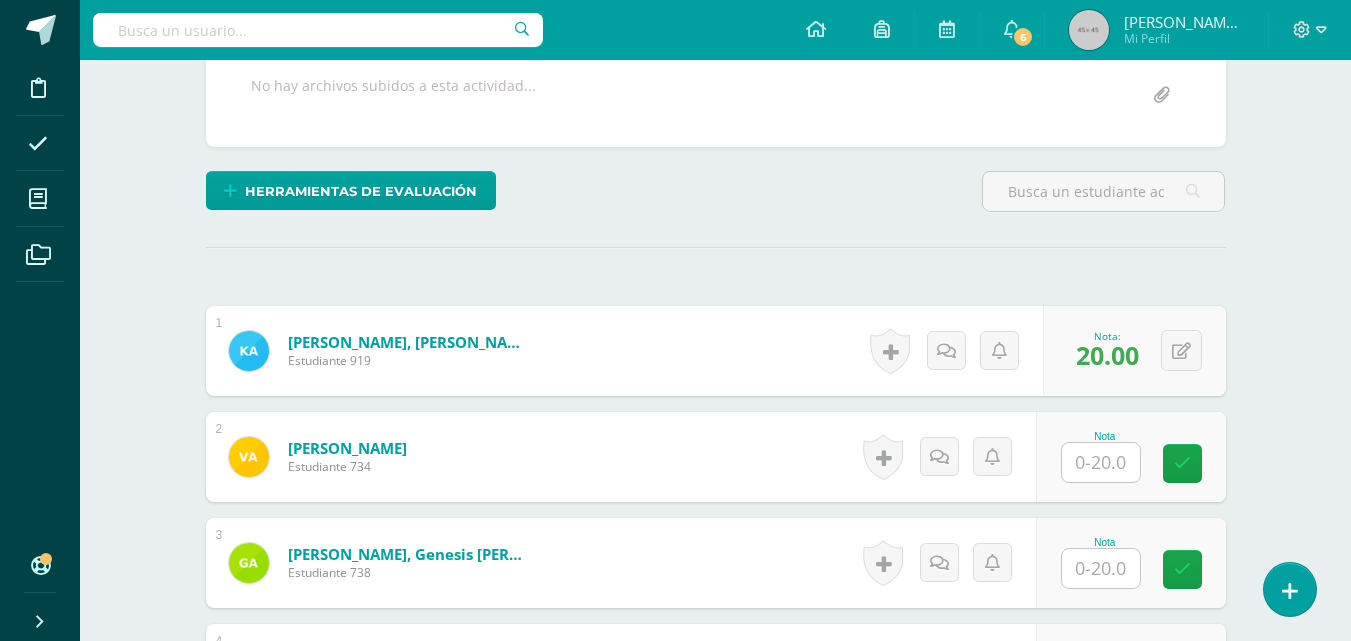 click on "Educación Cristiana
Párvulos Preprimaria "A"
Herramientas
Detalle de asistencias
Actividad
Anuncios
Actividades
Estudiantes
Planificación
Dosificación
Conferencias
¿Estás seguro que quieres  eliminar  esta actividad?
Esto borrará la actividad y cualquier nota que hayas registrado
permanentemente. Esta acción no se puede revertir. Cancelar Eliminar
Administración de escalas de valoración
escala de valoración
Aún no has creado una escala de valoración.
Cancelar Agregar nueva escala de valoración: Cancelar     Mostrar todos" at bounding box center [715, 1145] 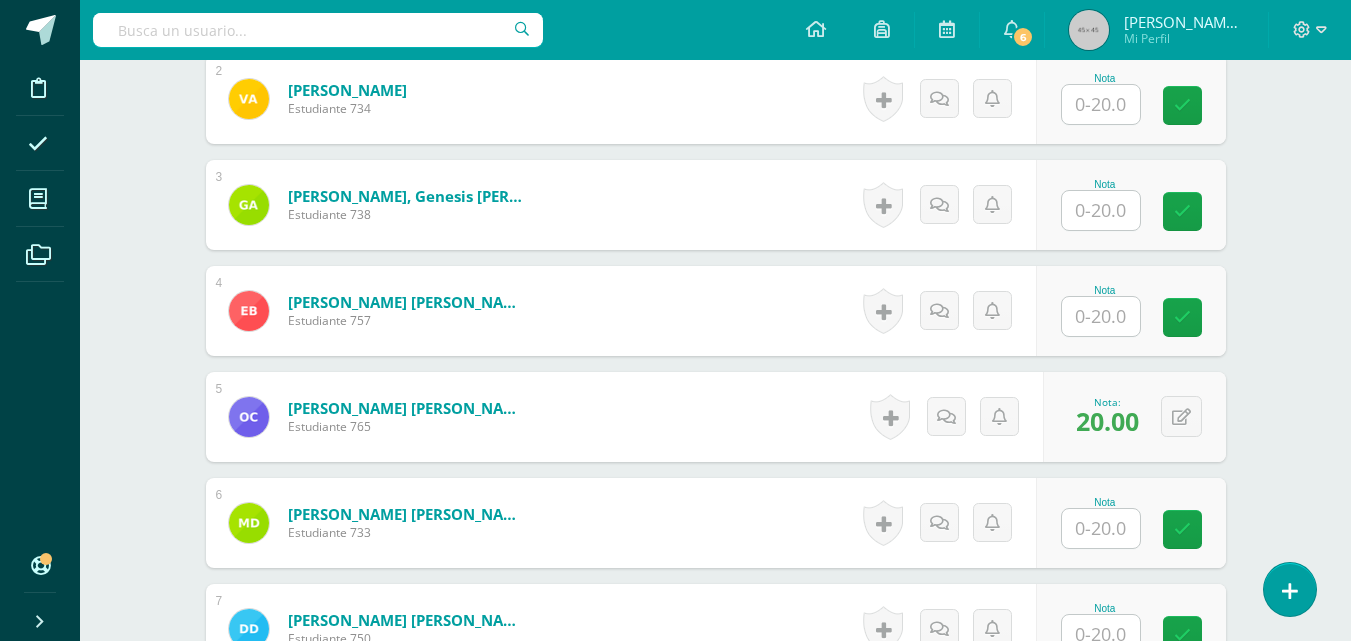 scroll, scrollTop: 768, scrollLeft: 0, axis: vertical 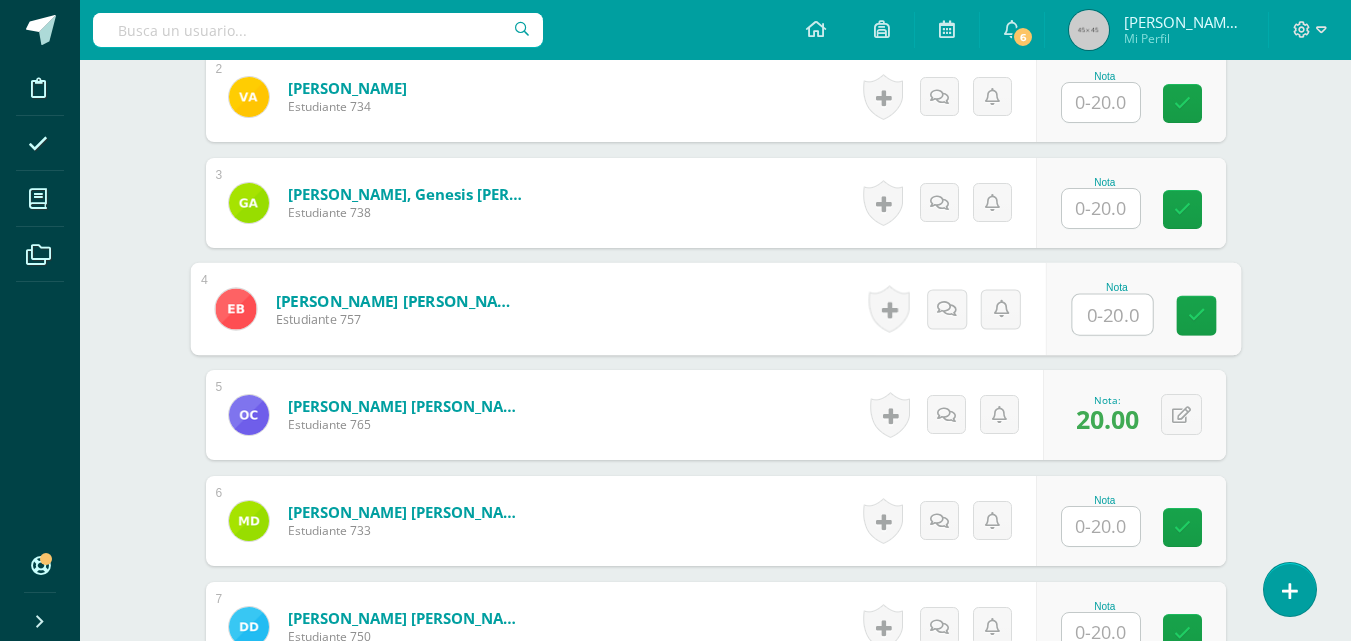 click at bounding box center (1112, 315) 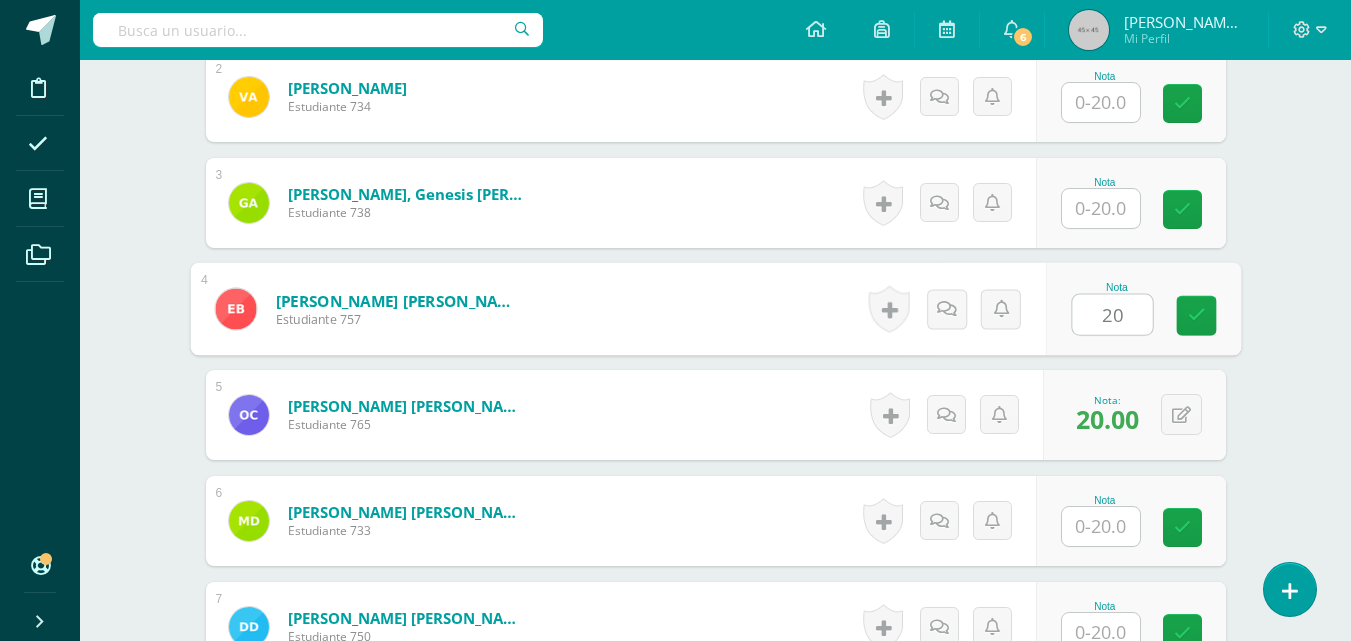 type on "20" 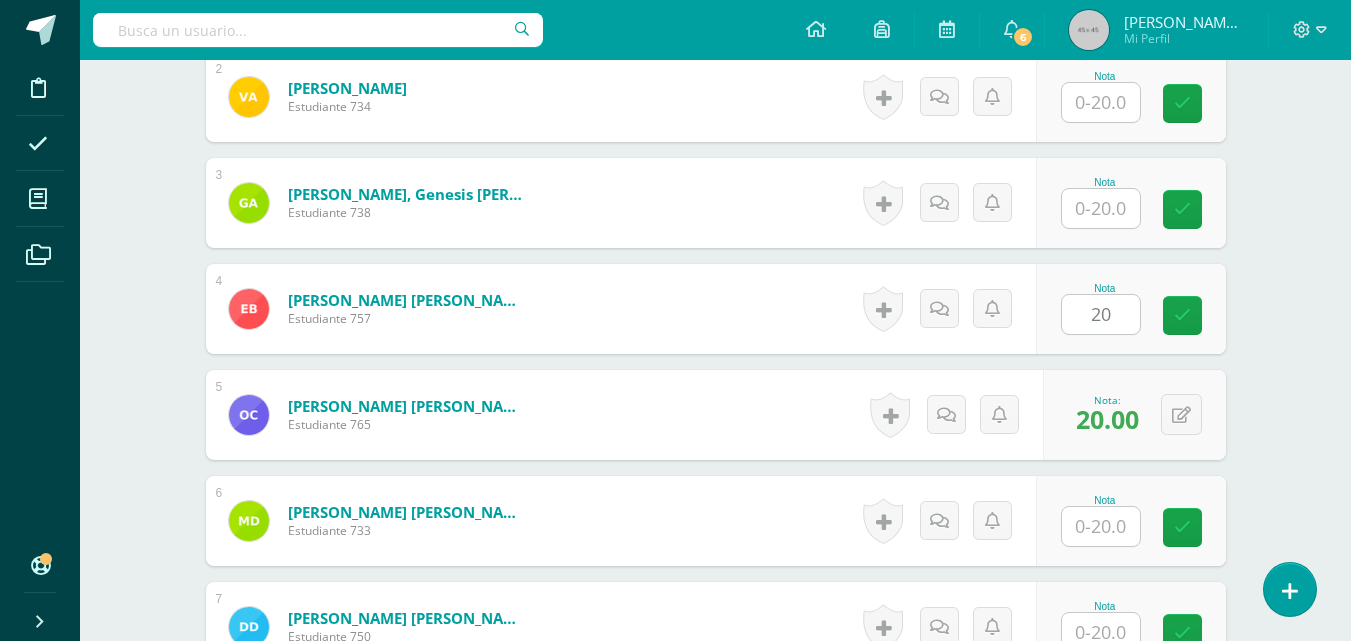 click on "Educación Cristiana
Párvulos Preprimaria "A"
Herramientas
Detalle de asistencias
Actividad
Anuncios
Actividades
Estudiantes
Planificación
Dosificación
Conferencias
¿Estás seguro que quieres  eliminar  esta actividad?
Esto borrará la actividad y cualquier nota que hayas registrado
permanentemente. Esta acción no se puede revertir. Cancelar Eliminar
Administración de escalas de valoración
escala de valoración
Aún no has creado una escala de valoración.
Cancelar Agregar nueva escala de valoración: Cancelar     Mostrar todos" at bounding box center (715, 785) 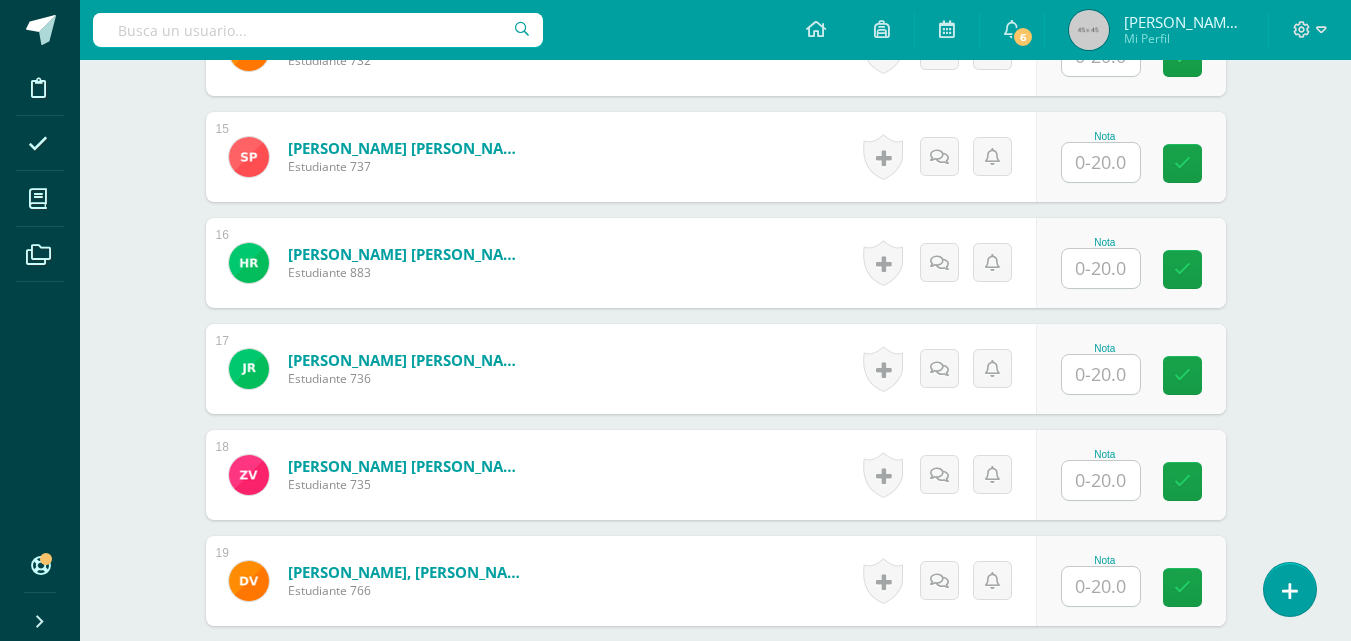 scroll, scrollTop: 2286, scrollLeft: 0, axis: vertical 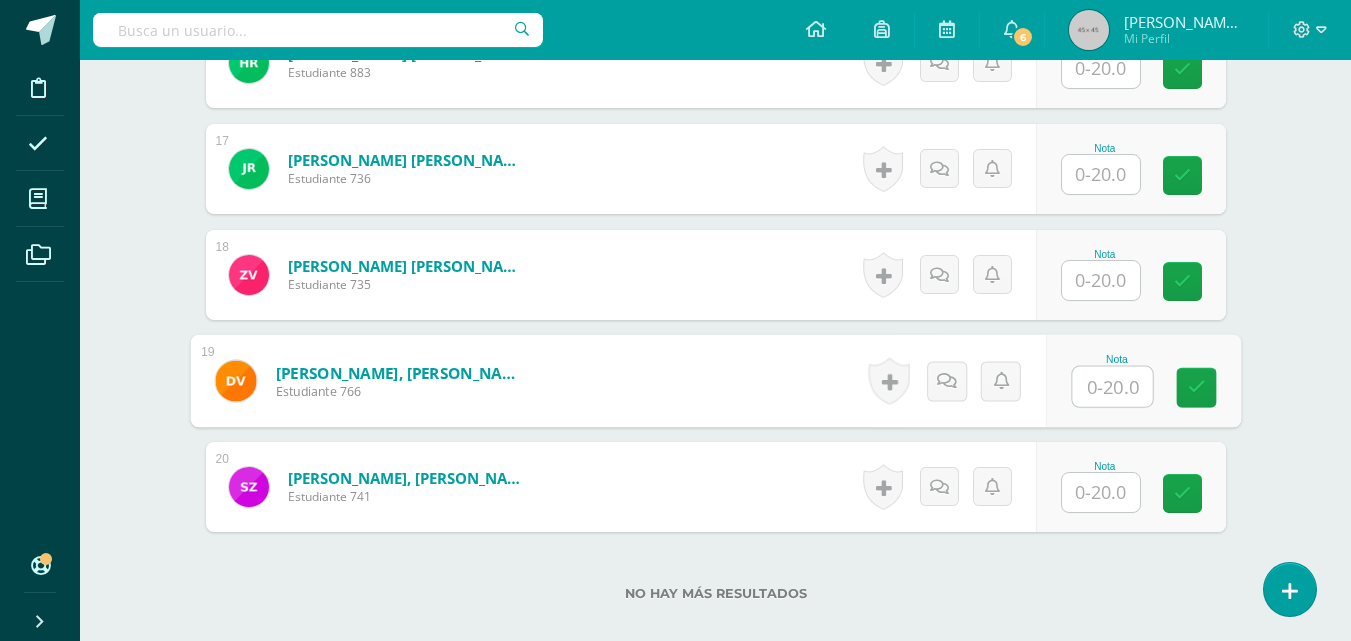 click at bounding box center [1112, 387] 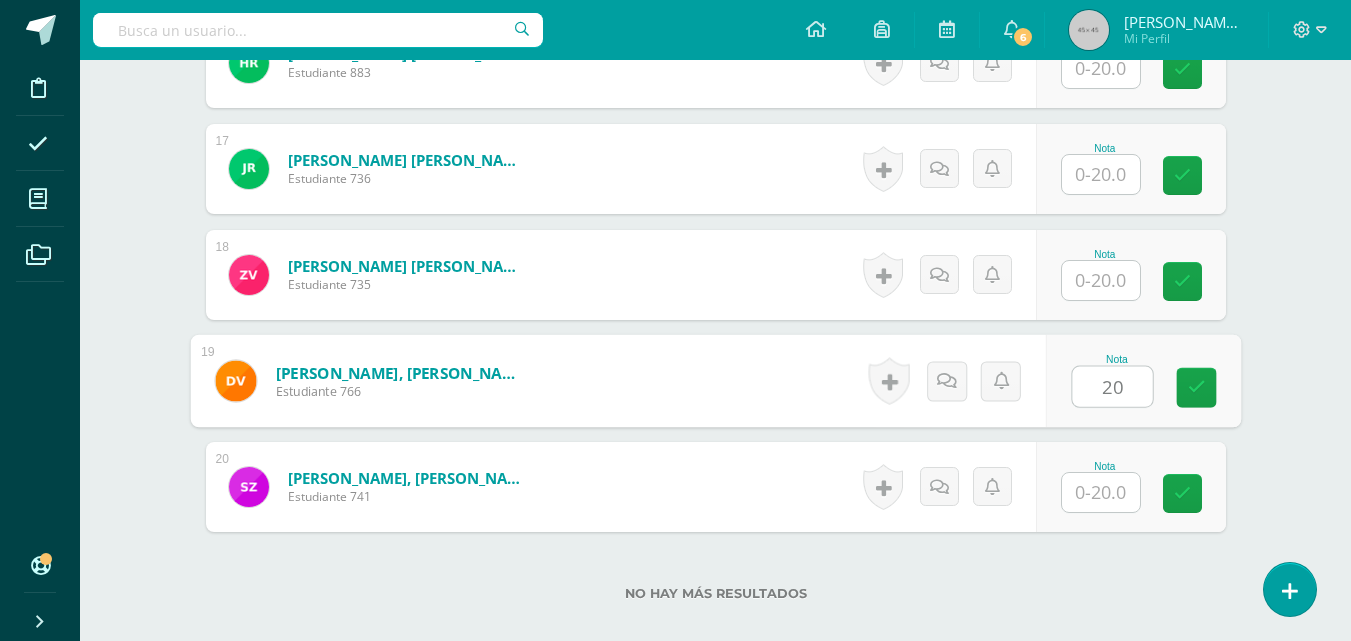 type on "20" 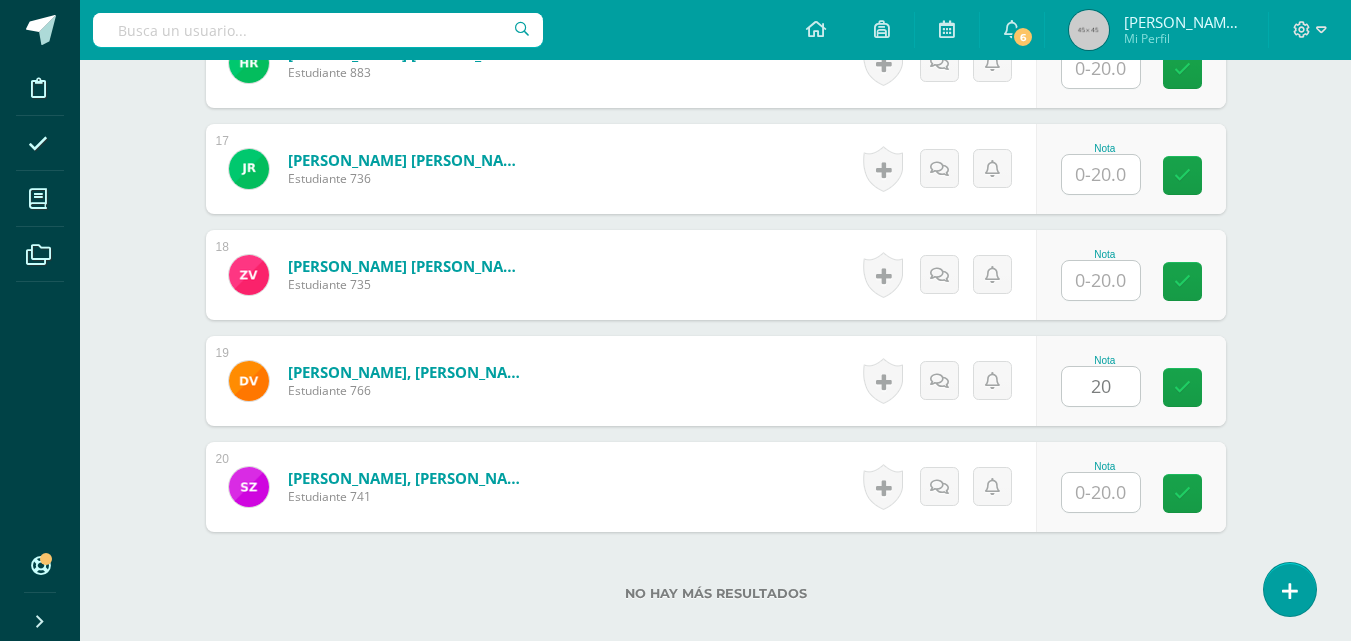 click on "¿Estás seguro que quieres  eliminar  esta actividad?
Esto borrará la actividad y cualquier nota que hayas registrado
permanentemente. Esta acción no se puede revertir. Cancelar Eliminar
Administración de escalas de valoración
escala de valoración
Aún no has creado una escala de valoración.
Cancelar Agregar nueva escala de valoración: Agrega una división a la escala de valoración  (ej. Ortografía, redacción, trabajo en equipo, etc.)
Agregar
Cancelar Crear escala de valoración
Agrega listas de cotejo
Mostrar todos                             Mostrar todos Mis listas Generales Comunicación y Lenguaje Matemática Ciencia Estudios Sociales Arte Ejemplo 1" at bounding box center [716, -664] 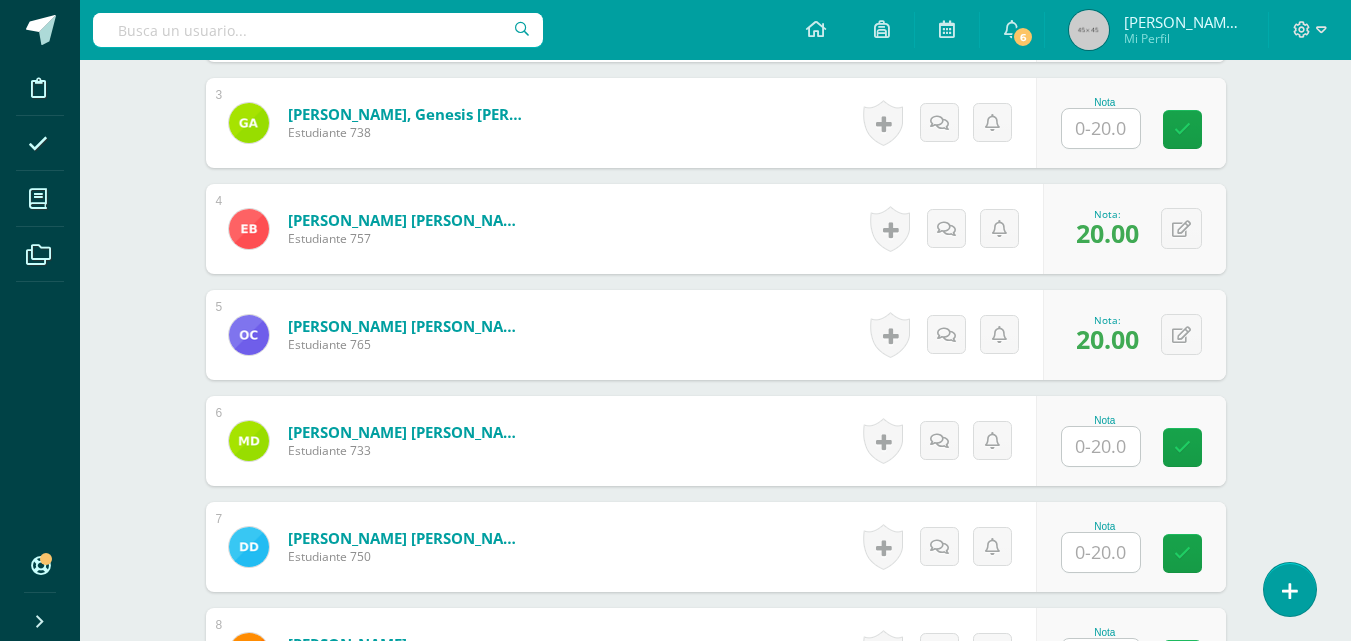 scroll, scrollTop: 846, scrollLeft: 0, axis: vertical 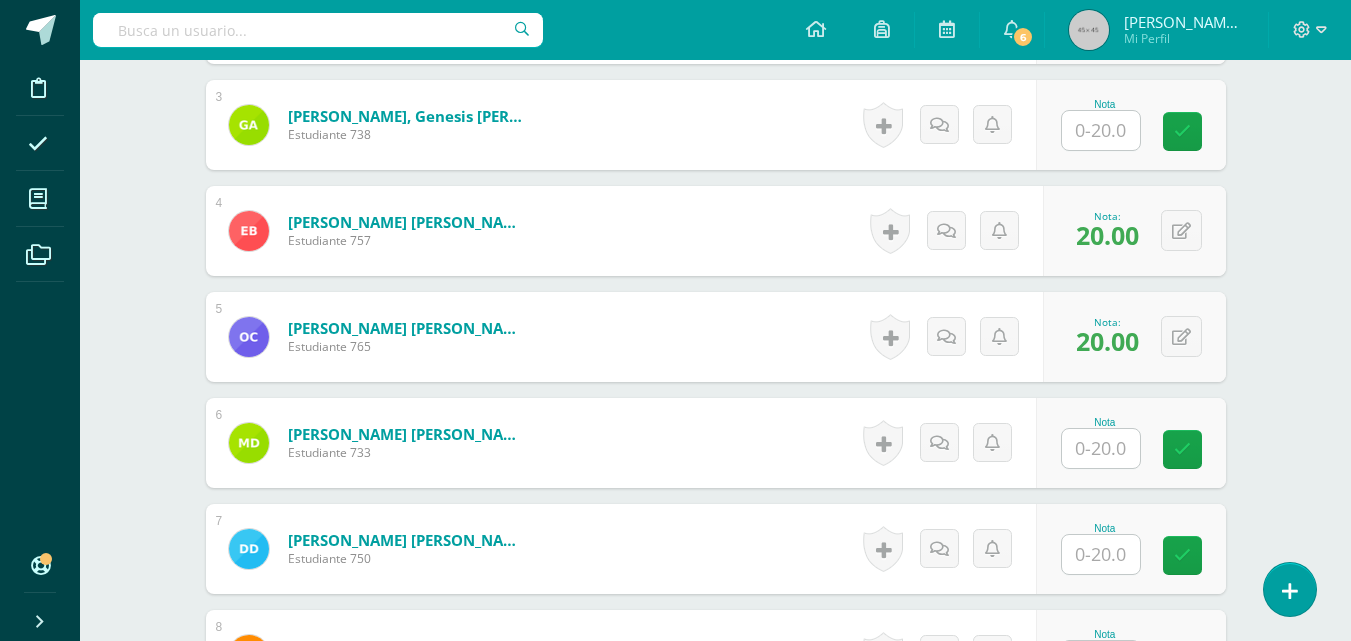 click at bounding box center [1101, 130] 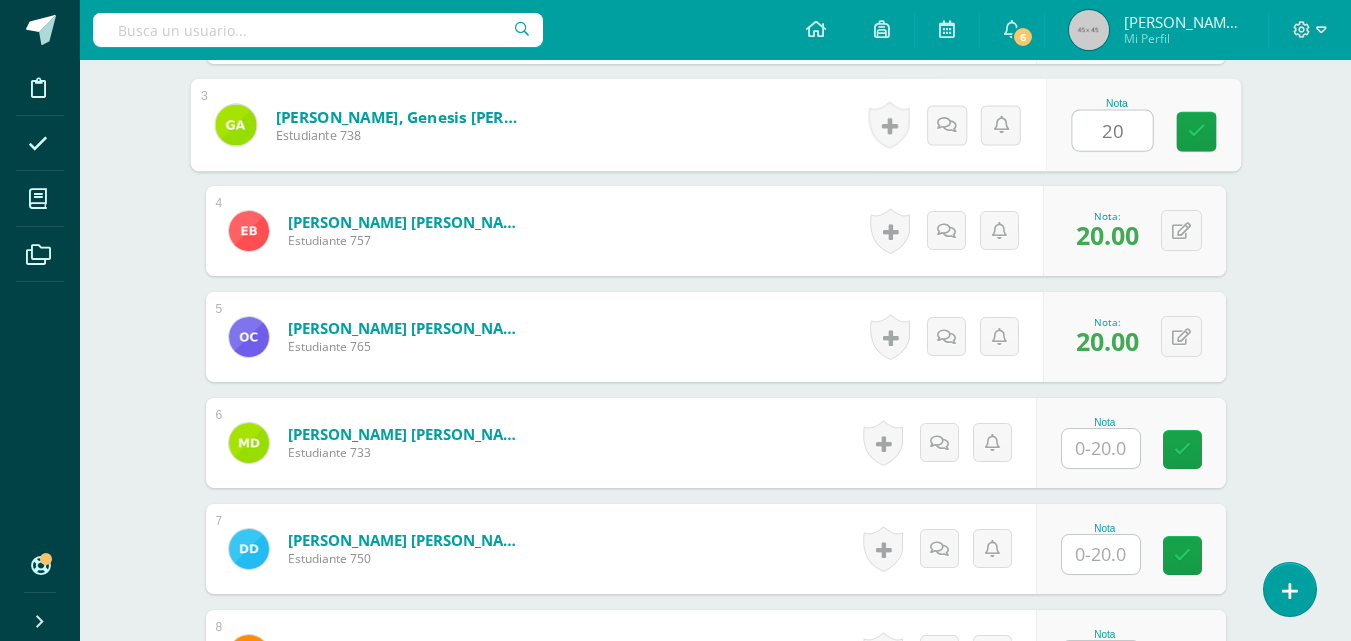 type on "20" 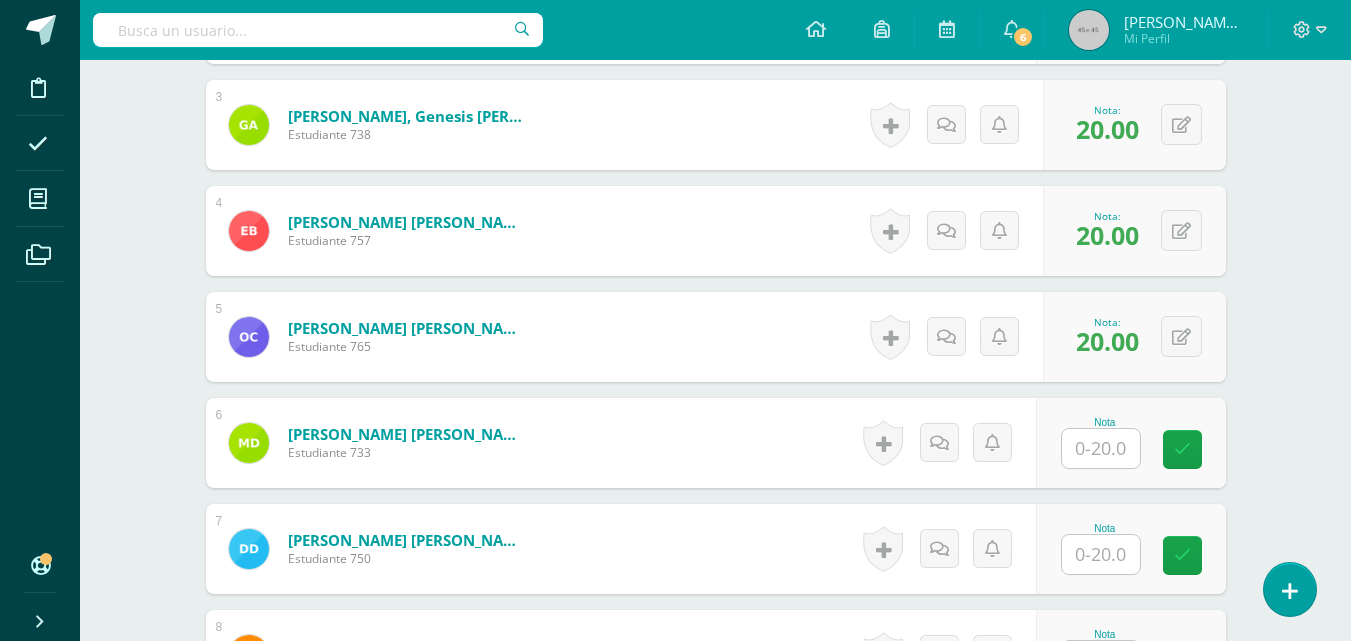 click on "Educación Cristiana
Párvulos Preprimaria "A"
Herramientas
Detalle de asistencias
Actividad
Anuncios
Actividades
Estudiantes
Planificación
Dosificación
Conferencias
¿Estás seguro que quieres  eliminar  esta actividad?
Esto borrará la actividad y cualquier nota que hayas registrado
permanentemente. Esta acción no se puede revertir. Cancelar Eliminar
Administración de escalas de valoración
escala de valoración
Aún no has creado una escala de valoración.
Cancelar Agregar nueva escala de valoración: Cancelar     Mostrar todos" at bounding box center (715, 707) 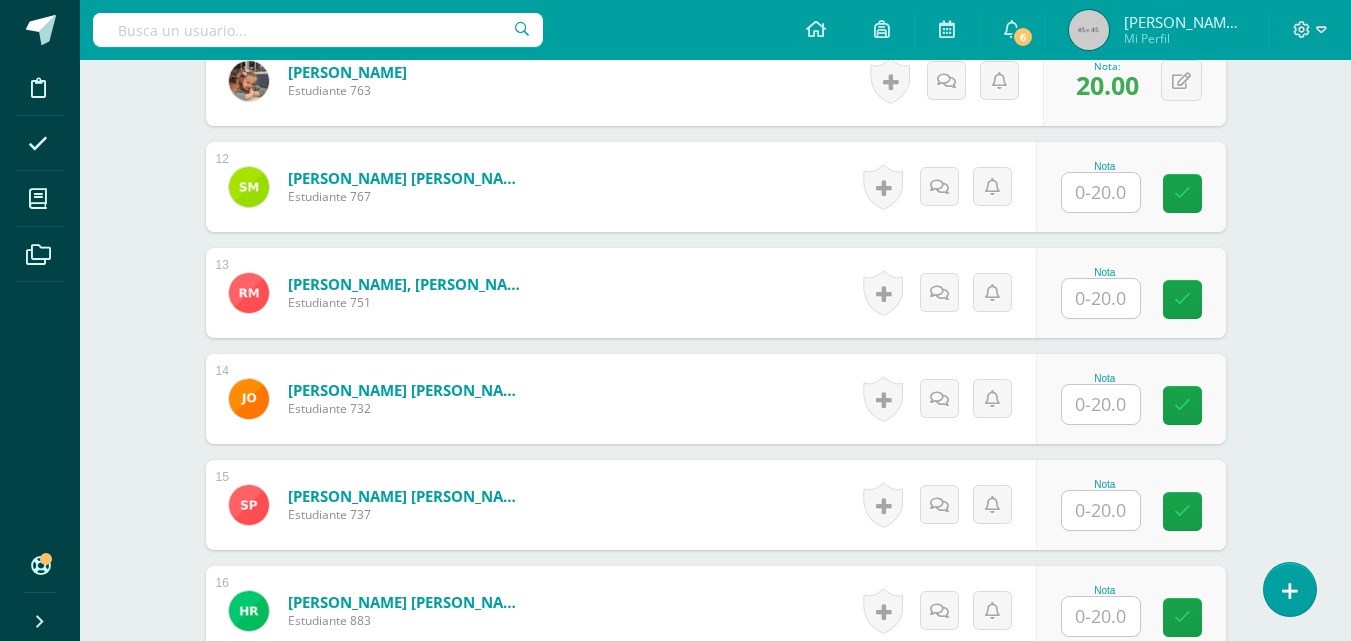 scroll, scrollTop: 1766, scrollLeft: 0, axis: vertical 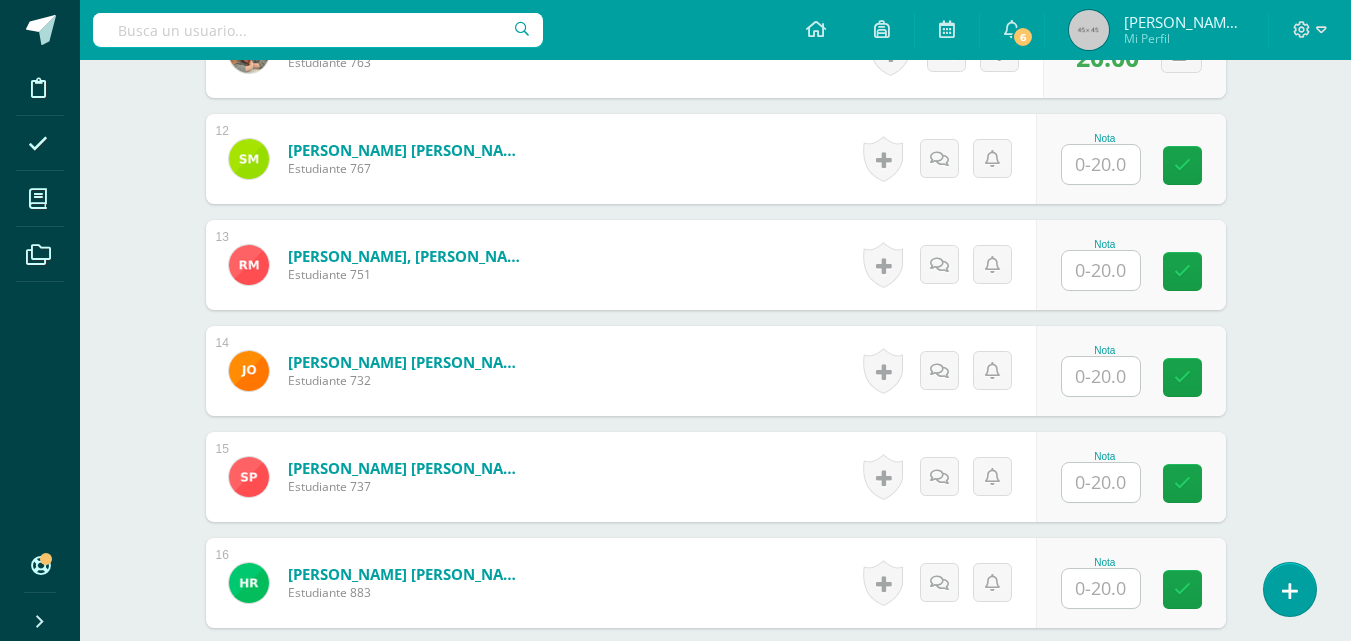 click at bounding box center [1101, 376] 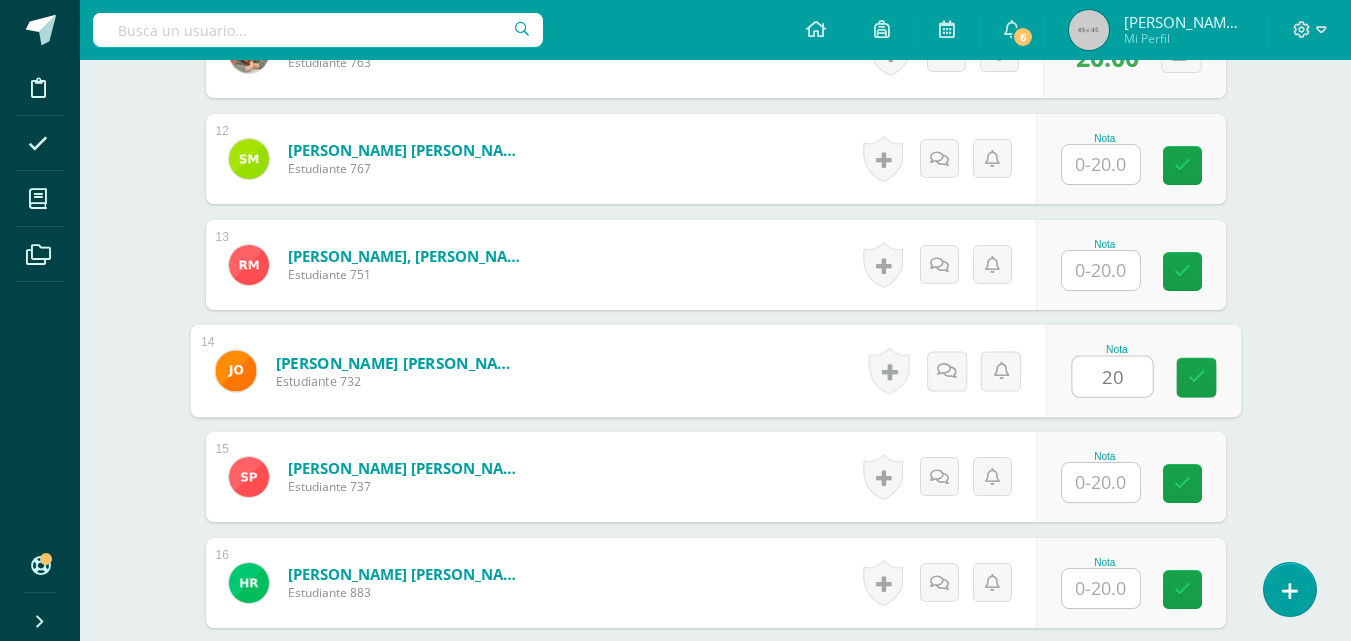 type on "20" 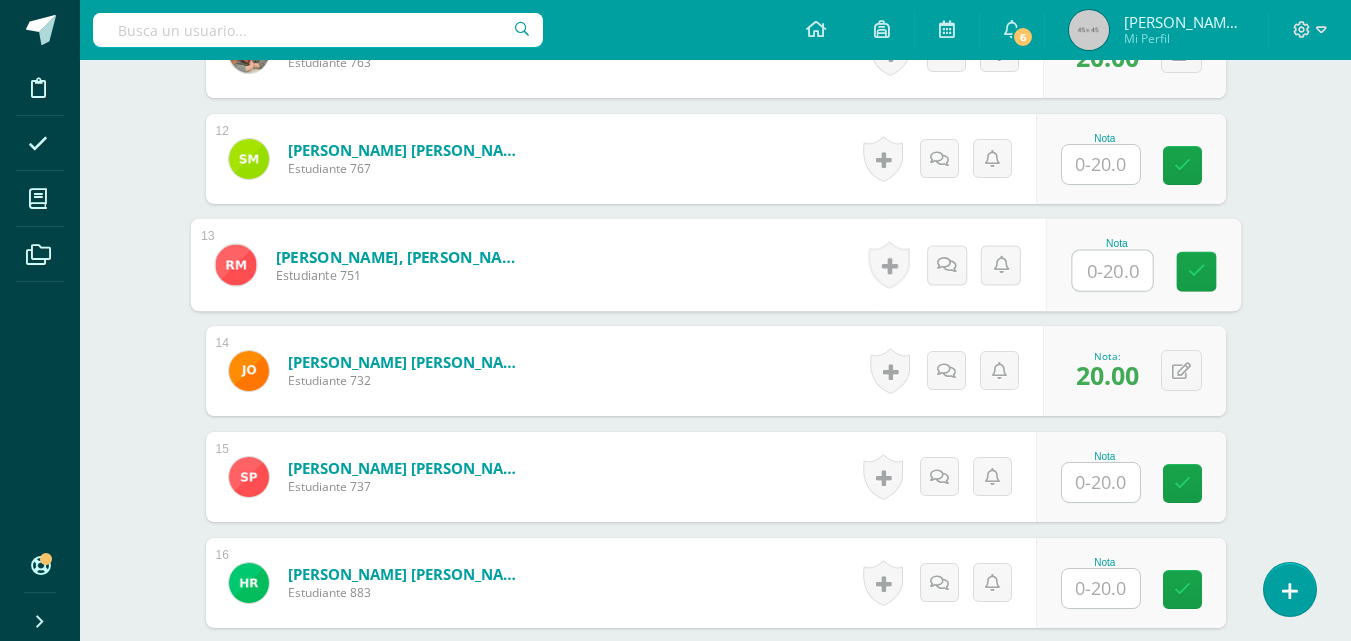 click at bounding box center [1112, 271] 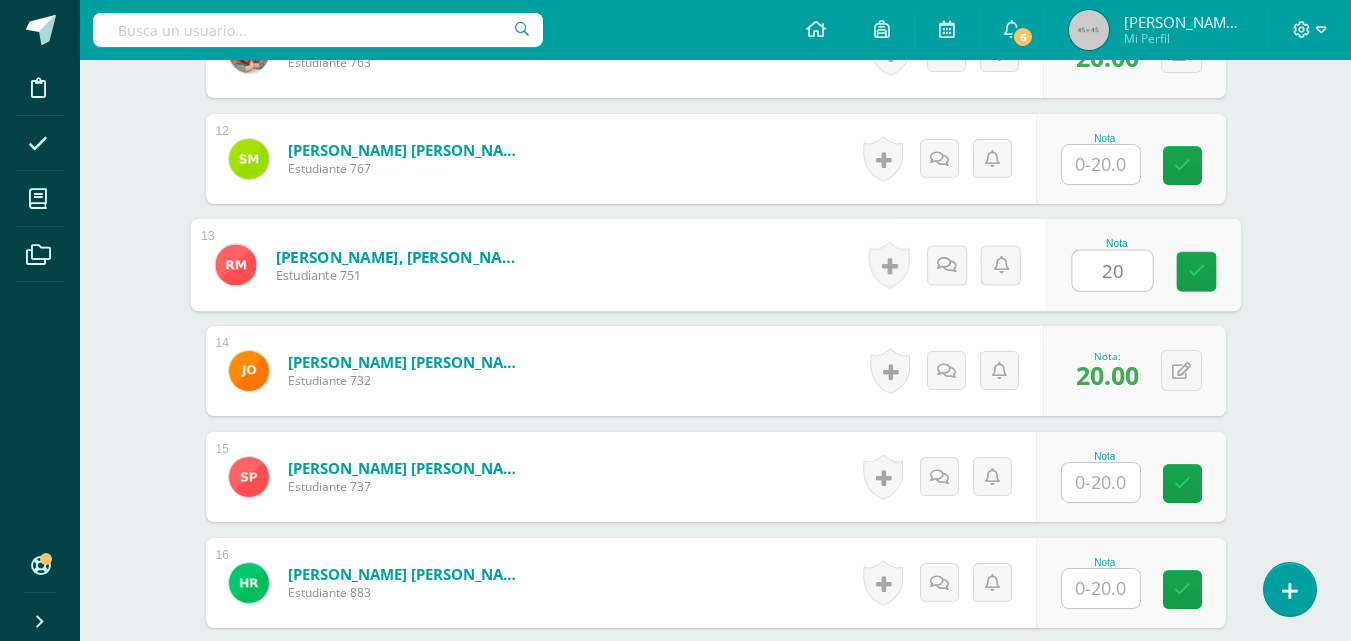 type on "20" 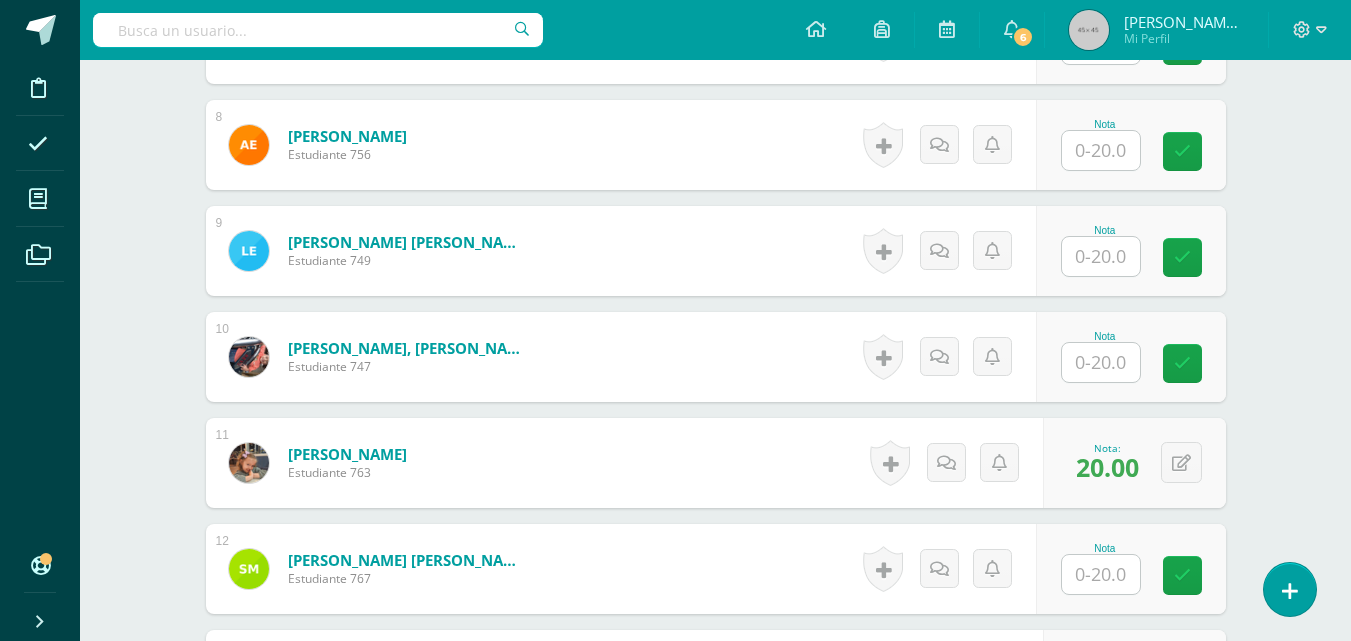 scroll, scrollTop: 1326, scrollLeft: 0, axis: vertical 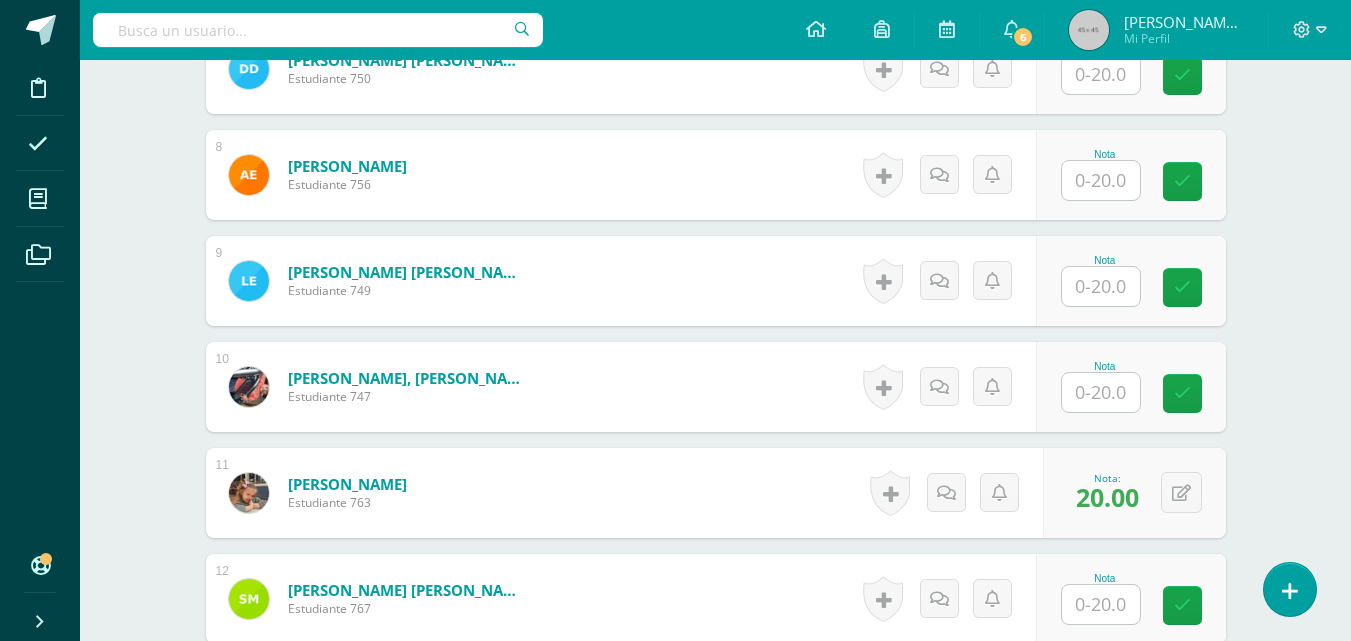 click at bounding box center (1101, 180) 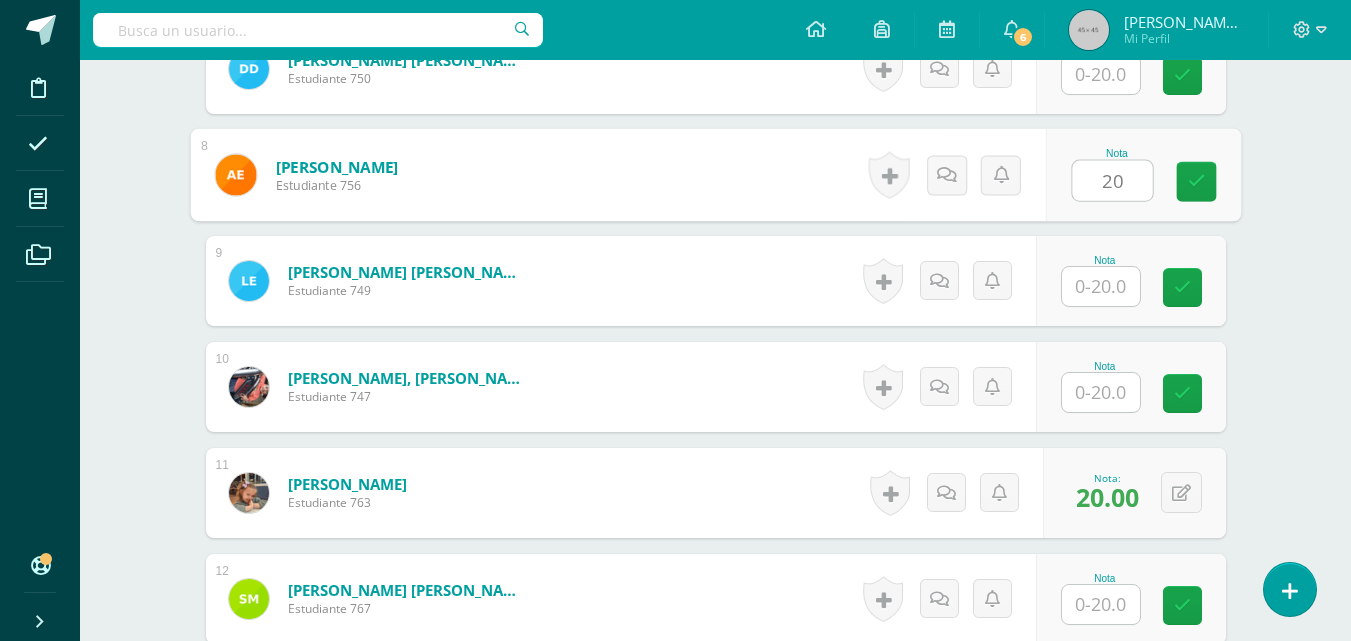 type on "20" 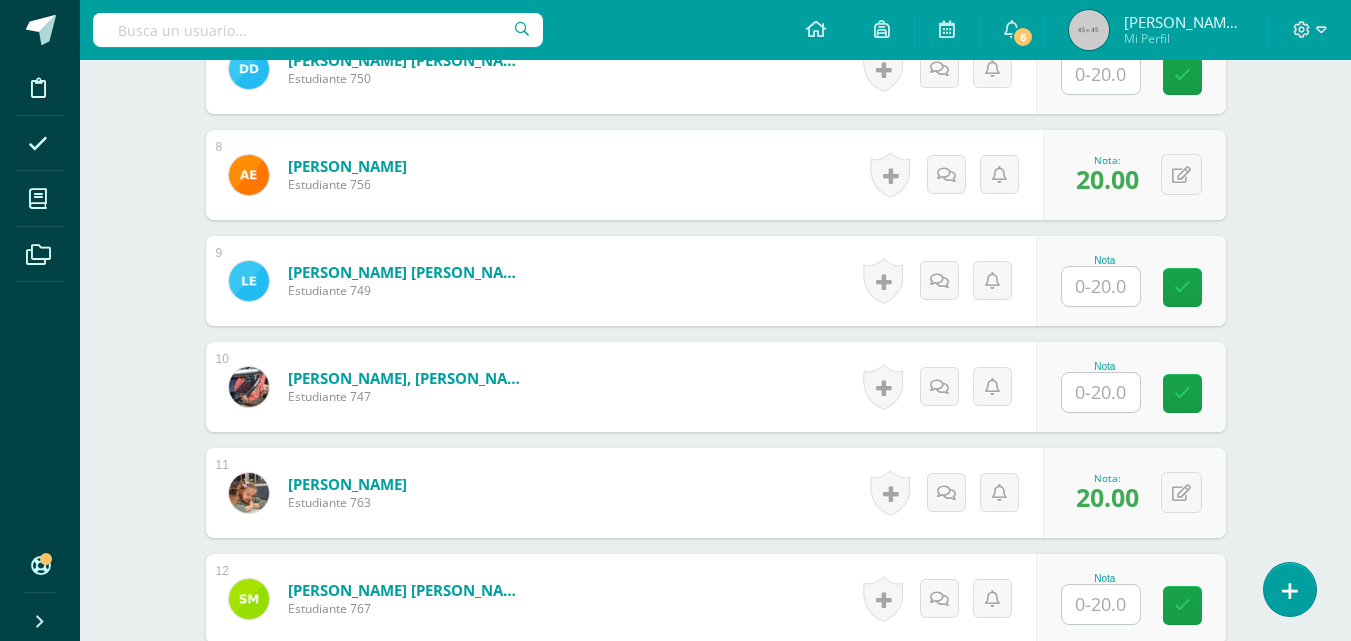 click on "Educación Cristiana
Párvulos Preprimaria "A"
Herramientas
Detalle de asistencias
Actividad
Anuncios
Actividades
Estudiantes
Planificación
Dosificación
Conferencias
¿Estás seguro que quieres  eliminar  esta actividad?
Esto borrará la actividad y cualquier nota que hayas registrado
permanentemente. Esta acción no se puede revertir. Cancelar Eliminar
Administración de escalas de valoración
escala de valoración
Aún no has creado una escala de valoración.
Cancelar Agregar nueva escala de valoración: Cancelar     Mostrar todos" at bounding box center (715, 227) 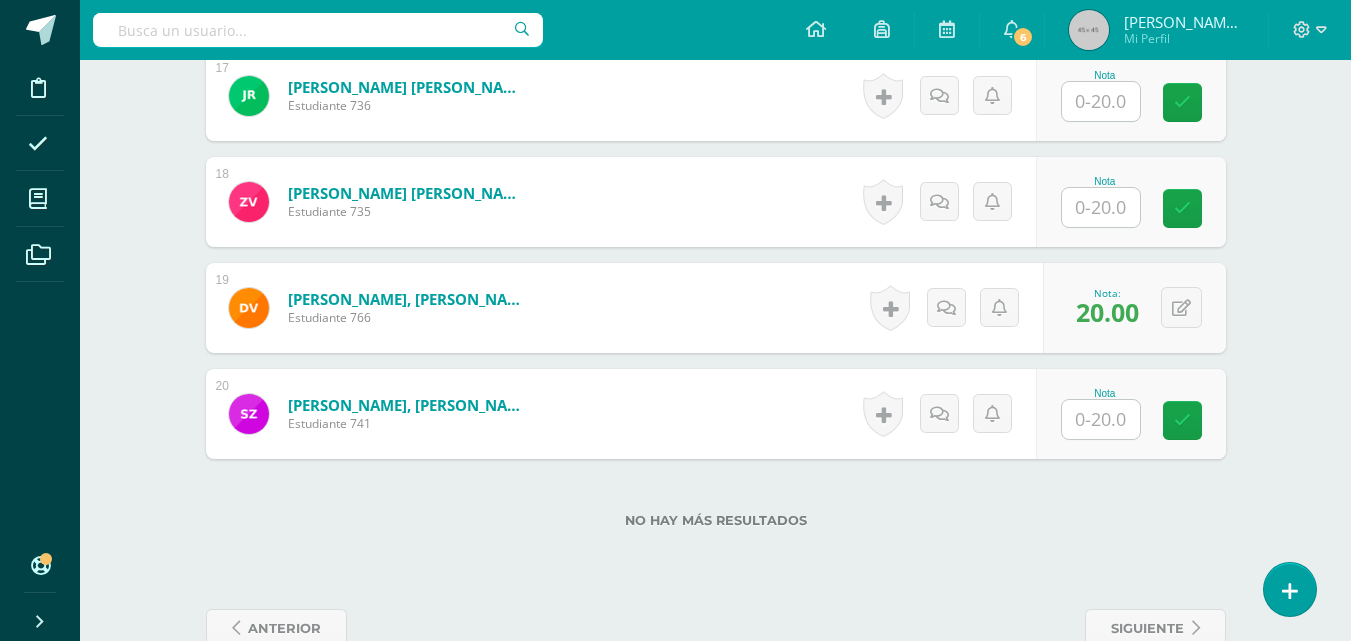 scroll, scrollTop: 2366, scrollLeft: 0, axis: vertical 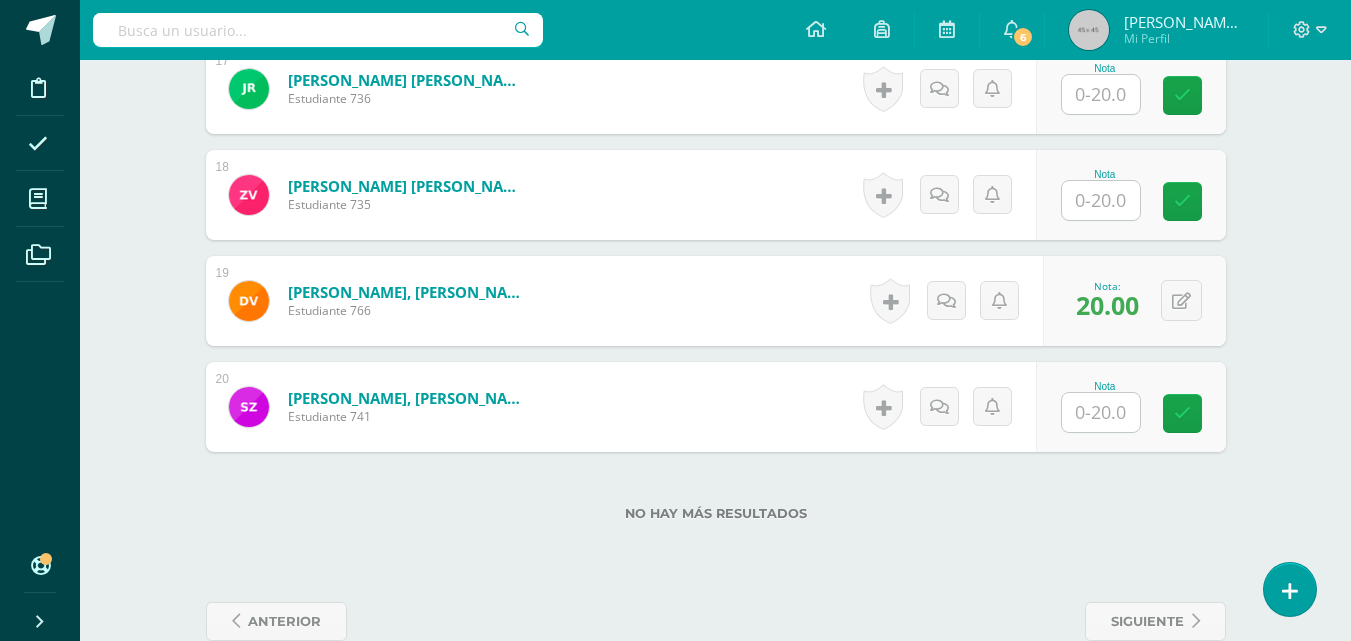 click on "Educación Cristiana
Párvulos Preprimaria "A"
Herramientas
Detalle de asistencias
Actividad
Anuncios
Actividades
Estudiantes
Planificación
Dosificación
Conferencias
¿Estás seguro que quieres  eliminar  esta actividad?
Esto borrará la actividad y cualquier nota que hayas registrado
permanentemente. Esta acción no se puede revertir. Cancelar Eliminar
Administración de escalas de valoración
escala de valoración
Aún no has creado una escala de valoración.
Cancelar Agregar nueva escala de valoración: Cancelar     Mostrar todos" at bounding box center (715, -813) 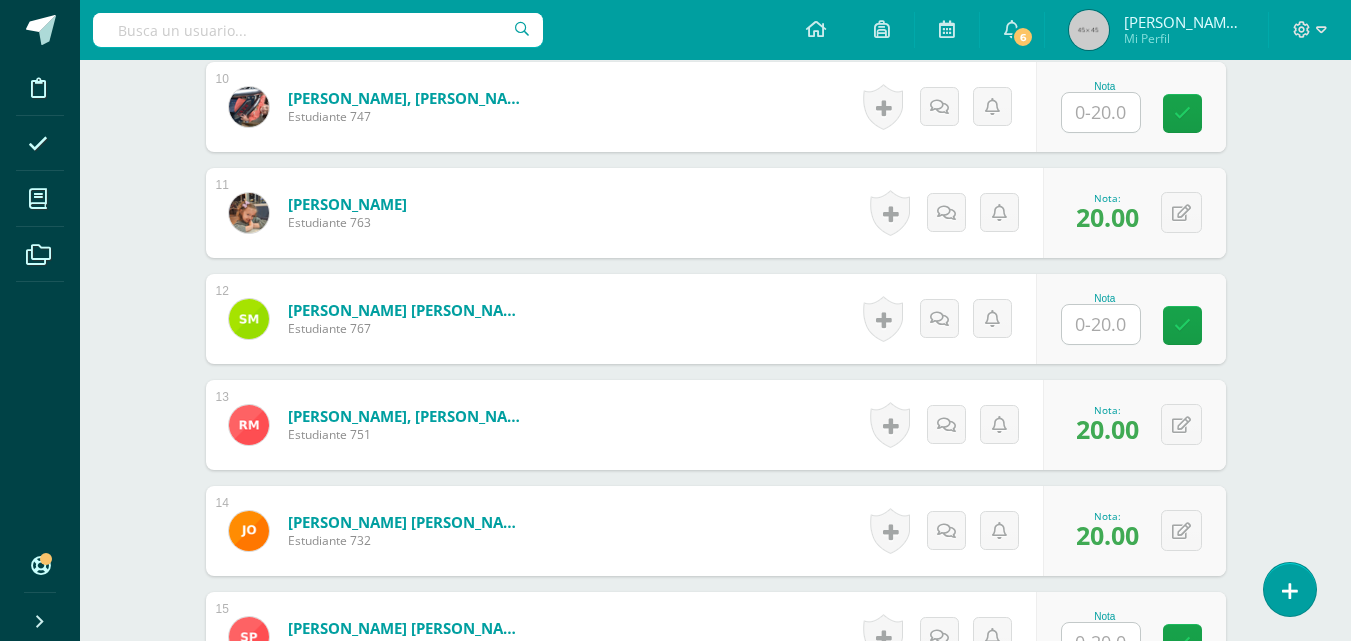 scroll, scrollTop: 1566, scrollLeft: 0, axis: vertical 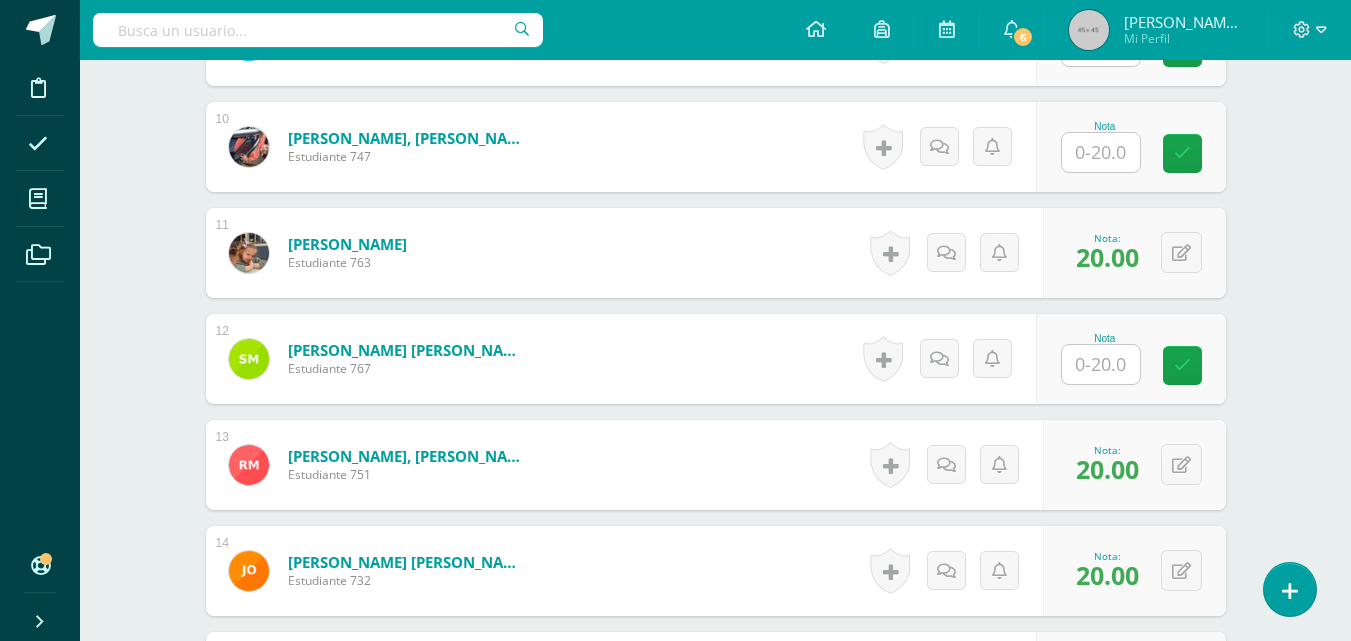 click at bounding box center [1101, 152] 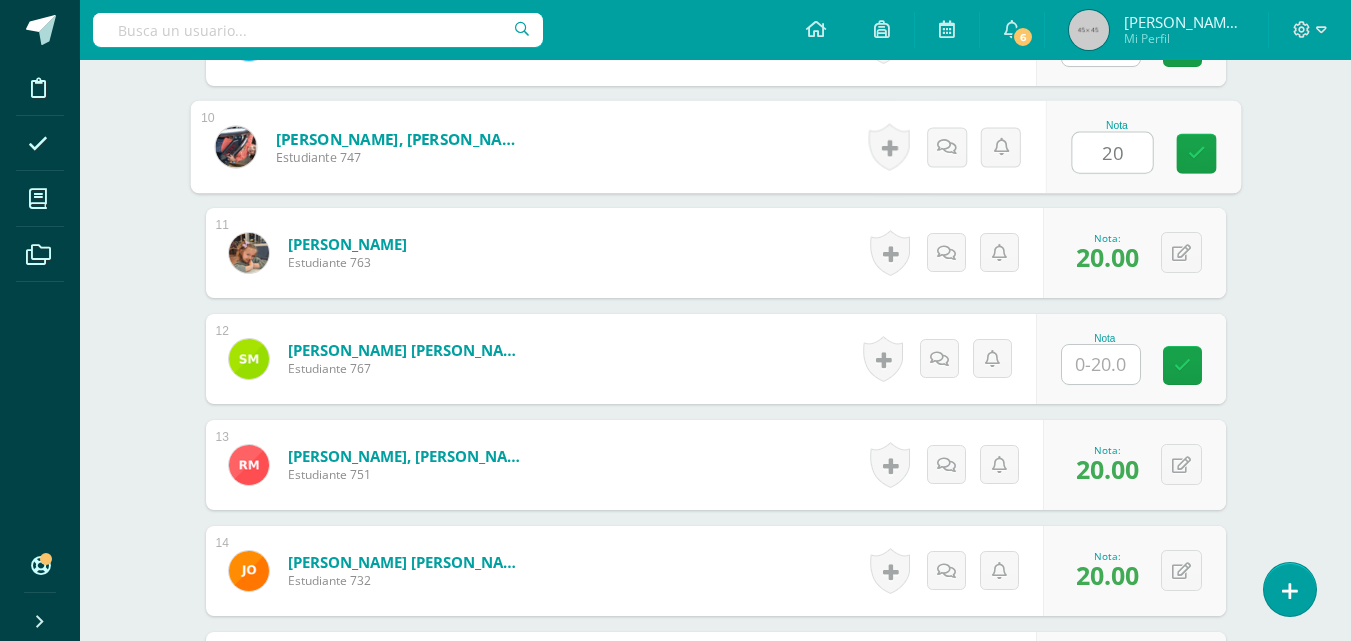type on "20" 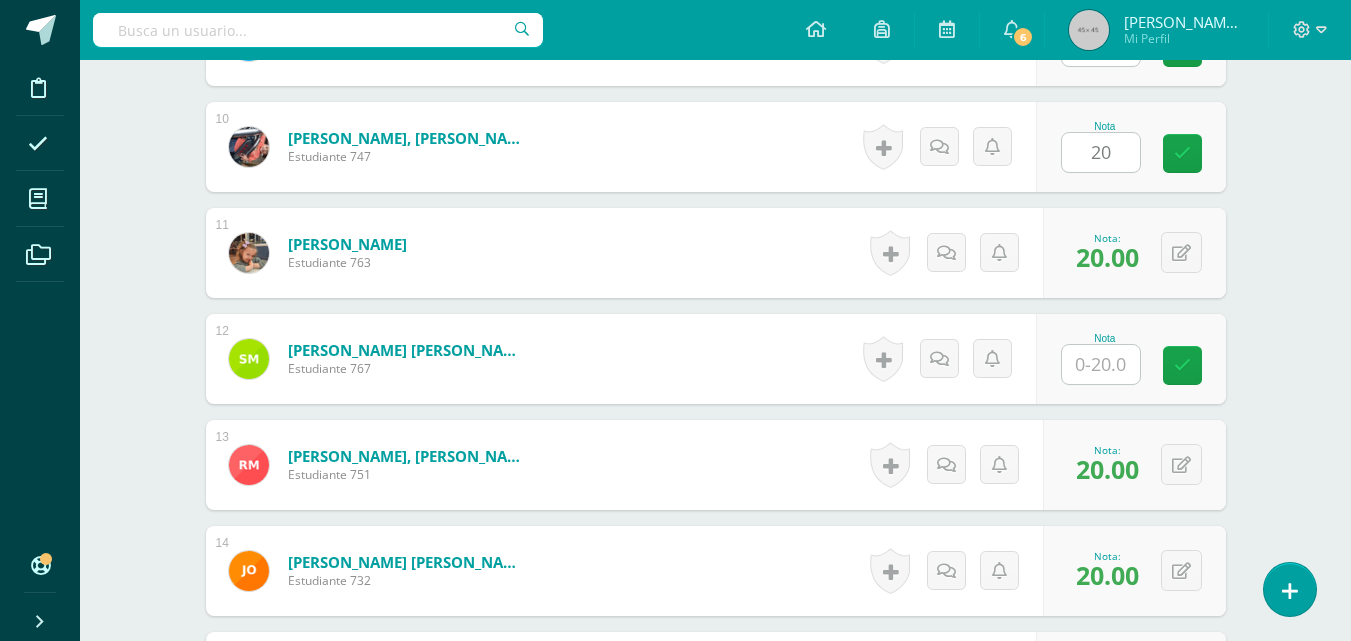 click on "Educación Cristiana
Párvulos Preprimaria "A"
Herramientas
Detalle de asistencias
Actividad
Anuncios
Actividades
Estudiantes
Planificación
Dosificación
Conferencias
¿Estás seguro que quieres  eliminar  esta actividad?
Esto borrará la actividad y cualquier nota que hayas registrado
permanentemente. Esta acción no se puede revertir. Cancelar Eliminar
Administración de escalas de valoración
escala de valoración
Aún no has creado una escala de valoración.
Cancelar Agregar nueva escala de valoración: Cancelar     Mostrar todos" at bounding box center (715, -13) 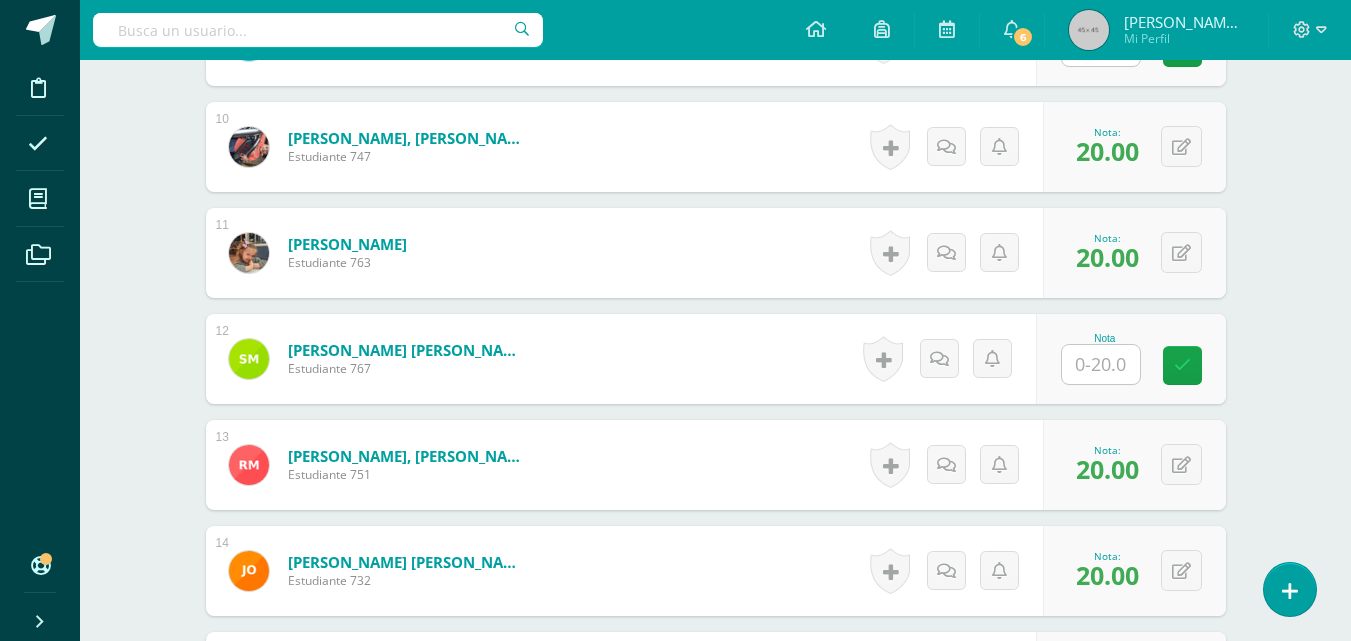 click on "Educación Cristiana
Párvulos Preprimaria "A"
Herramientas
Detalle de asistencias
Actividad
Anuncios
Actividades
Estudiantes
Planificación
Dosificación
Conferencias
¿Estás seguro que quieres  eliminar  esta actividad?
Esto borrará la actividad y cualquier nota que hayas registrado
permanentemente. Esta acción no se puede revertir. Cancelar Eliminar
Administración de escalas de valoración
escala de valoración
Aún no has creado una escala de valoración.
Cancelar Agregar nueva escala de valoración: Cancelar     Mostrar todos" at bounding box center (715, -13) 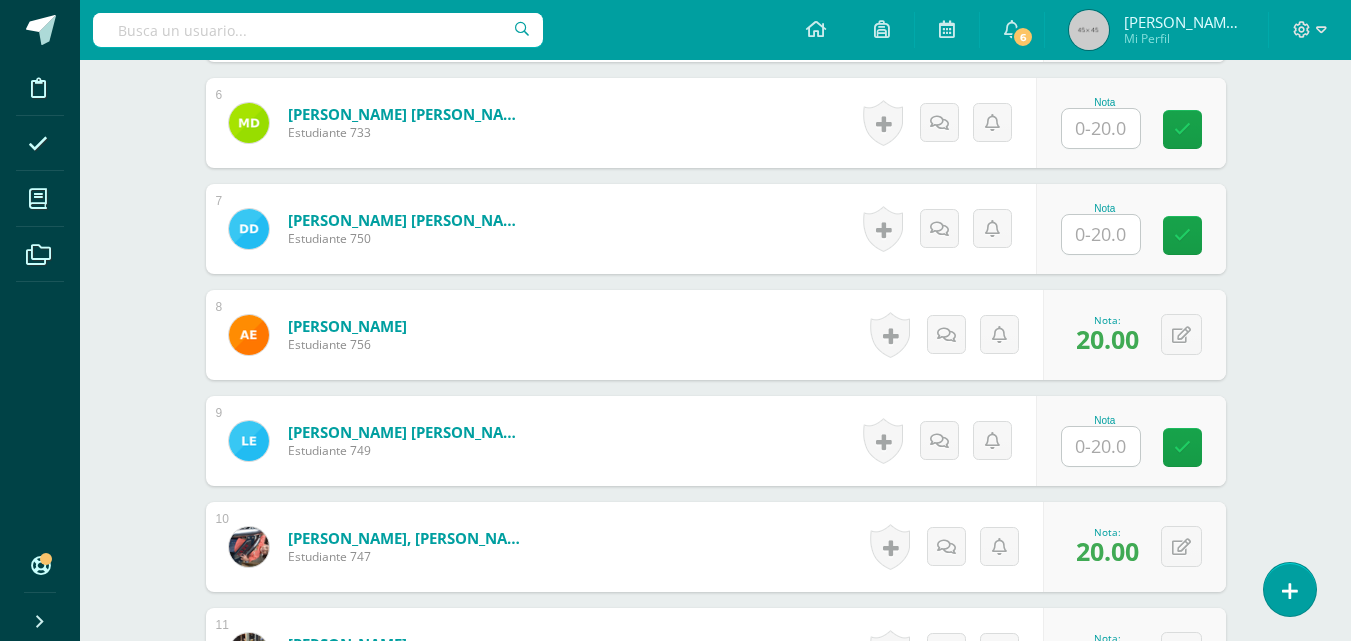 scroll, scrollTop: 1126, scrollLeft: 0, axis: vertical 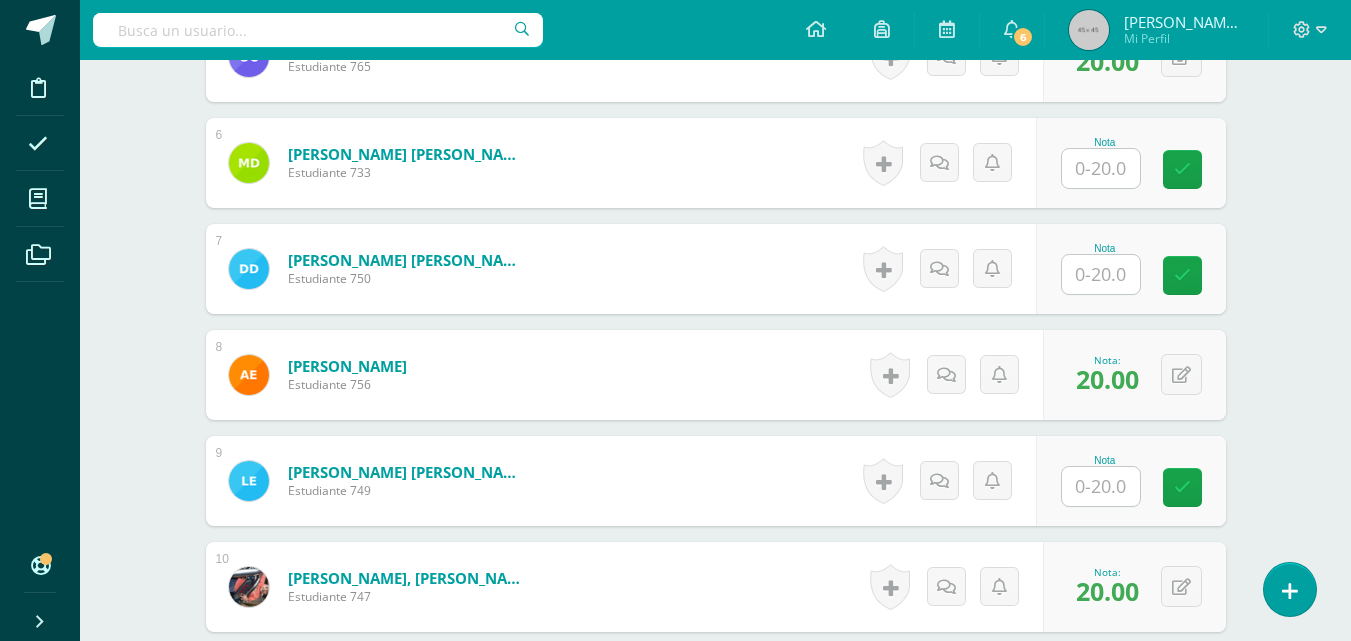 click at bounding box center [1101, 486] 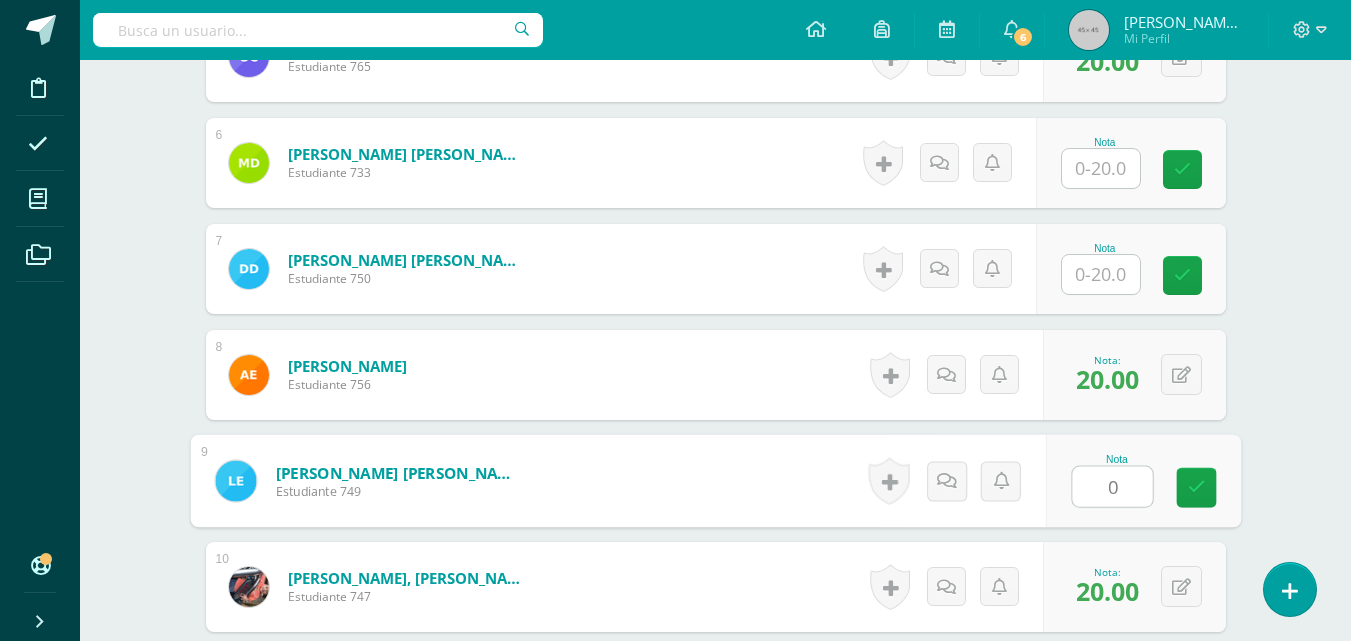 type on "0" 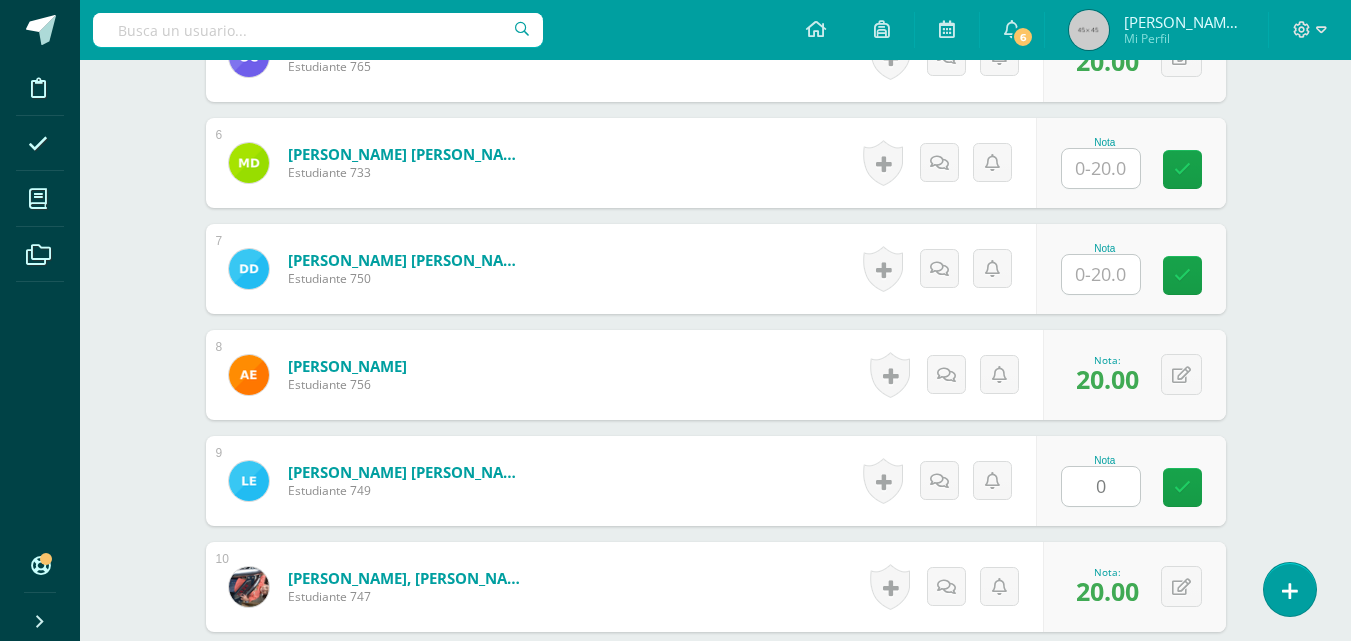 click on "Educación Cristiana
Párvulos Preprimaria "A"
Herramientas
Detalle de asistencias
Actividad
Anuncios
Actividades
Estudiantes
Planificación
Dosificación
Conferencias
¿Estás seguro que quieres  eliminar  esta actividad?
Esto borrará la actividad y cualquier nota que hayas registrado
permanentemente. Esta acción no se puede revertir. Cancelar Eliminar
Administración de escalas de valoración
escala de valoración
Aún no has creado una escala de valoración.
Cancelar Agregar nueva escala de valoración: Cancelar     Mostrar todos" at bounding box center (715, 427) 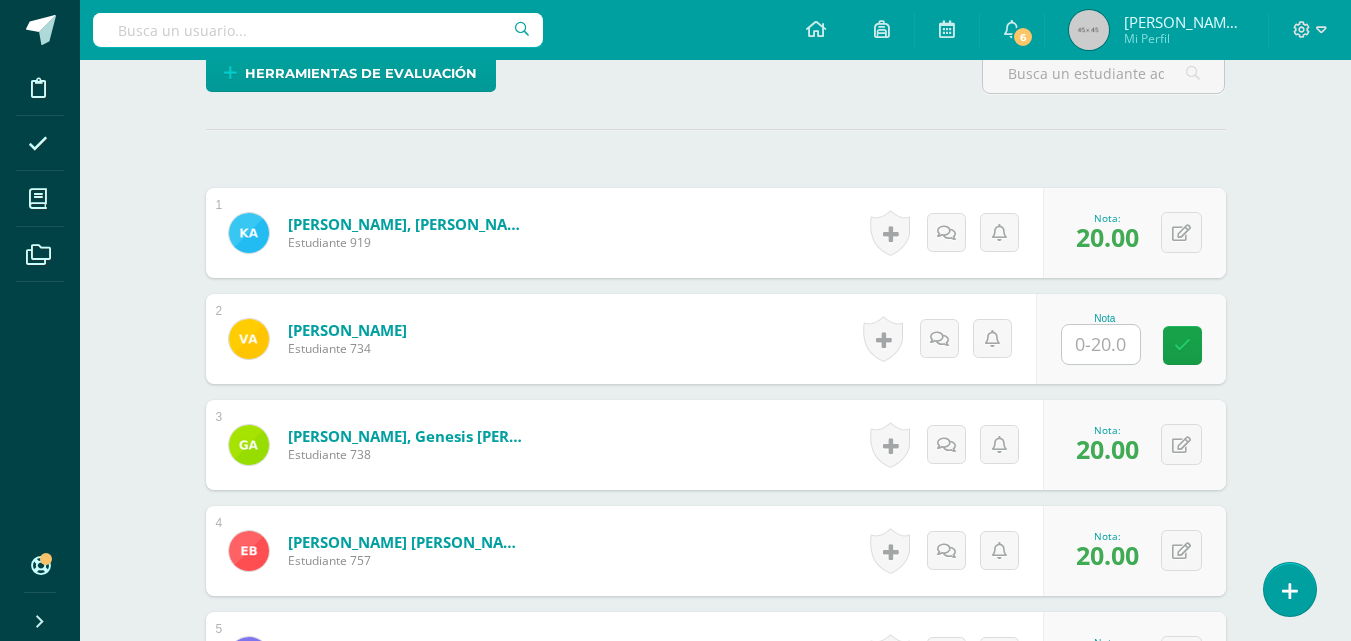 scroll, scrollTop: 566, scrollLeft: 0, axis: vertical 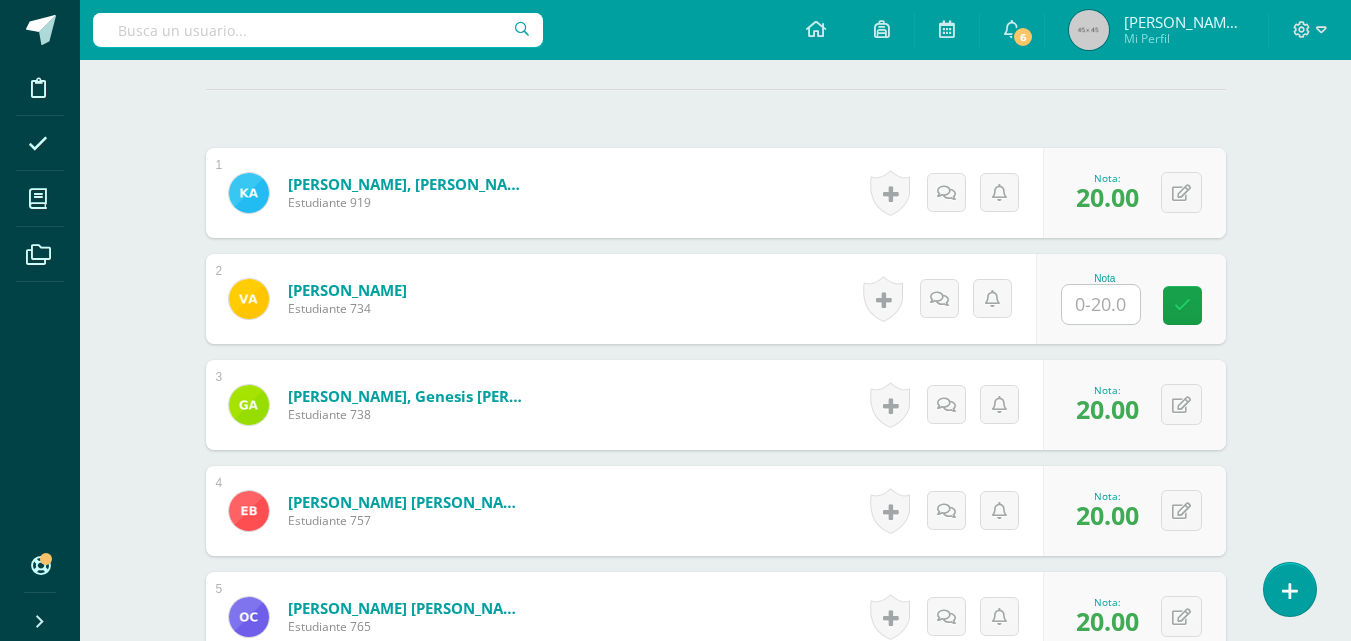 click at bounding box center [1101, 304] 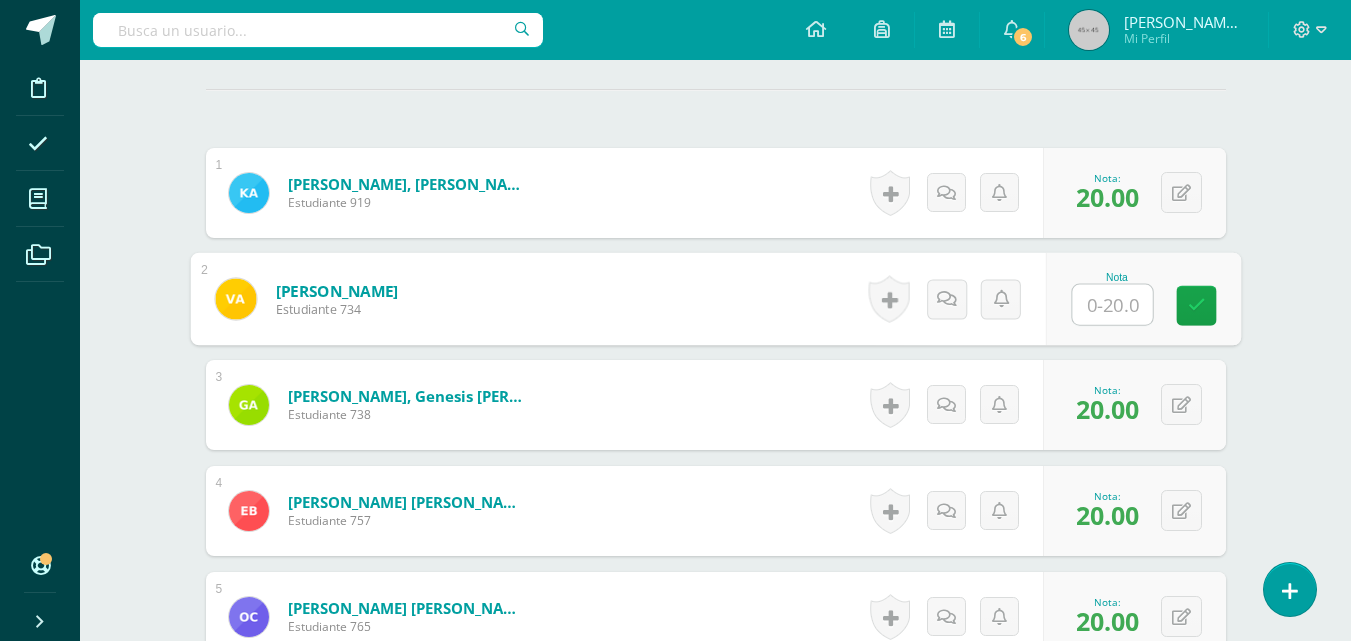 click on "Educación Cristiana
Párvulos Preprimaria "A"
Herramientas
Detalle de asistencias
Actividad
Anuncios
Actividades
Estudiantes
Planificación
Dosificación
Conferencias
¿Estás seguro que quieres  eliminar  esta actividad?
Esto borrará la actividad y cualquier nota que hayas registrado
permanentemente. Esta acción no se puede revertir. Cancelar Eliminar
Administración de escalas de valoración
escala de valoración
Aún no has creado una escala de valoración.
Cancelar Agregar nueva escala de valoración: Cancelar     Mostrar todos" at bounding box center (715, 987) 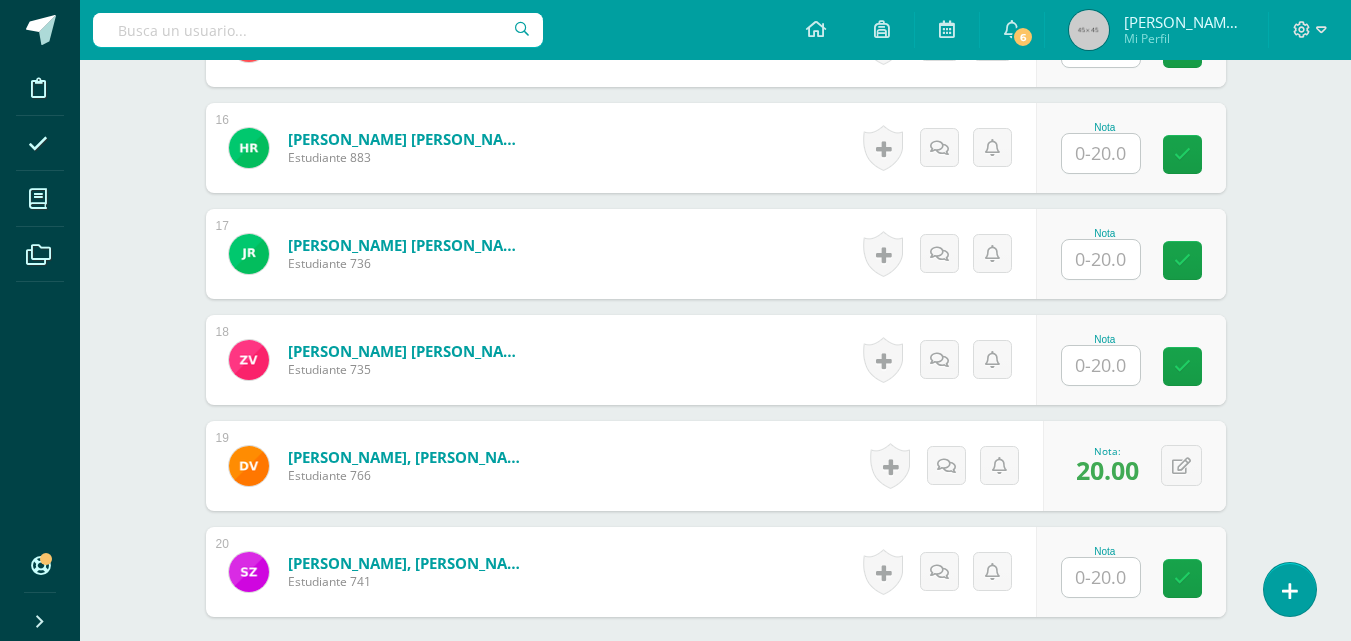 scroll, scrollTop: 2206, scrollLeft: 0, axis: vertical 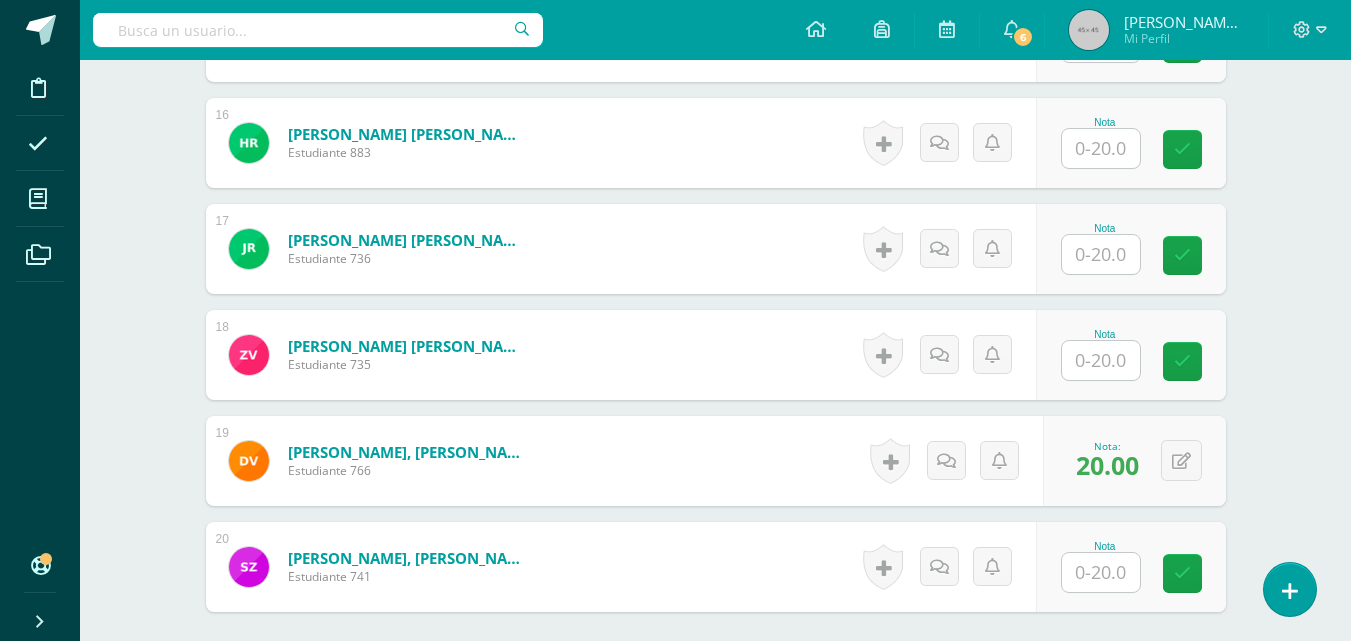 drag, startPoint x: 632, startPoint y: 194, endPoint x: 813, endPoint y: 246, distance: 188.32153 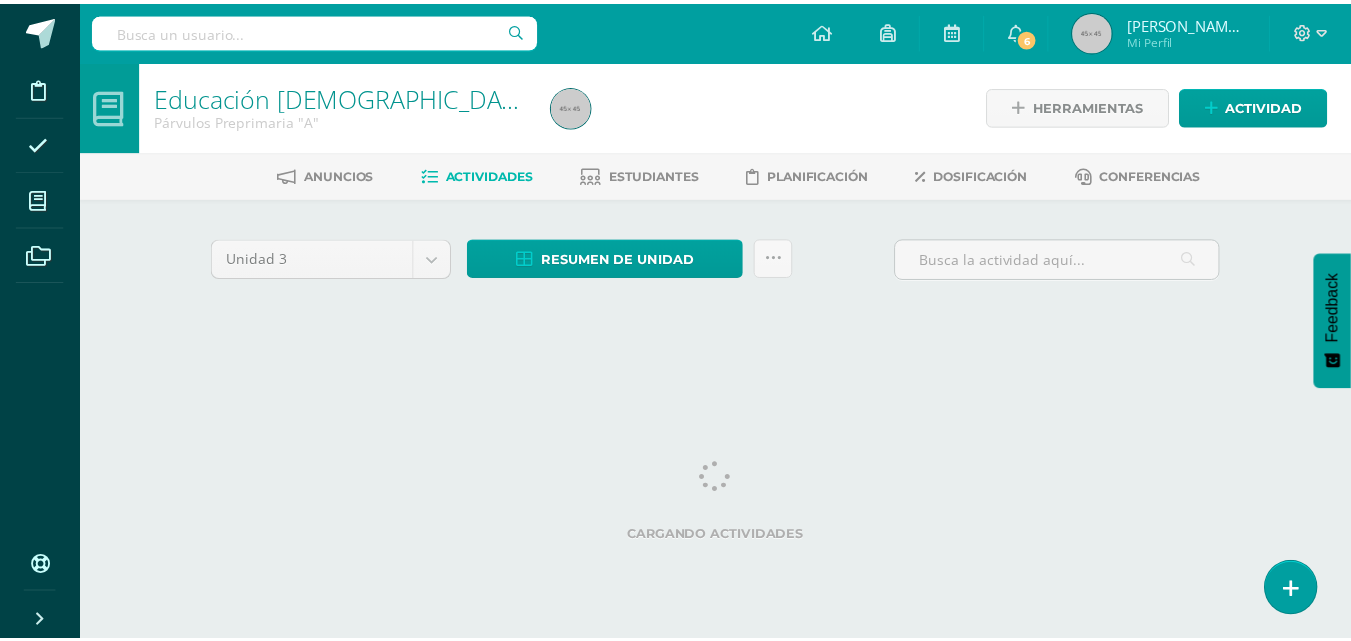 scroll, scrollTop: 0, scrollLeft: 0, axis: both 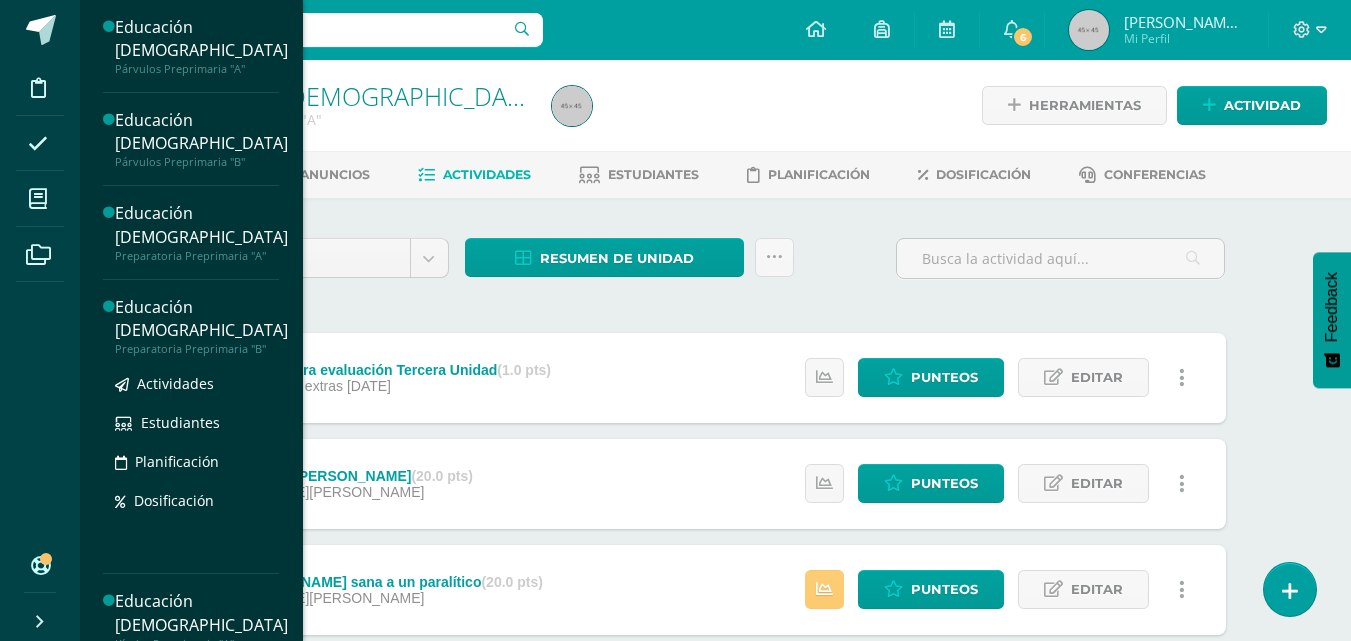 click on "Educación [DEMOGRAPHIC_DATA]" at bounding box center [201, 319] 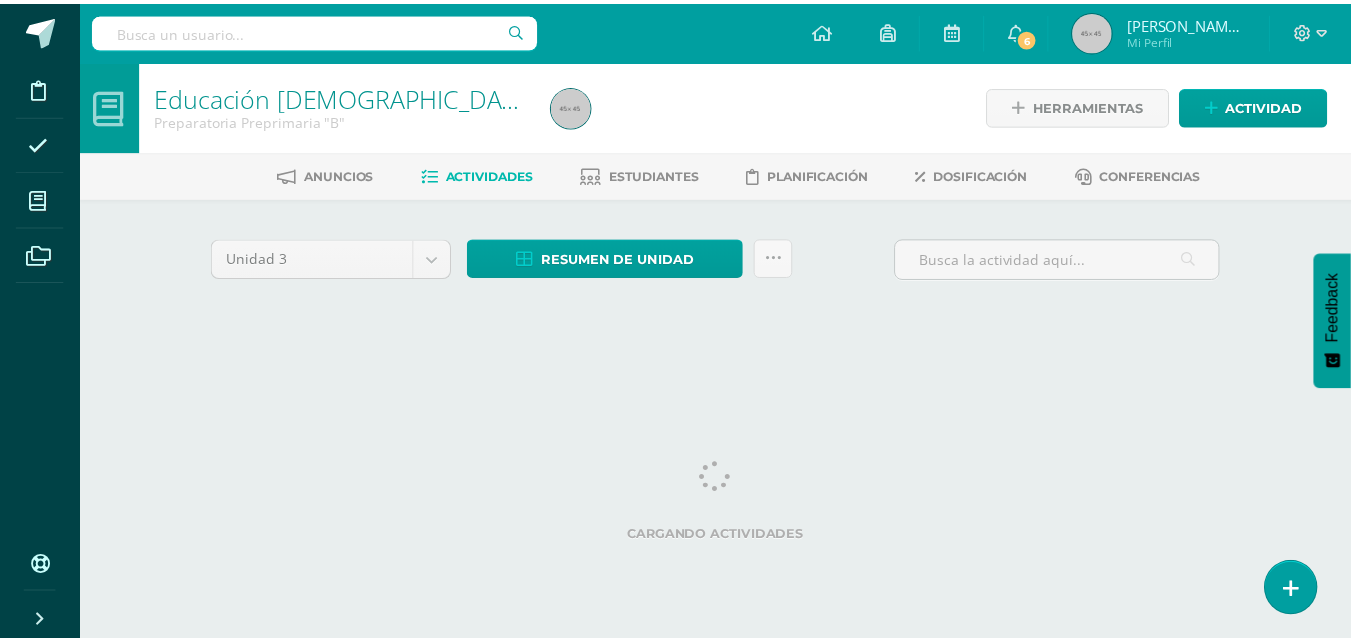 scroll, scrollTop: 0, scrollLeft: 0, axis: both 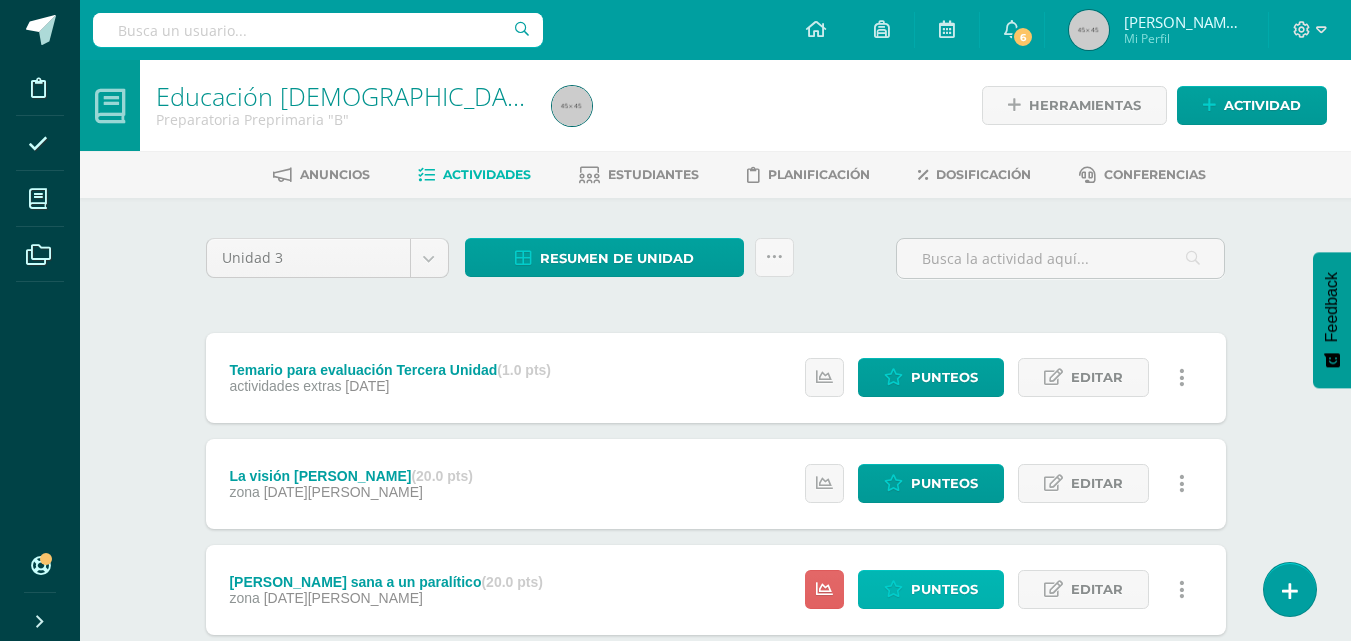 click on "Punteos" at bounding box center (944, 589) 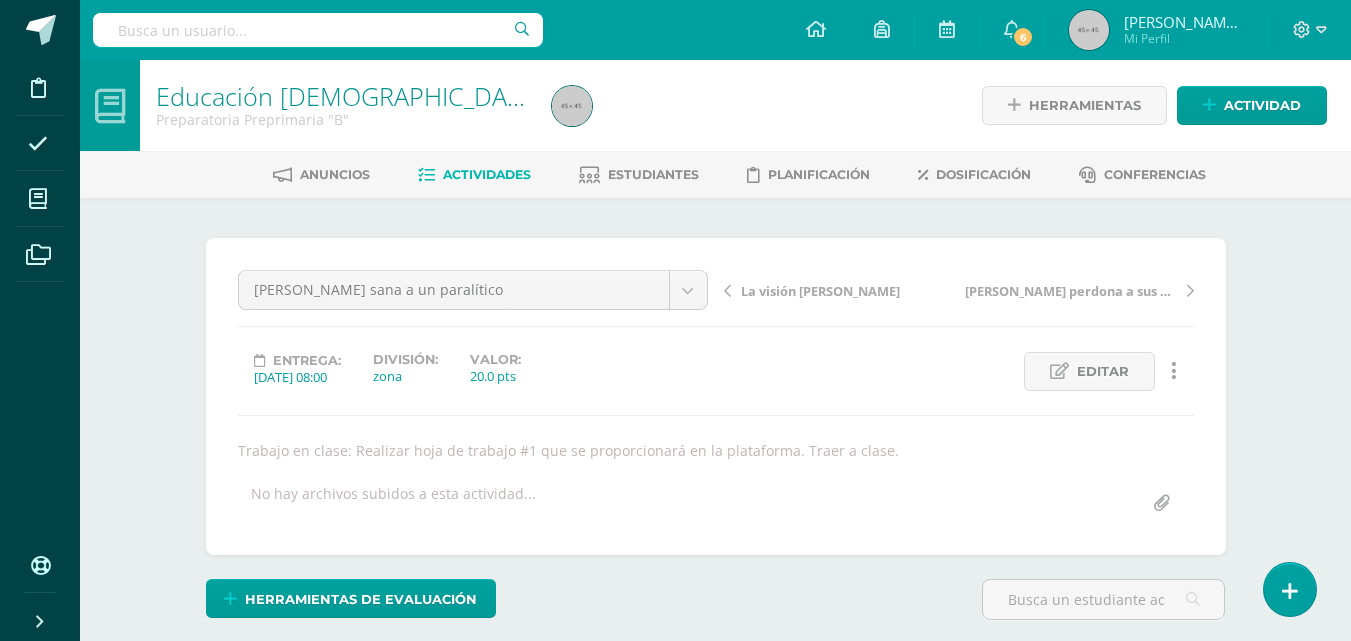 scroll, scrollTop: 0, scrollLeft: 0, axis: both 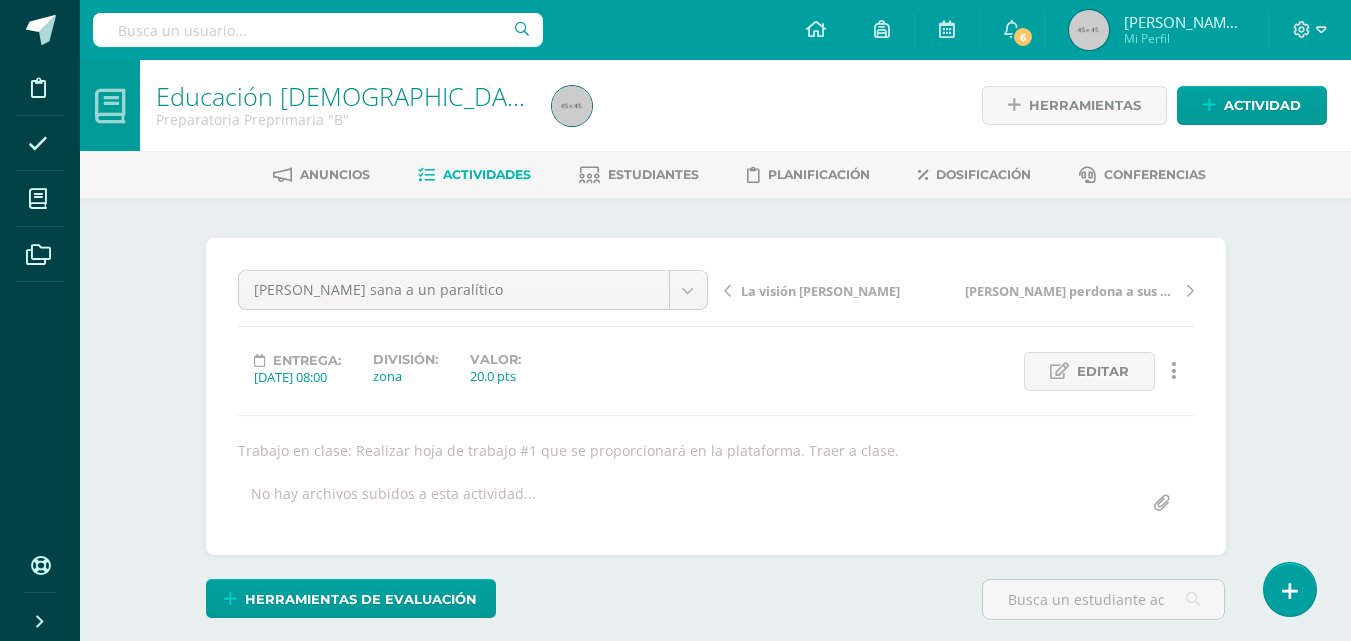 click on "Educación [DEMOGRAPHIC_DATA]
Preparatoria Preprimaria "B"
Herramientas
Detalle de asistencias
Actividad
Anuncios
Actividades
Estudiantes
Planificación
Dosificación
Conferencias
¿Estás seguro que quieres  eliminar  esta actividad?
Esto borrará la actividad y cualquier nota que hayas registrado
permanentemente. Esta acción no se puede revertir. Cancelar Eliminar
Administración de escalas de valoración
escala de valoración
Aún no has creado una escala de valoración.
Cancelar Agregar nueva escala de valoración: Cancelar" at bounding box center [715, 435] 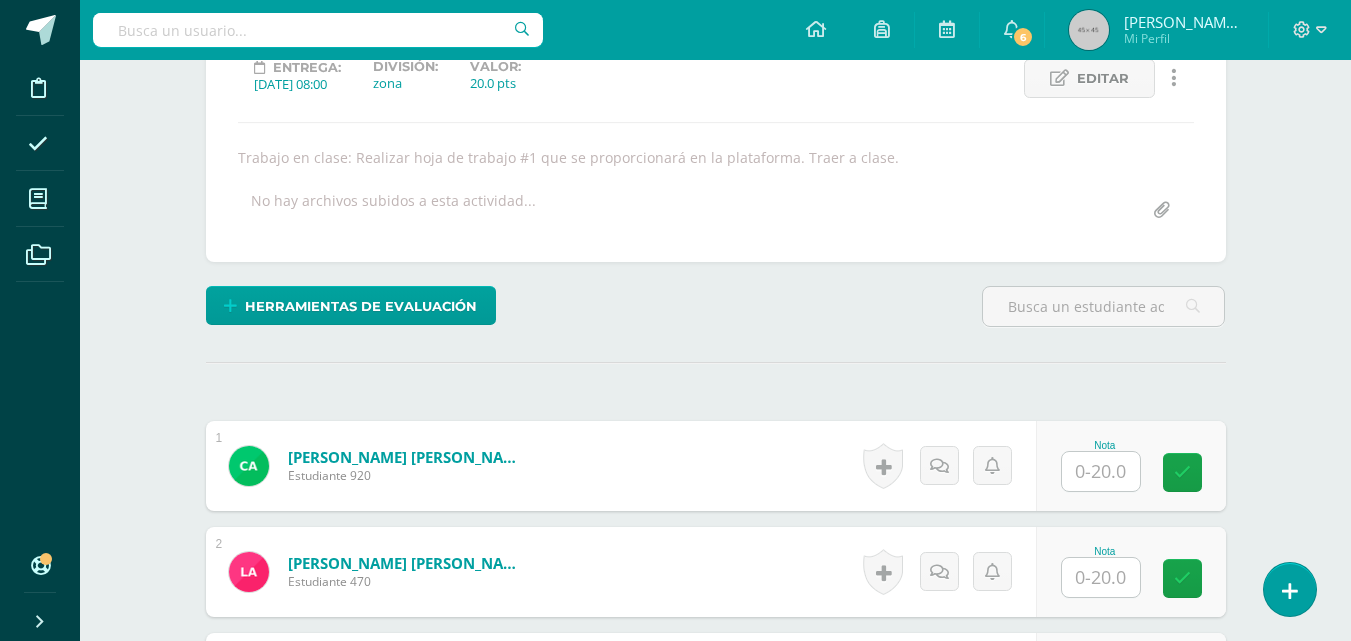 scroll, scrollTop: 294, scrollLeft: 0, axis: vertical 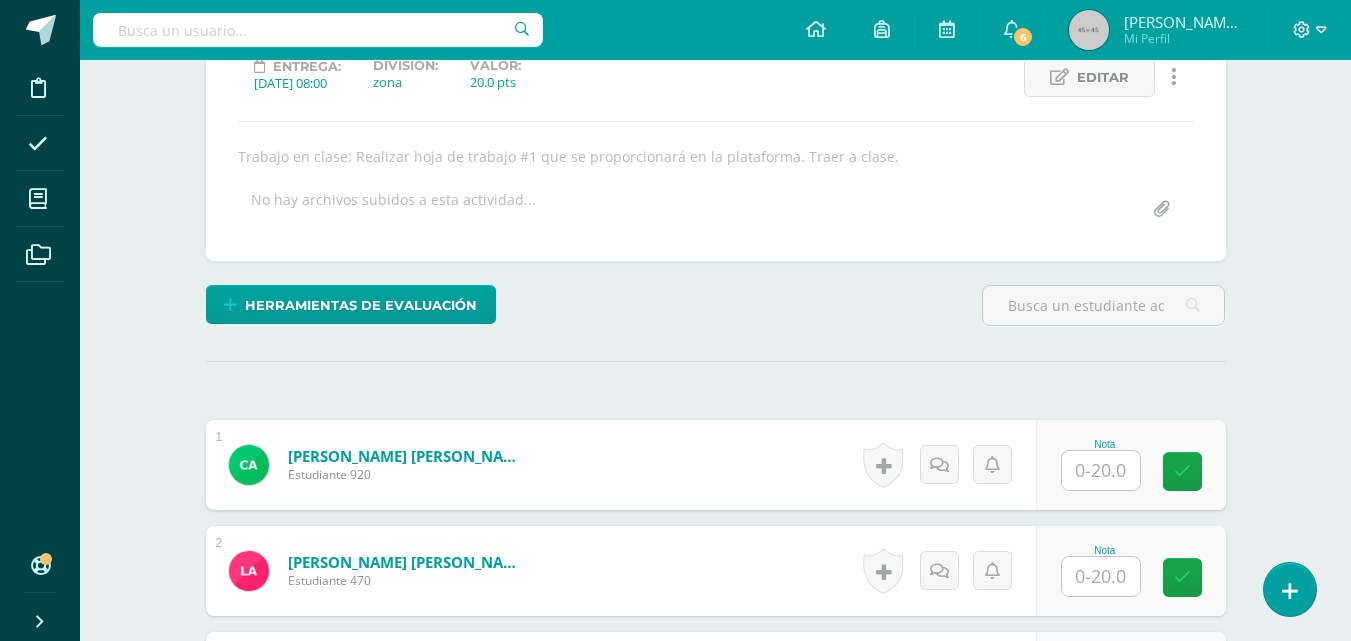click on "Educación [DEMOGRAPHIC_DATA]
Preparatoria Preprimaria "B"
Herramientas
Detalle de asistencias
Actividad
Anuncios
Actividades
Estudiantes
Planificación
Dosificación
Conferencias
¿Estás seguro que quieres  eliminar  esta actividad?
Esto borrará la actividad y cualquier nota que hayas registrado
permanentemente. Esta acción no se puede revertir. Cancelar Eliminar
Administración de escalas de valoración
escala de valoración
Aún no has creado una escala de valoración.
Cancelar Agregar nueva escala de valoración: Cancelar" at bounding box center [715, 1683] 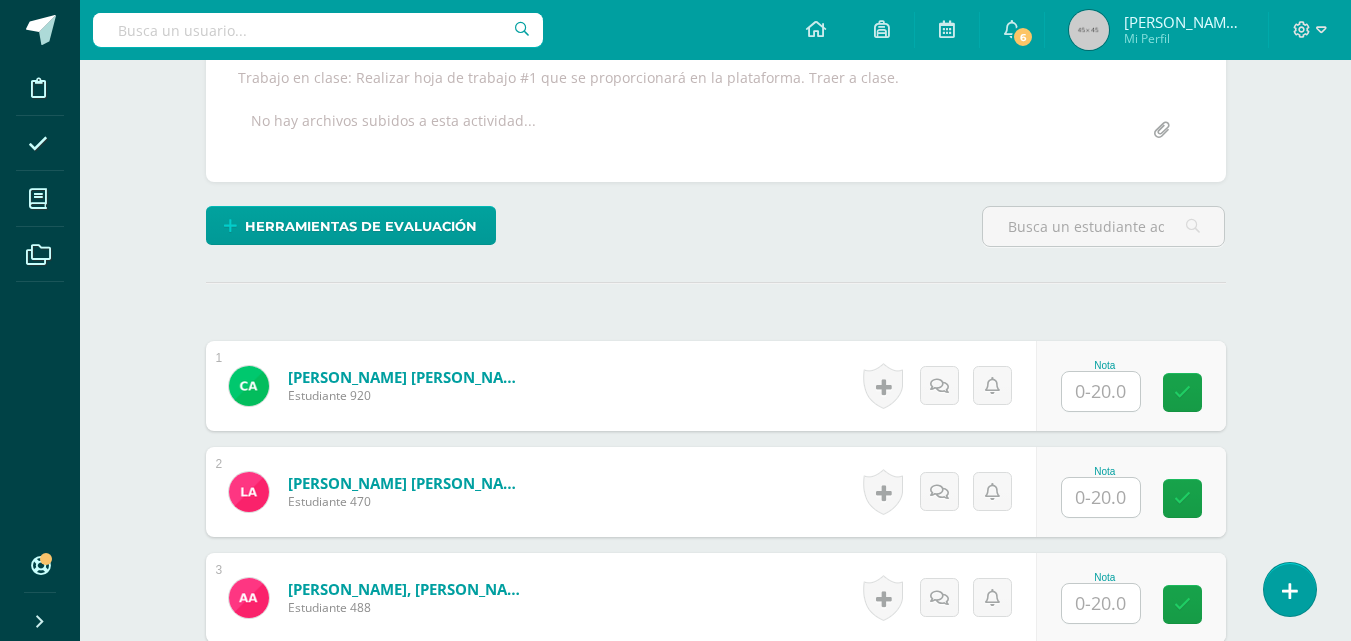 scroll, scrollTop: 374, scrollLeft: 0, axis: vertical 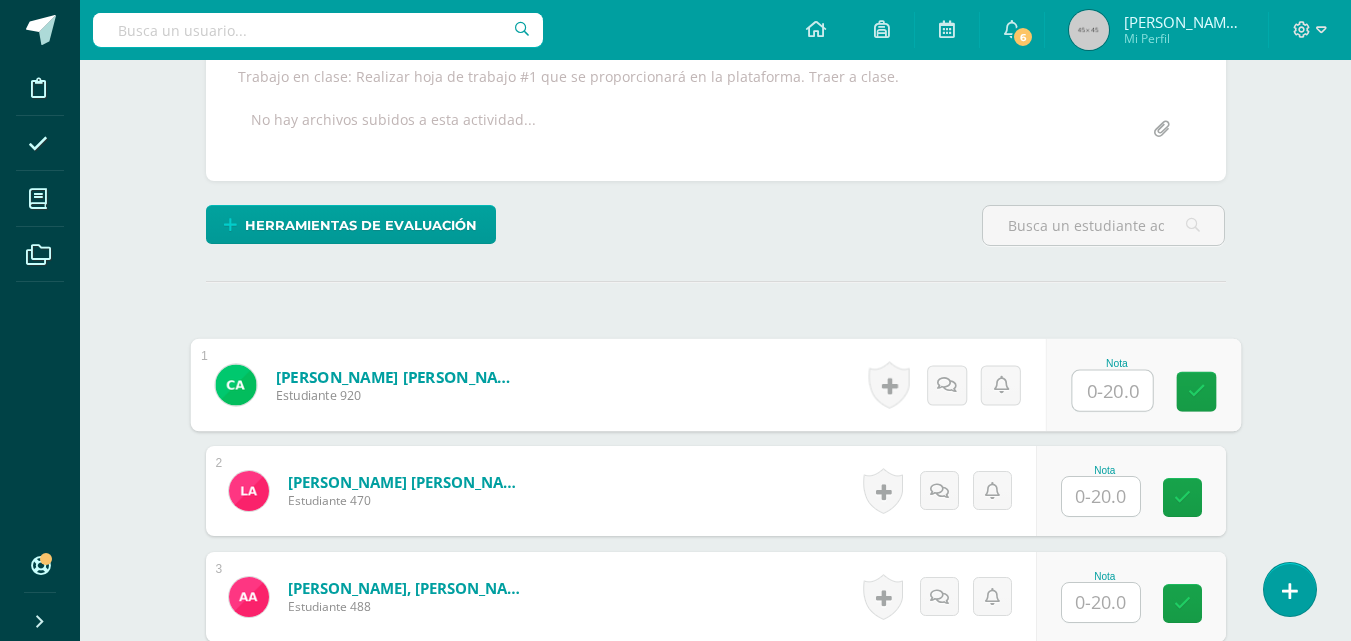 click at bounding box center (1112, 391) 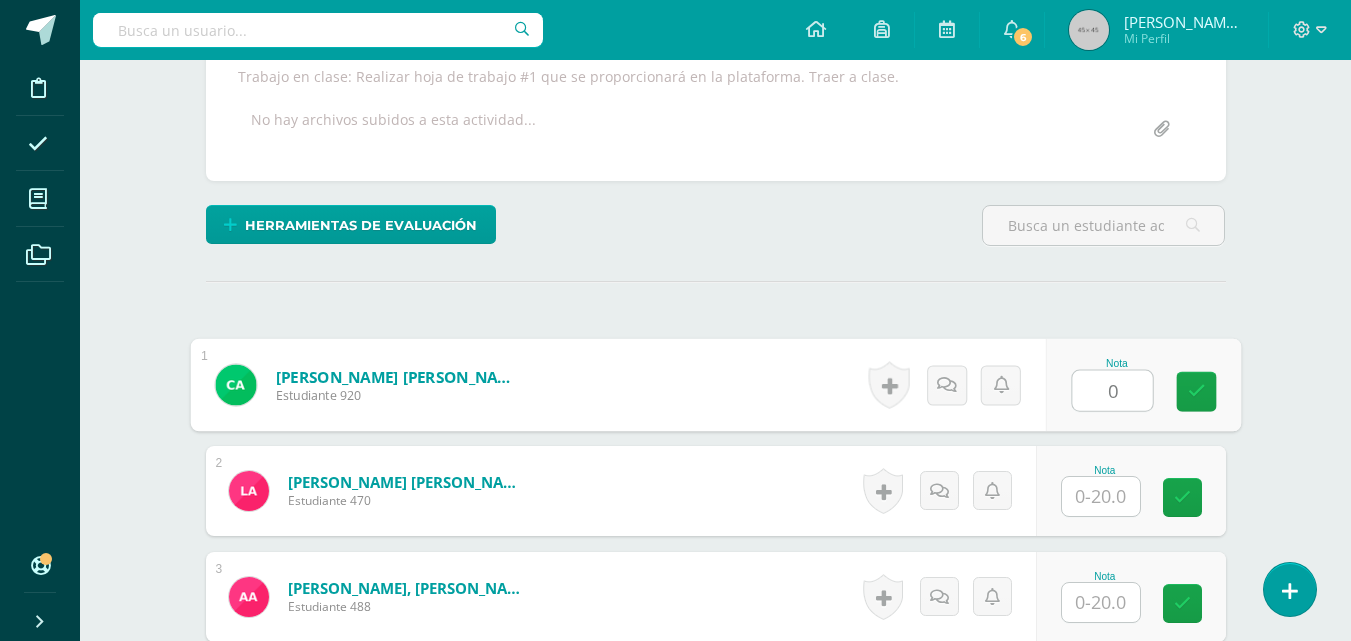 type on "0" 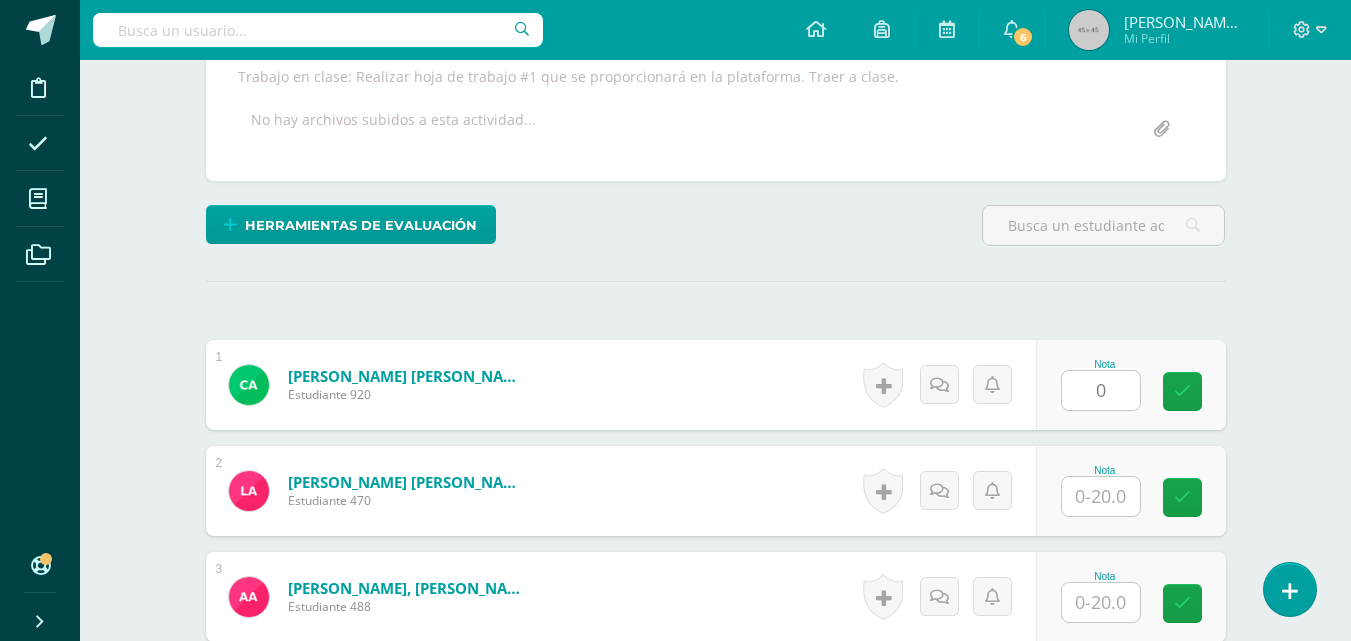 click on "Educación [DEMOGRAPHIC_DATA]
Preparatoria Preprimaria "B"
Herramientas
Detalle de asistencias
Actividad
Anuncios
Actividades
Estudiantes
Planificación
Dosificación
Conferencias
¿Estás seguro que quieres  eliminar  esta actividad?
Esto borrará la actividad y cualquier nota que hayas registrado
permanentemente. Esta acción no se puede revertir. Cancelar Eliminar
Administración de escalas de valoración
escala de valoración
Aún no has creado una escala de valoración.
Cancelar Agregar nueva escala de valoración: Cancelar" at bounding box center [715, 1603] 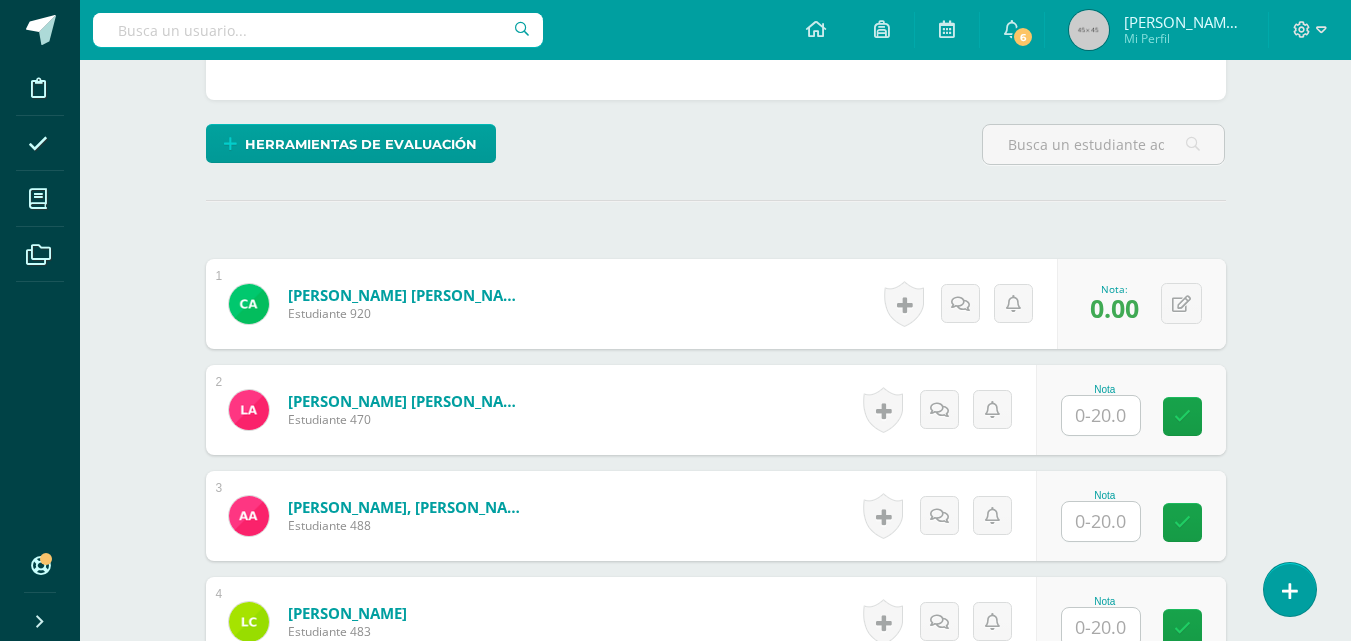 scroll, scrollTop: 454, scrollLeft: 0, axis: vertical 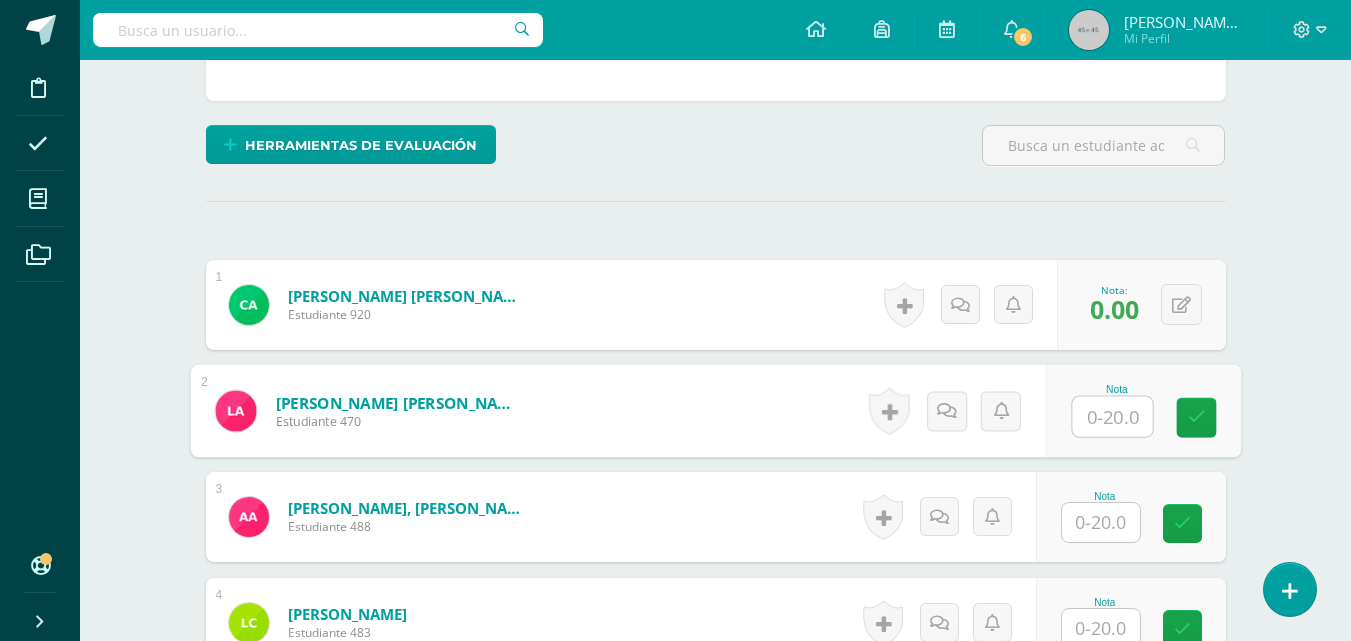 click at bounding box center (1112, 417) 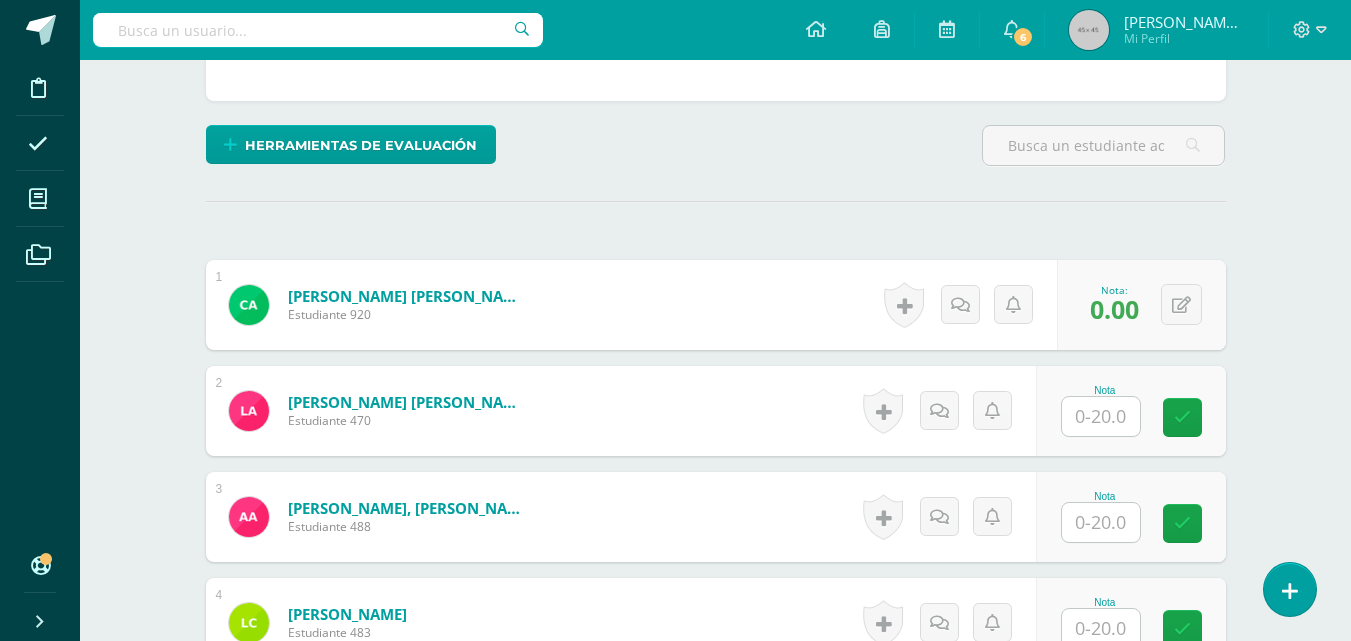 click on "Educación [DEMOGRAPHIC_DATA]
Preparatoria Preprimaria "B"
Herramientas
Detalle de asistencias
Actividad
Anuncios
Actividades
Estudiantes
Planificación
Dosificación
Conferencias
¿Estás seguro que quieres  eliminar  esta actividad?
Esto borrará la actividad y cualquier nota que hayas registrado
permanentemente. Esta acción no se puede revertir. Cancelar Eliminar
Administración de escalas de valoración
escala de valoración
Aún no has creado una escala de valoración.
Cancelar Agregar nueva escala de valoración: Cancelar" at bounding box center (715, 1523) 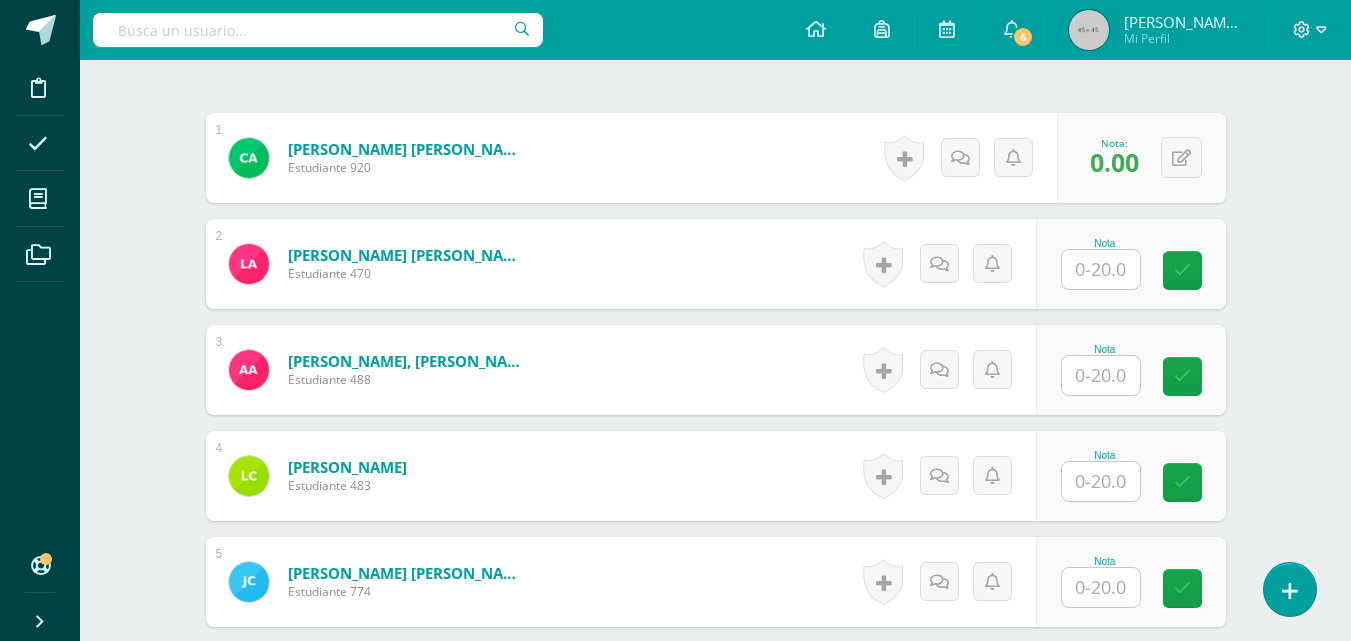 scroll, scrollTop: 534, scrollLeft: 0, axis: vertical 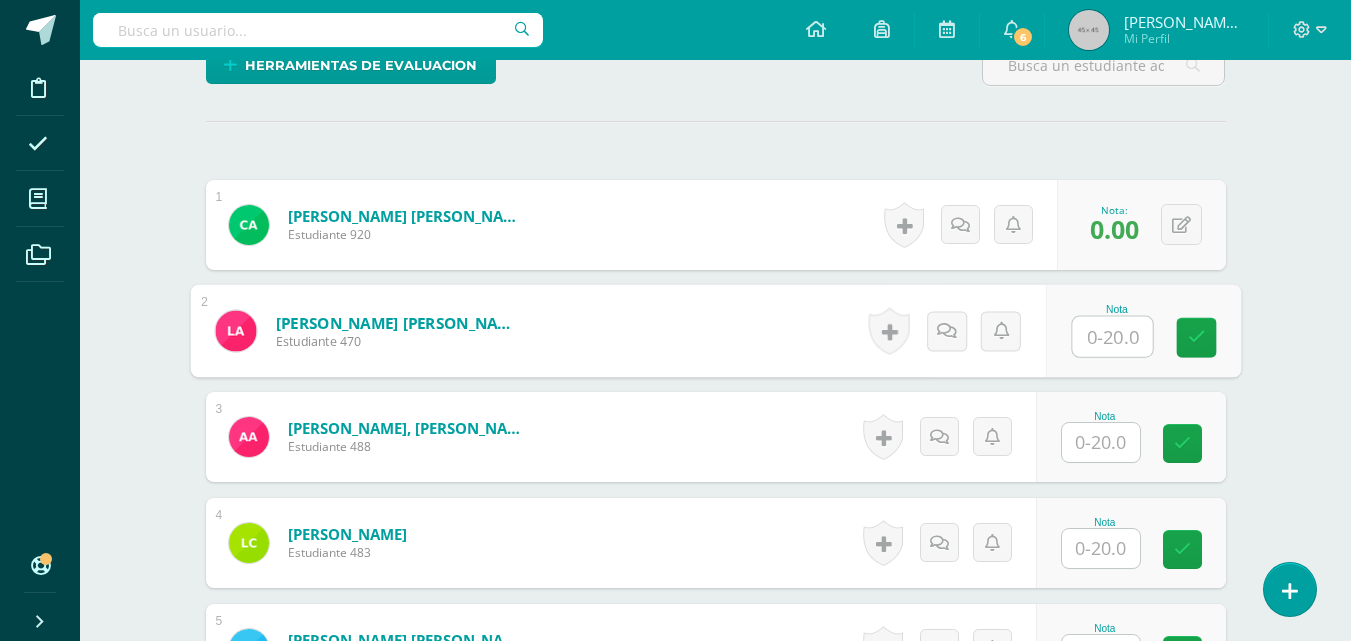 click at bounding box center [1112, 337] 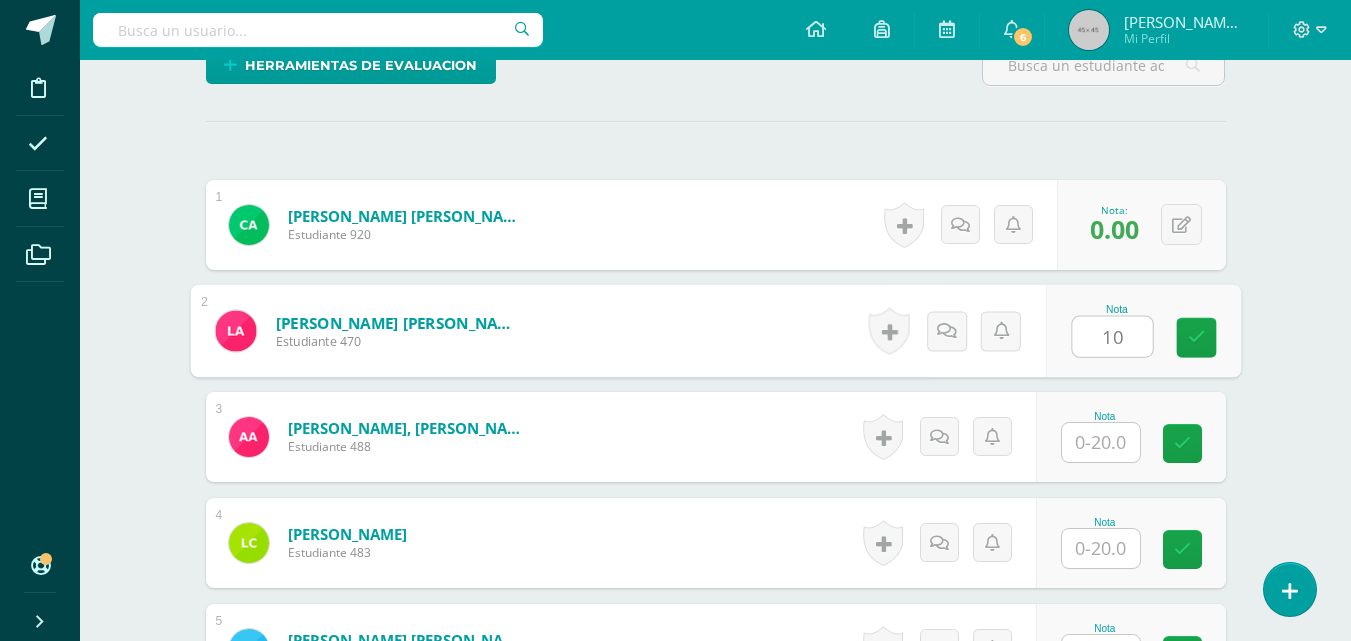 type on "10" 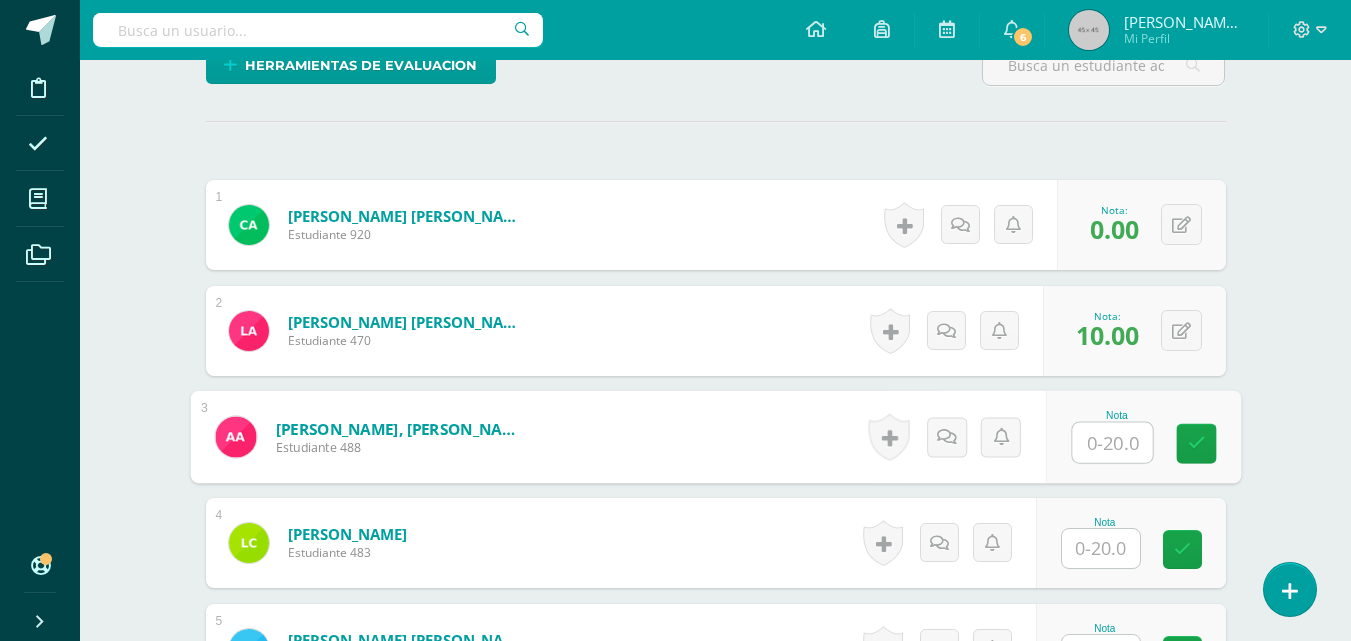 click on "Educación [DEMOGRAPHIC_DATA]
Preparatoria Preprimaria "B"
Herramientas
Detalle de asistencias
Actividad
Anuncios
Actividades
Estudiantes
Planificación
Dosificación
Conferencias
¿Estás seguro que quieres  eliminar  esta actividad?
Esto borrará la actividad y cualquier nota que hayas registrado
permanentemente. Esta acción no se puede revertir. Cancelar Eliminar
Administración de escalas de valoración
escala de valoración
Aún no has creado una escala de valoración.
Cancelar Agregar nueva escala de valoración: Cancelar" at bounding box center (715, 1443) 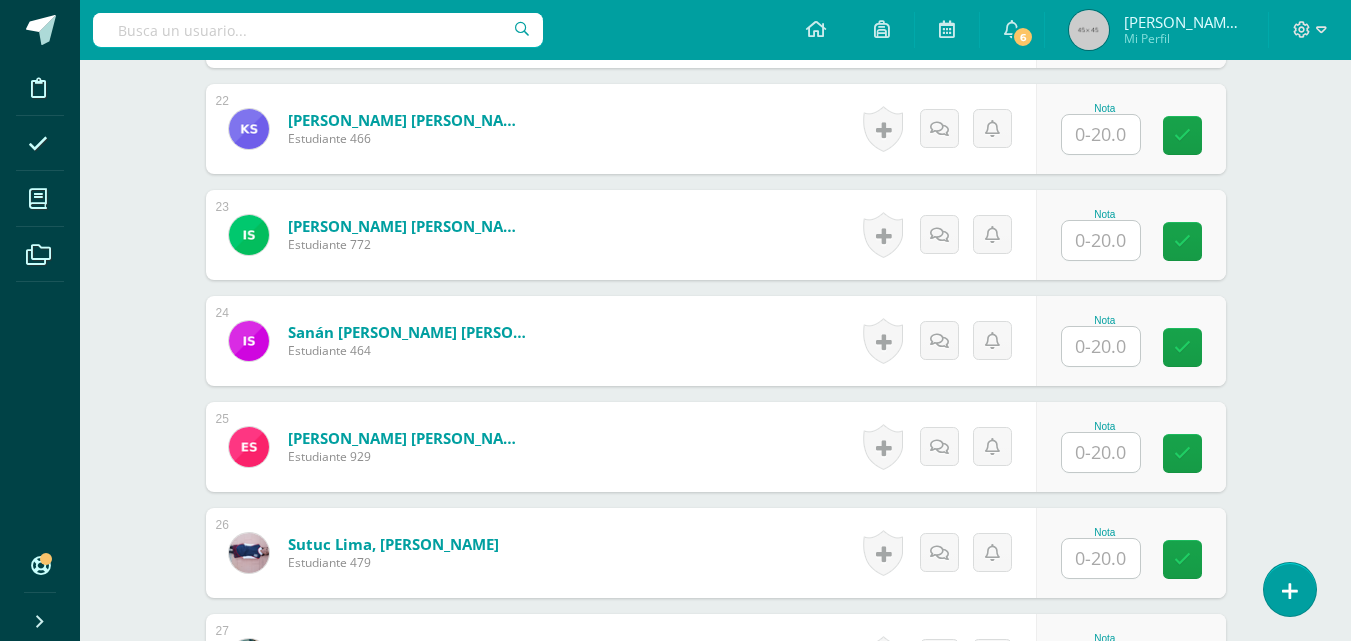 scroll, scrollTop: 2854, scrollLeft: 0, axis: vertical 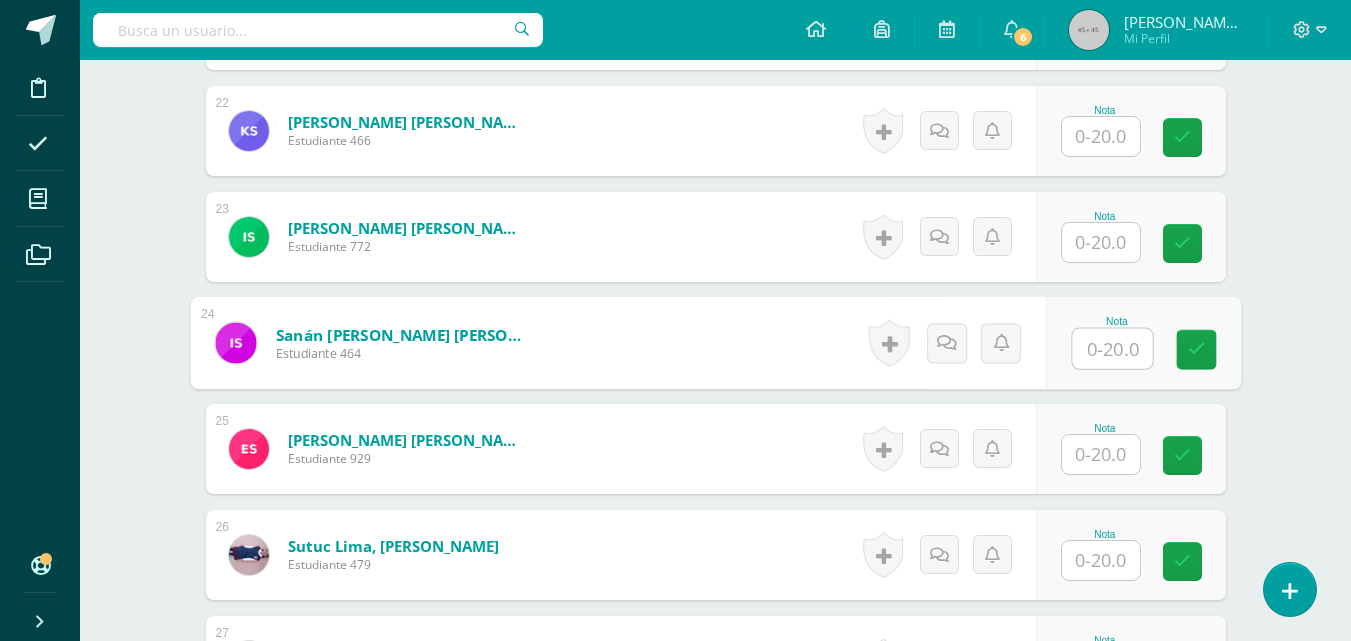 click at bounding box center [1112, 349] 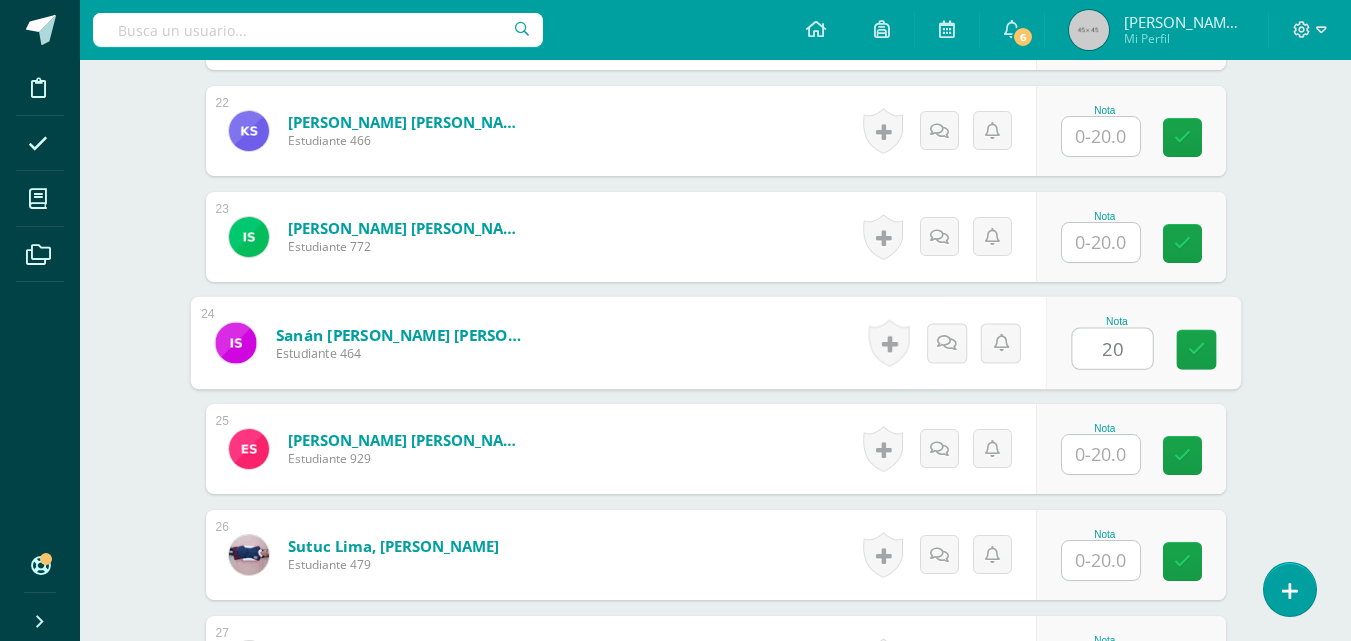 type on "20" 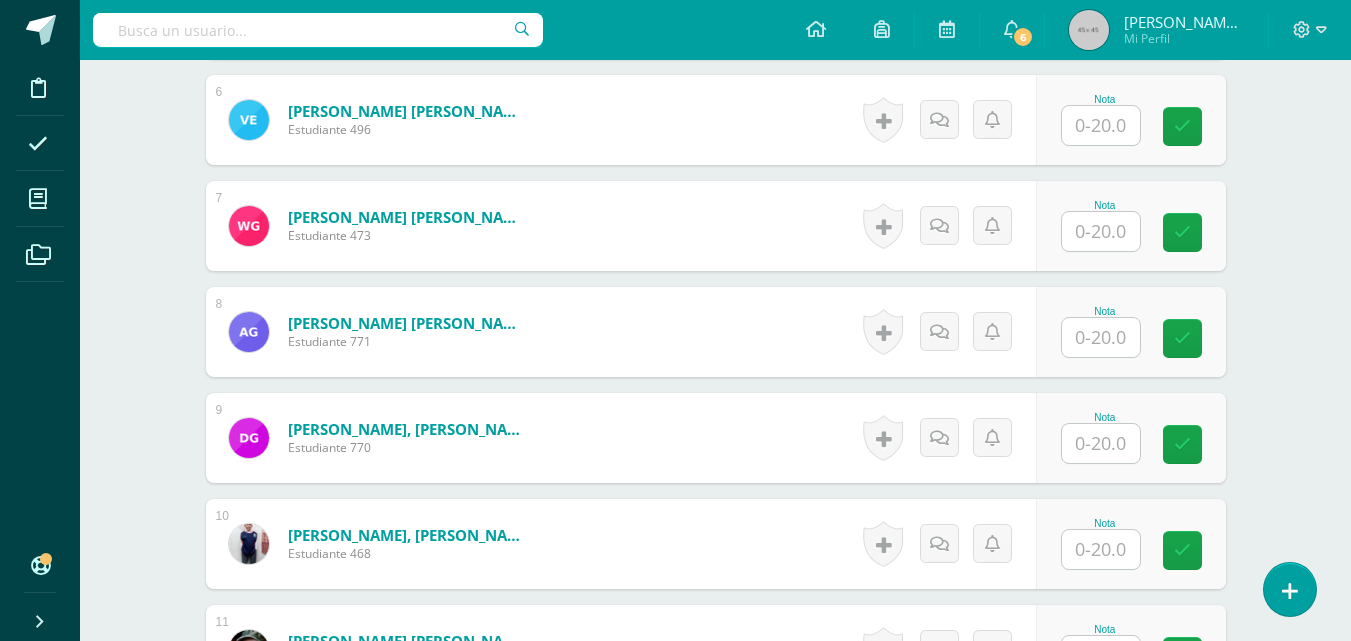 scroll, scrollTop: 1174, scrollLeft: 0, axis: vertical 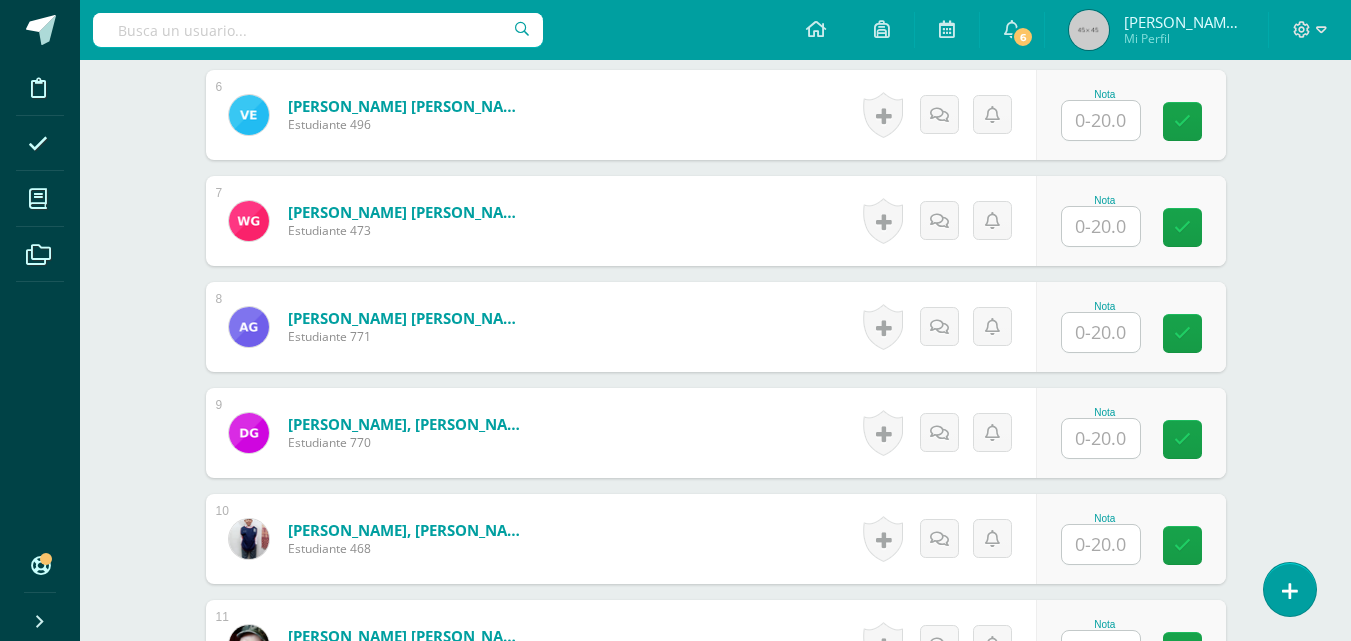 click at bounding box center [1101, 544] 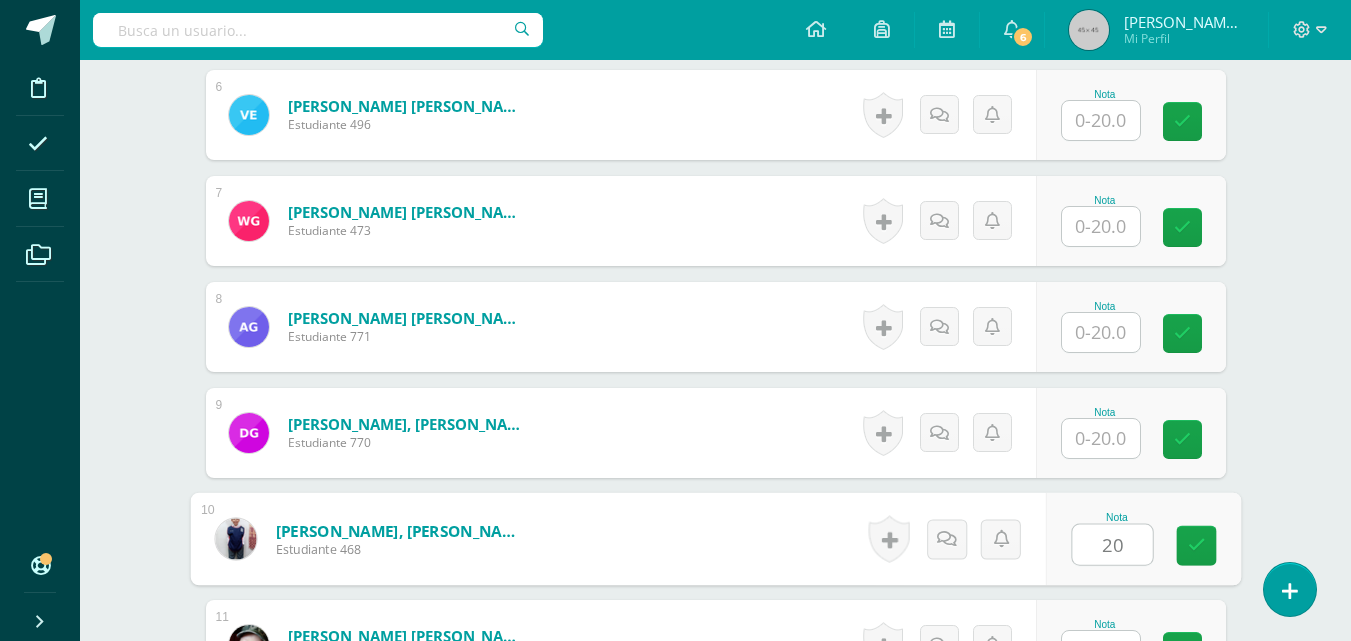 type on "20" 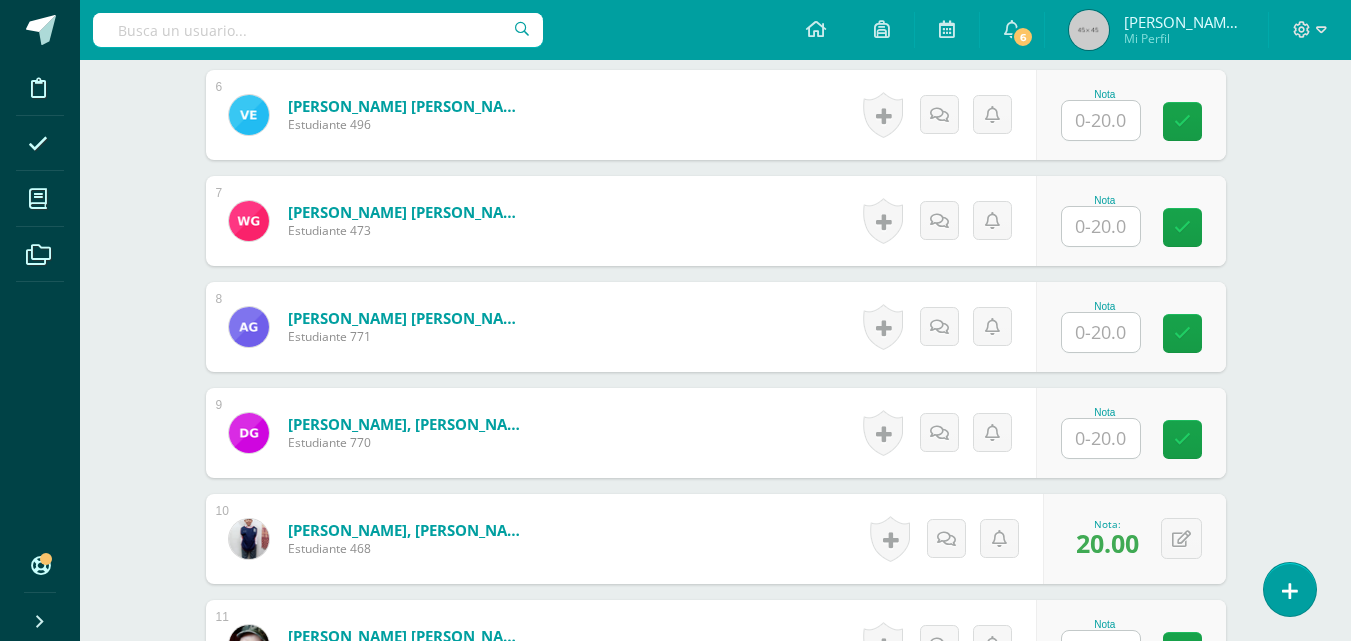 click on "Educación [DEMOGRAPHIC_DATA]
Preparatoria Preprimaria "B"
Herramientas
Detalle de asistencias
Actividad
Anuncios
Actividades
Estudiantes
Planificación
Dosificación
Conferencias
¿Estás seguro que quieres  eliminar  esta actividad?
Esto borrará la actividad y cualquier nota que hayas registrado
permanentemente. Esta acción no se puede revertir. Cancelar Eliminar
Administración de escalas de valoración
escala de valoración
Aún no has creado una escala de valoración.
Cancelar Agregar nueva escala de valoración: Cancelar" at bounding box center (715, 803) 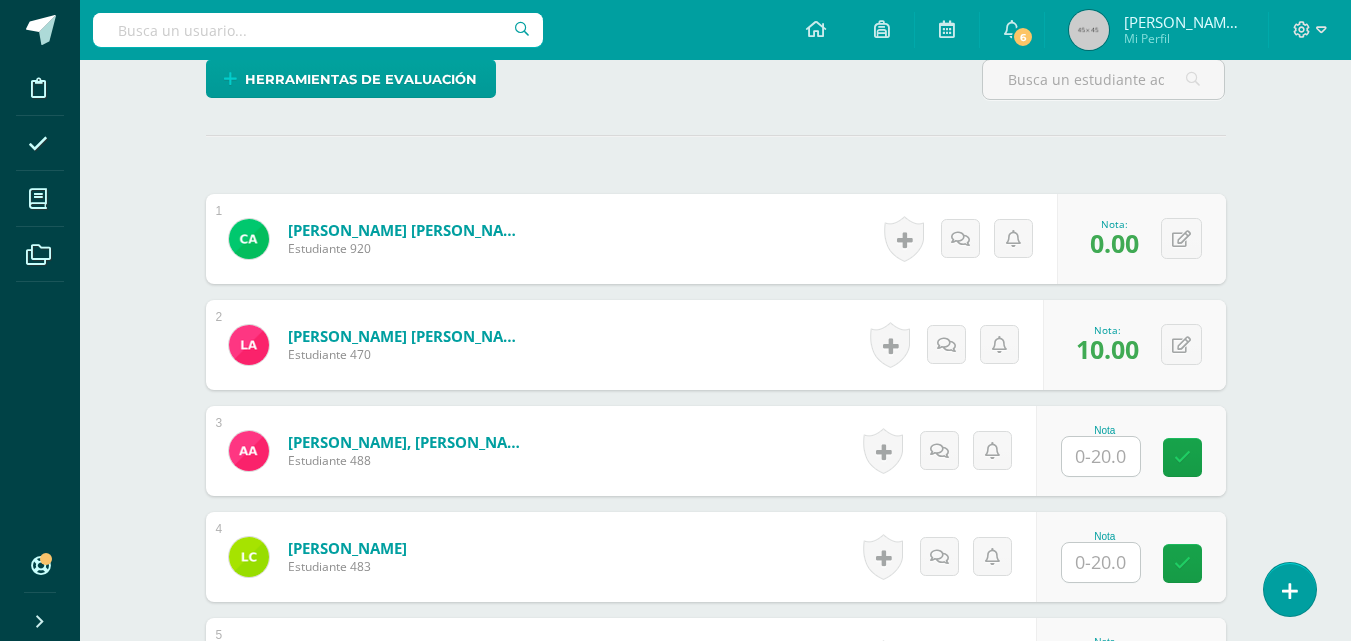 scroll, scrollTop: 560, scrollLeft: 0, axis: vertical 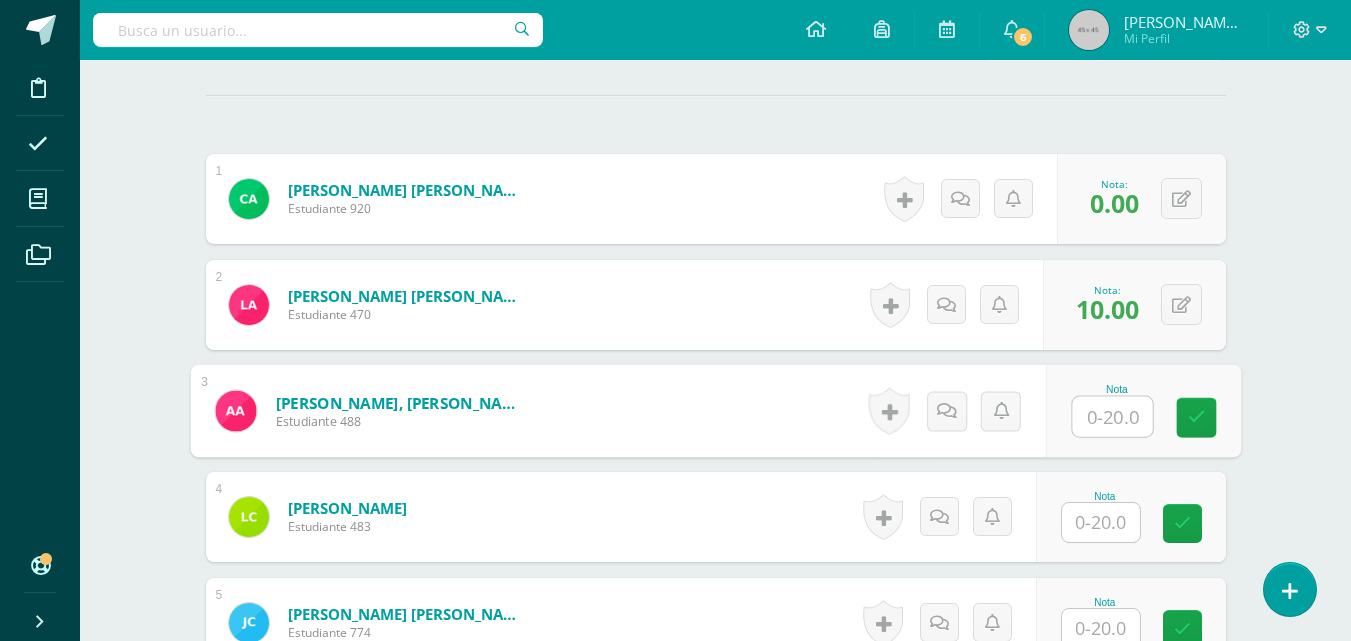 click at bounding box center (1112, 417) 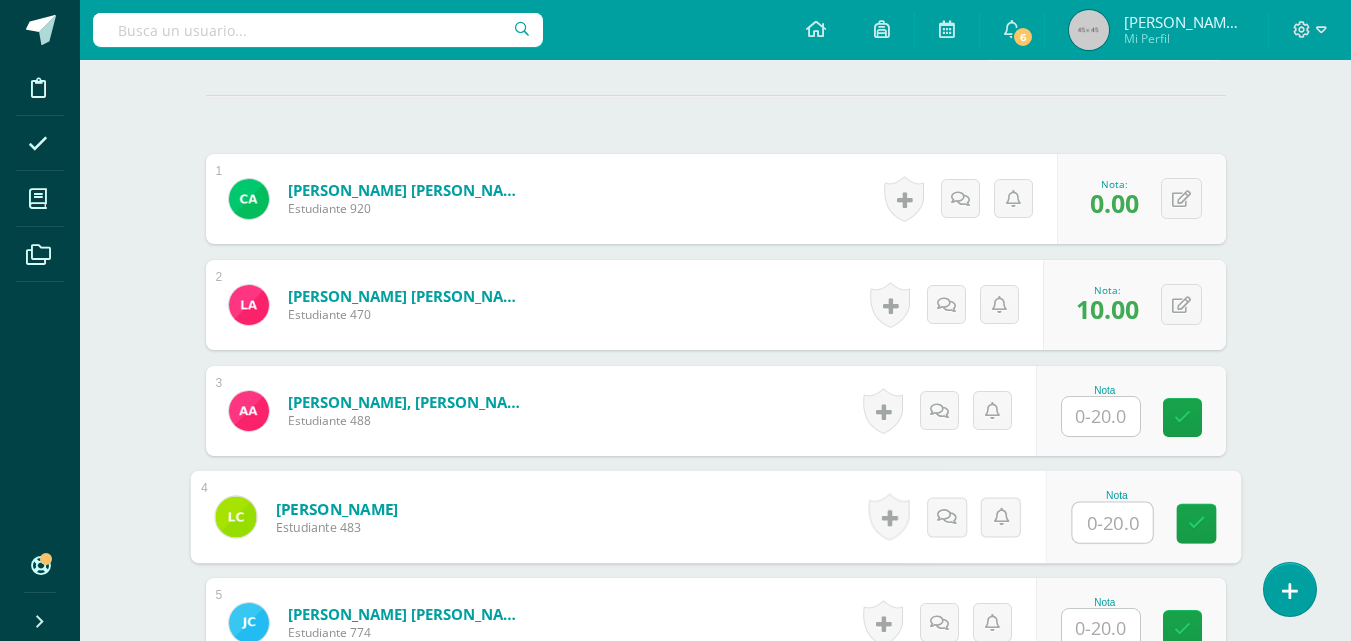 click at bounding box center (1112, 523) 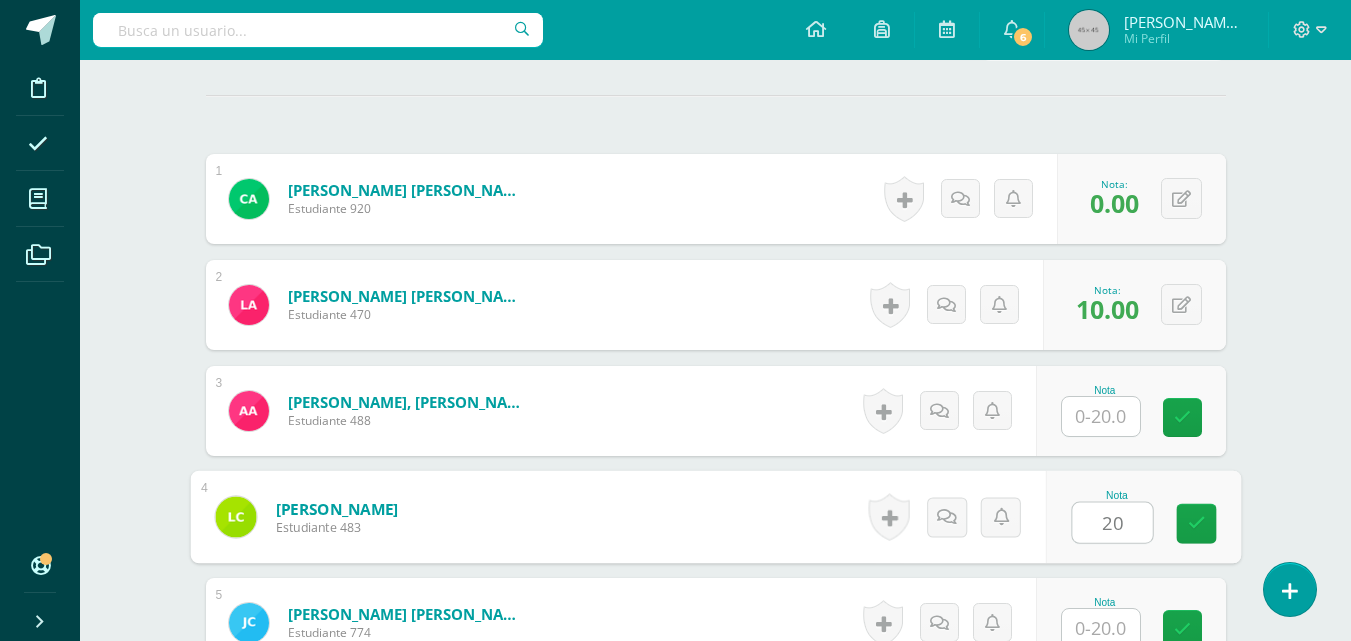 type on "20" 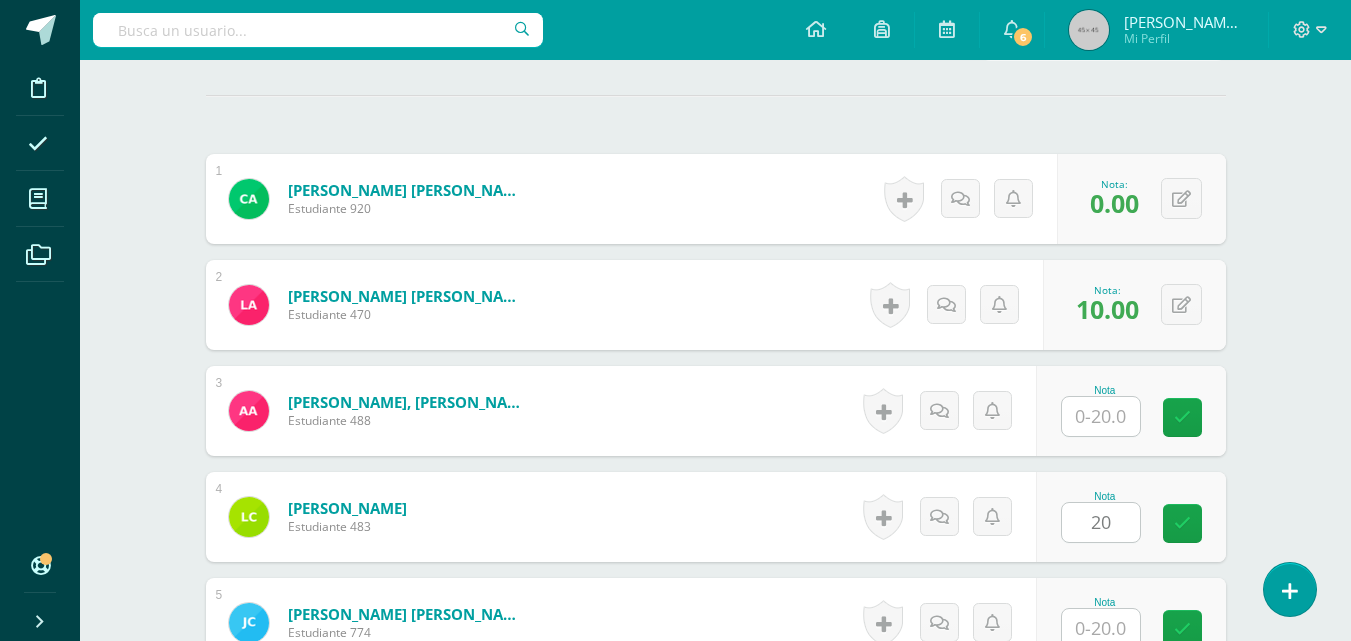 click on "Educación [DEMOGRAPHIC_DATA]
Preparatoria Preprimaria "B"
Herramientas
Detalle de asistencias
Actividad
Anuncios
Actividades
Estudiantes
Planificación
Dosificación
Conferencias
¿Estás seguro que quieres  eliminar  esta actividad?
Esto borrará la actividad y cualquier nota que hayas registrado
permanentemente. Esta acción no se puede revertir. Cancelar Eliminar
Administración de escalas de valoración
escala de valoración
Aún no has creado una escala de valoración.
Cancelar Agregar nueva escala de valoración: Cancelar" at bounding box center (715, 1417) 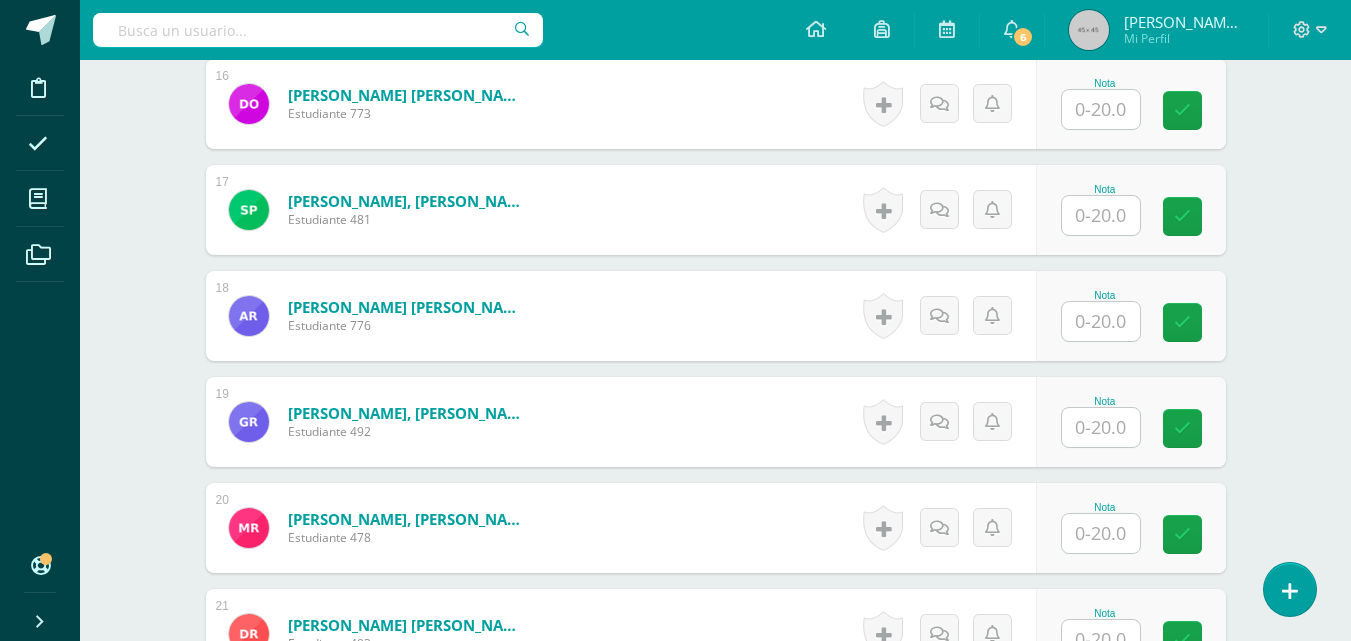 scroll, scrollTop: 2240, scrollLeft: 0, axis: vertical 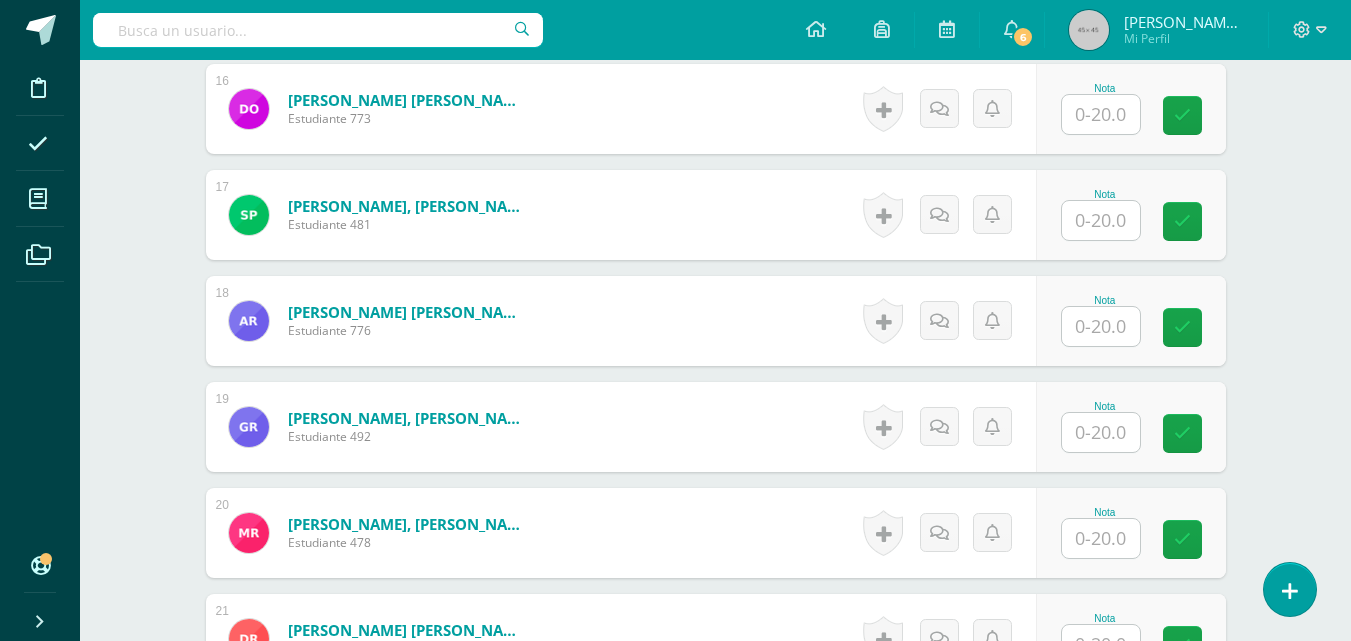 click at bounding box center (1101, 220) 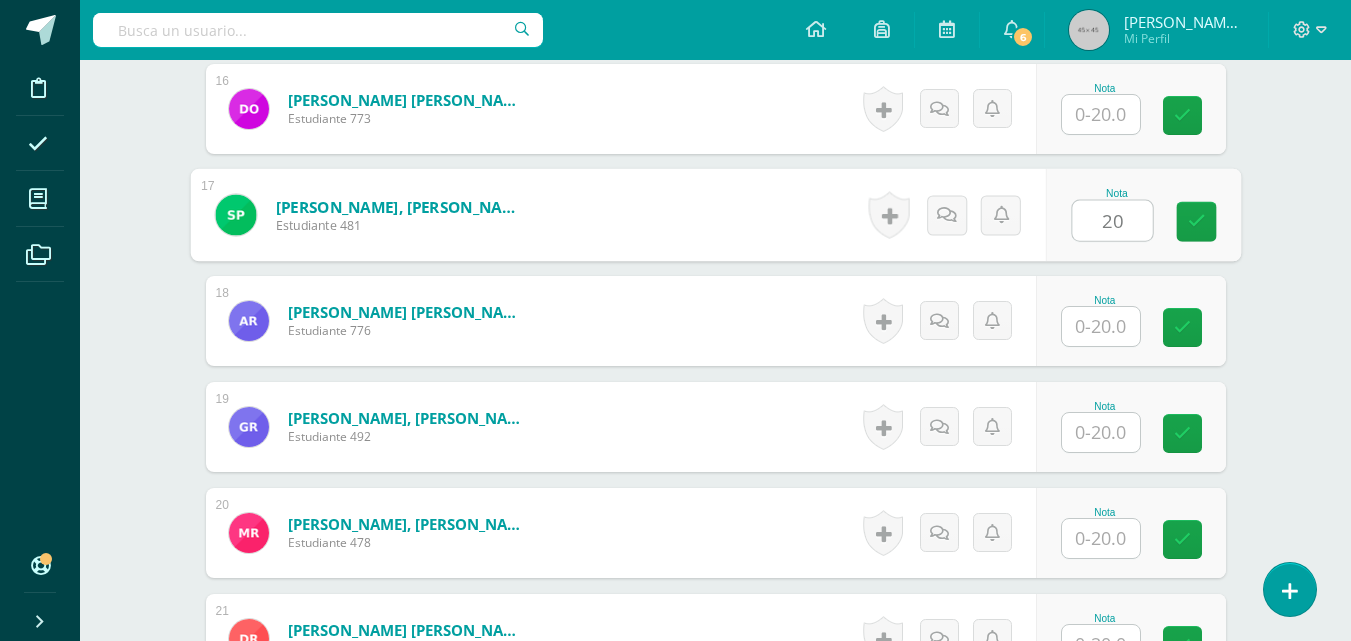 type on "20" 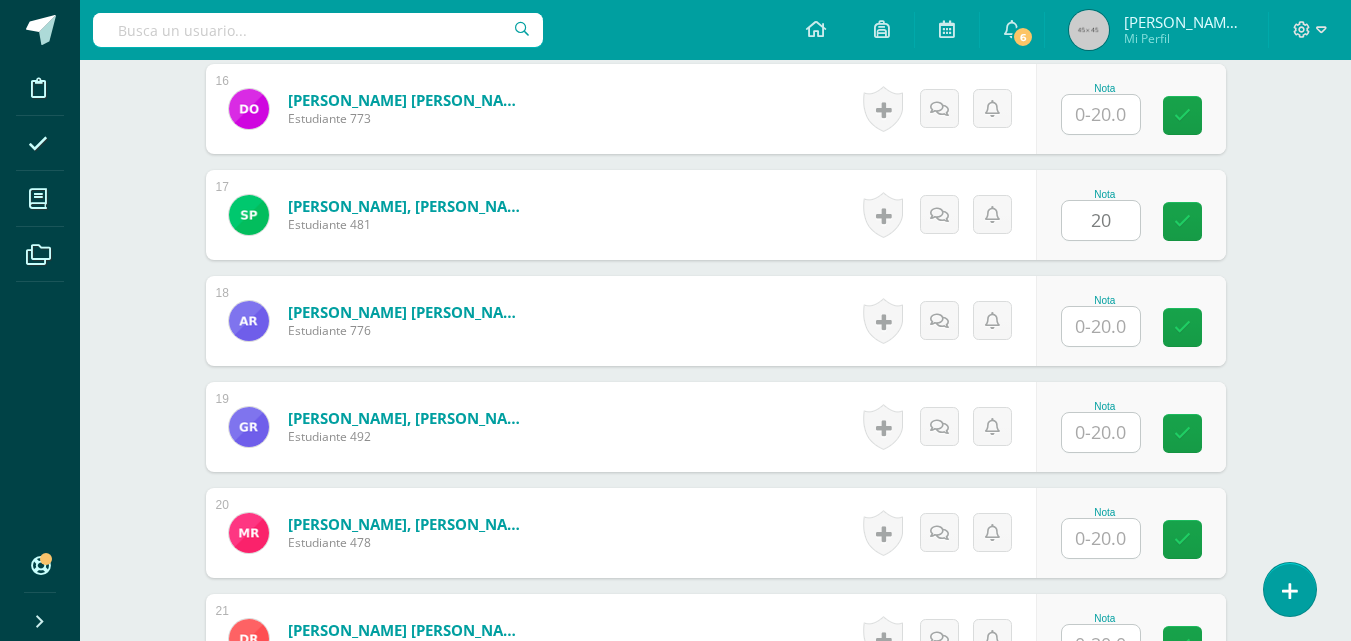 click on "¿Estás seguro que quieres  eliminar  esta actividad?
Esto borrará la actividad y cualquier nota que hayas registrado
permanentemente. Esta acción no se puede revertir. Cancelar Eliminar
Administración de escalas de valoración
escala de valoración
Aún no has creado una escala de valoración.
Cancelar Agregar nueva escala de valoración: Agrega una división a la escala de valoración  (ej. Ortografía, redacción, trabajo en equipo, etc.)
Agregar
Cancelar Crear escala de valoración
Agrega listas de cotejo
Mostrar todos                             Mostrar todos Mis listas Generales Comunicación y Lenguaje Matemática Ciencia Estudios Sociales Arte Ejemplo 1" at bounding box center (716, -194) 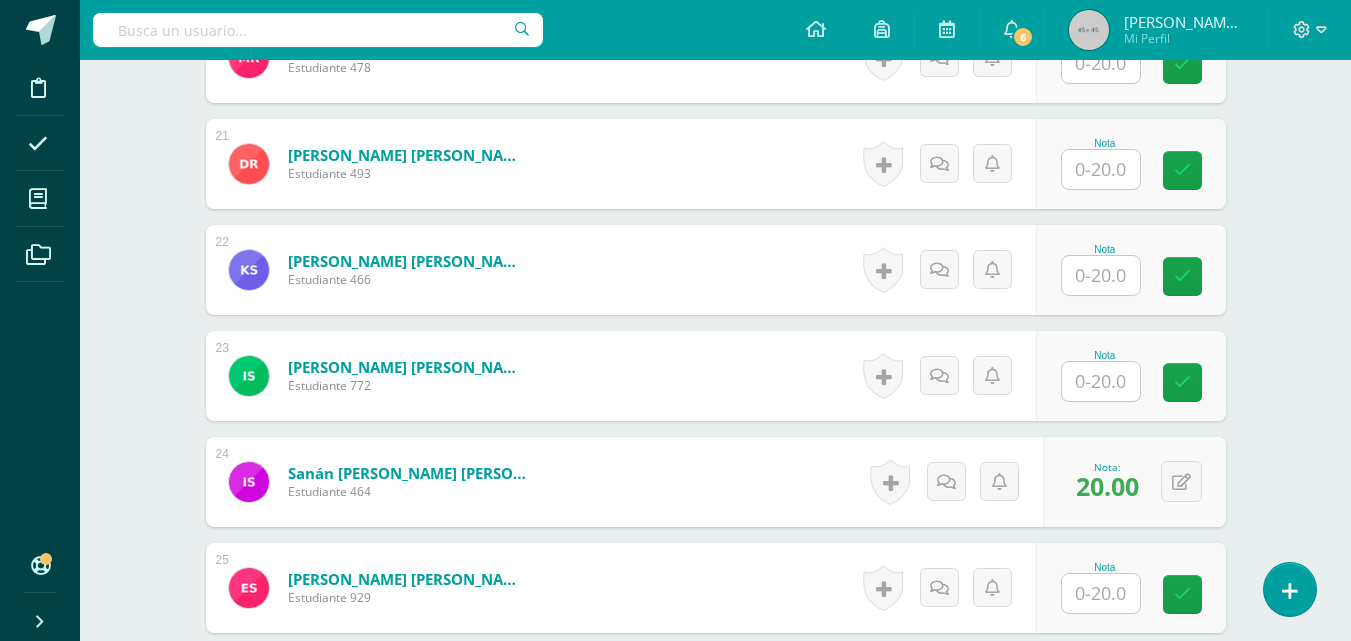 scroll, scrollTop: 2880, scrollLeft: 0, axis: vertical 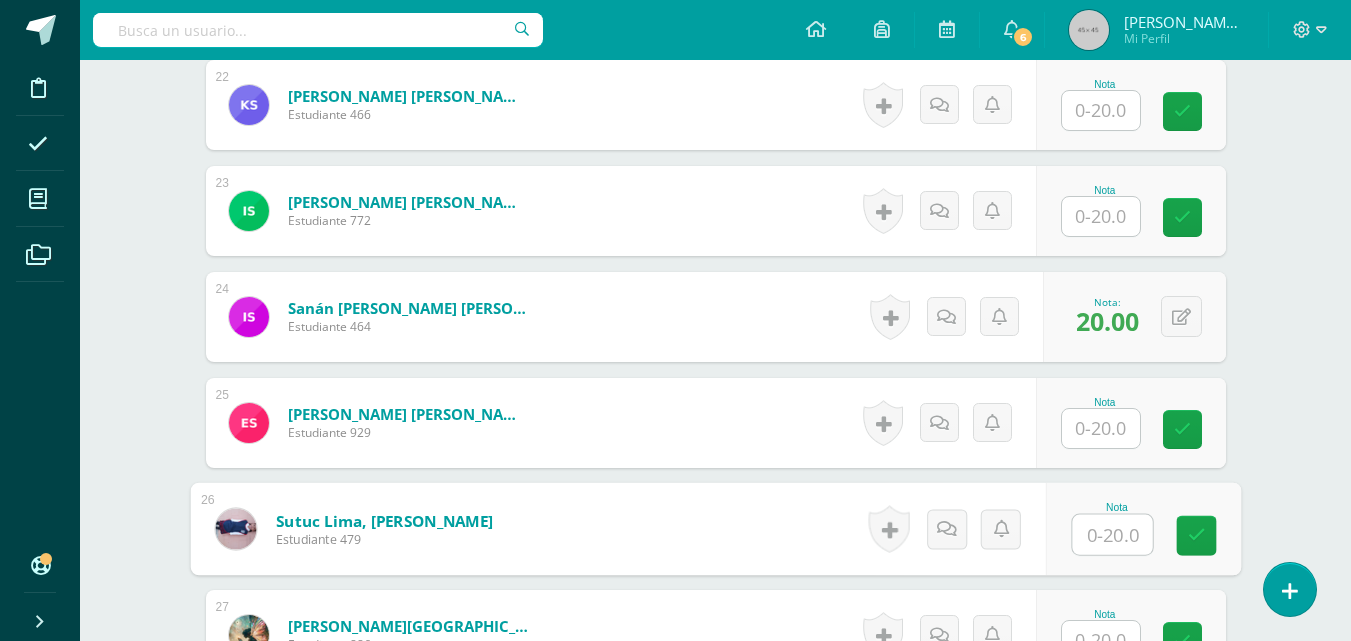 click at bounding box center [1112, 535] 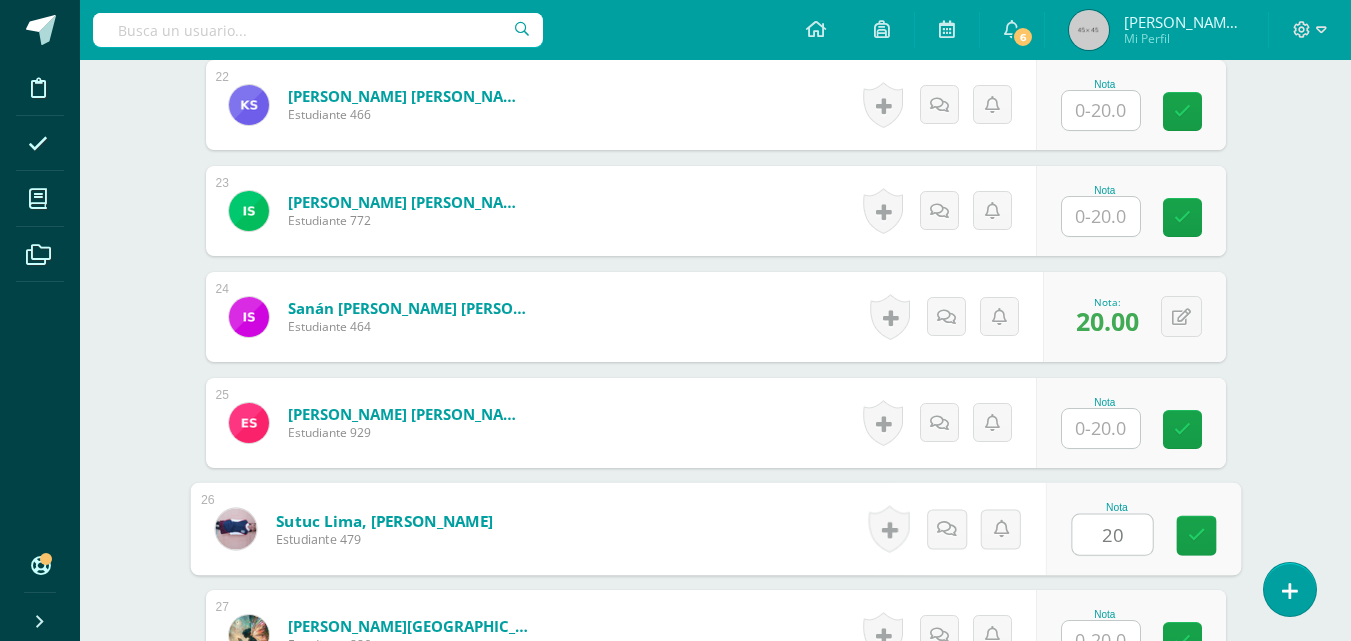 type on "20" 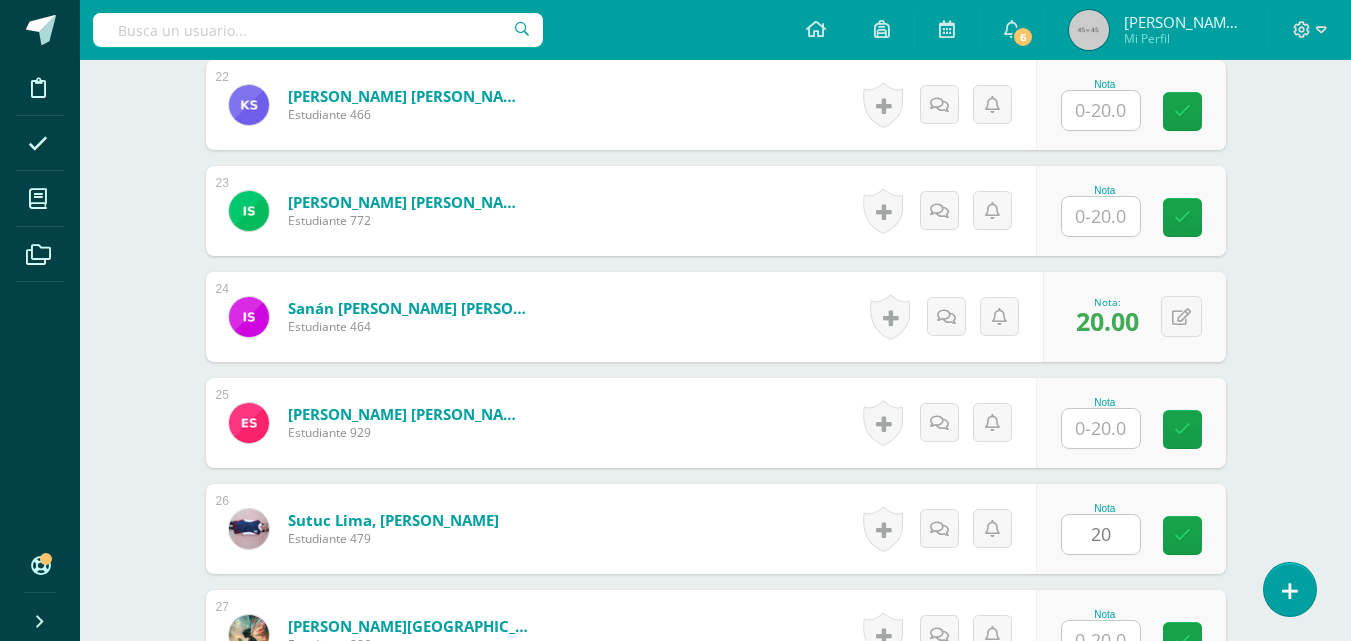 click on "Educación [DEMOGRAPHIC_DATA]
Preparatoria Preprimaria "B"
Herramientas
Detalle de asistencias
Actividad
Anuncios
Actividades
Estudiantes
Planificación
Dosificación
Conferencias
¿Estás seguro que quieres  eliminar  esta actividad?
Esto borrará la actividad y cualquier nota que hayas registrado
permanentemente. Esta acción no se puede revertir. Cancelar Eliminar
Administración de escalas de valoración
escala de valoración
Aún no has creado una escala de valoración.
Cancelar Agregar nueva escala de valoración: Cancelar" at bounding box center [715, -903] 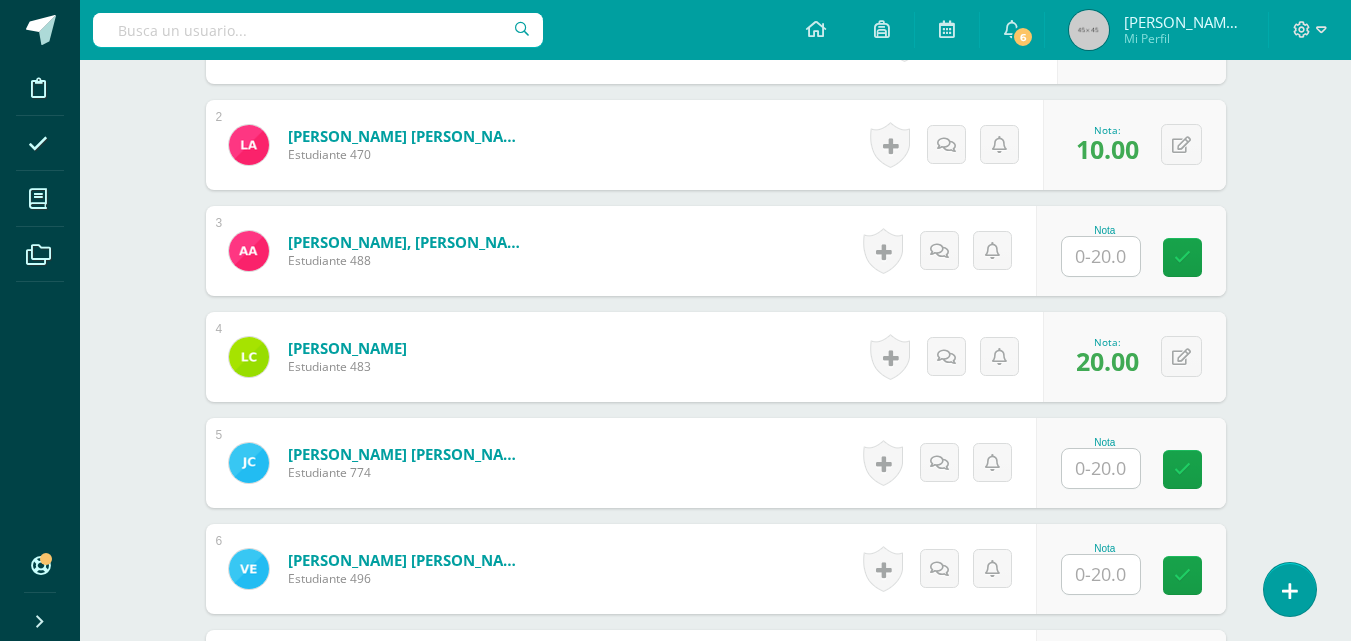 scroll, scrollTop: 680, scrollLeft: 0, axis: vertical 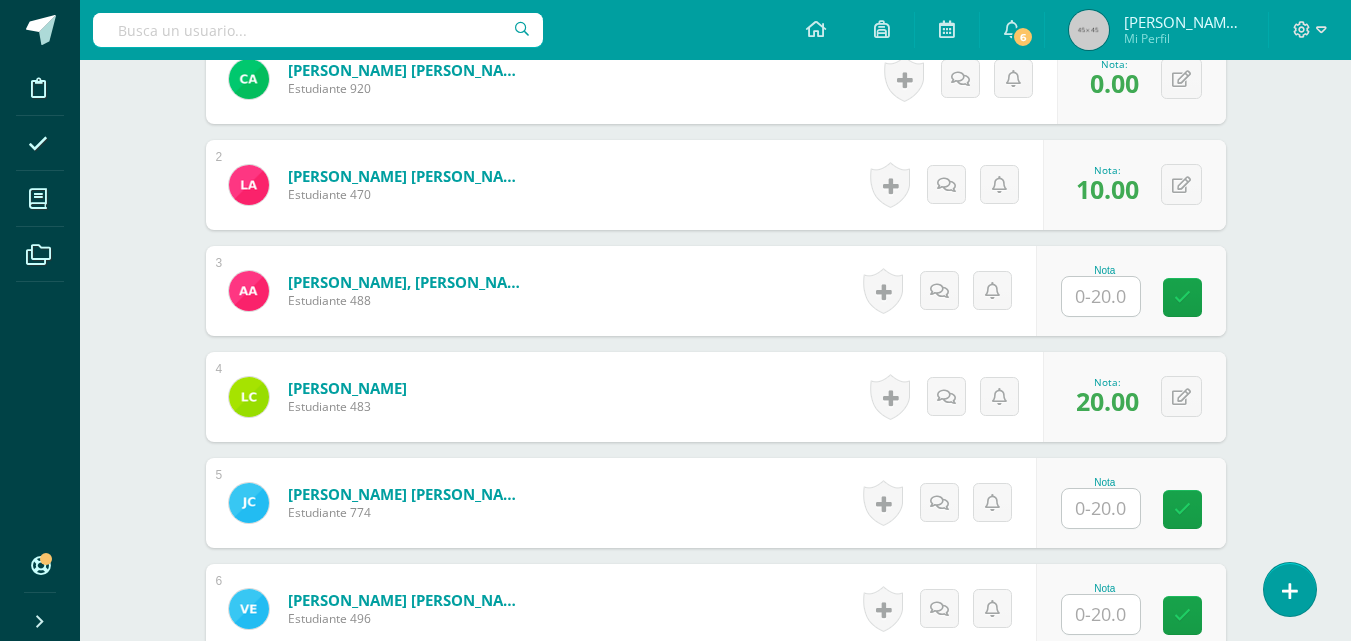 click at bounding box center (1101, 296) 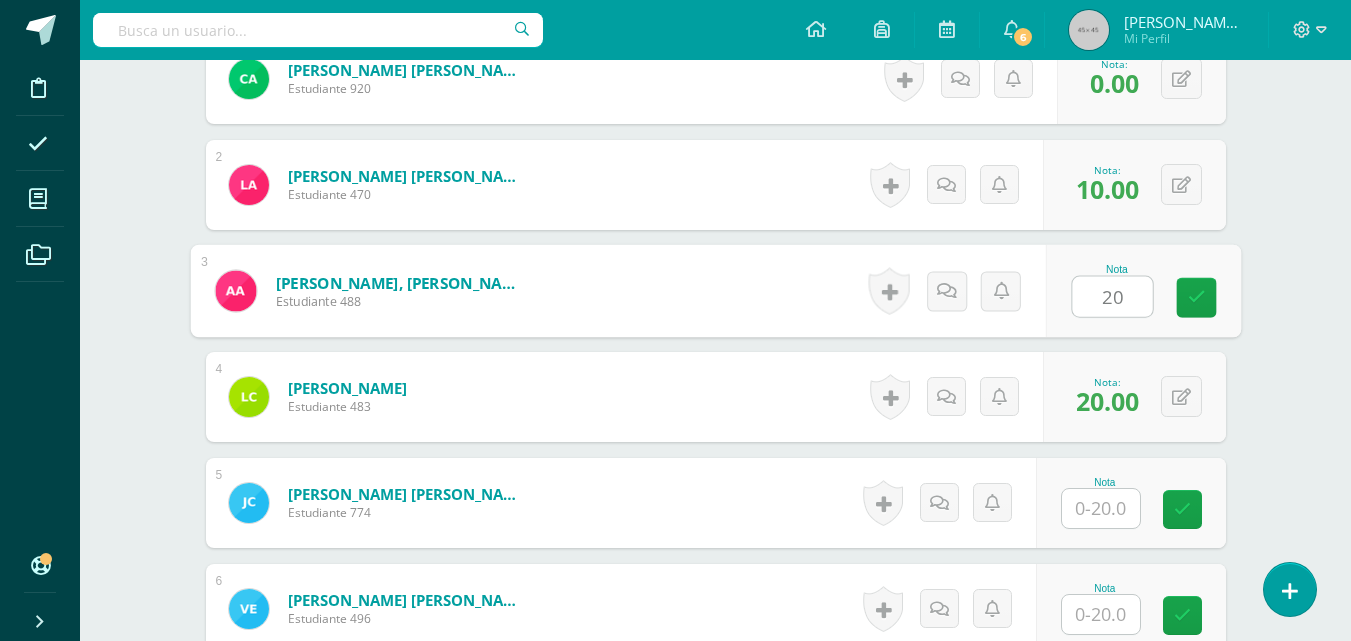 type on "20" 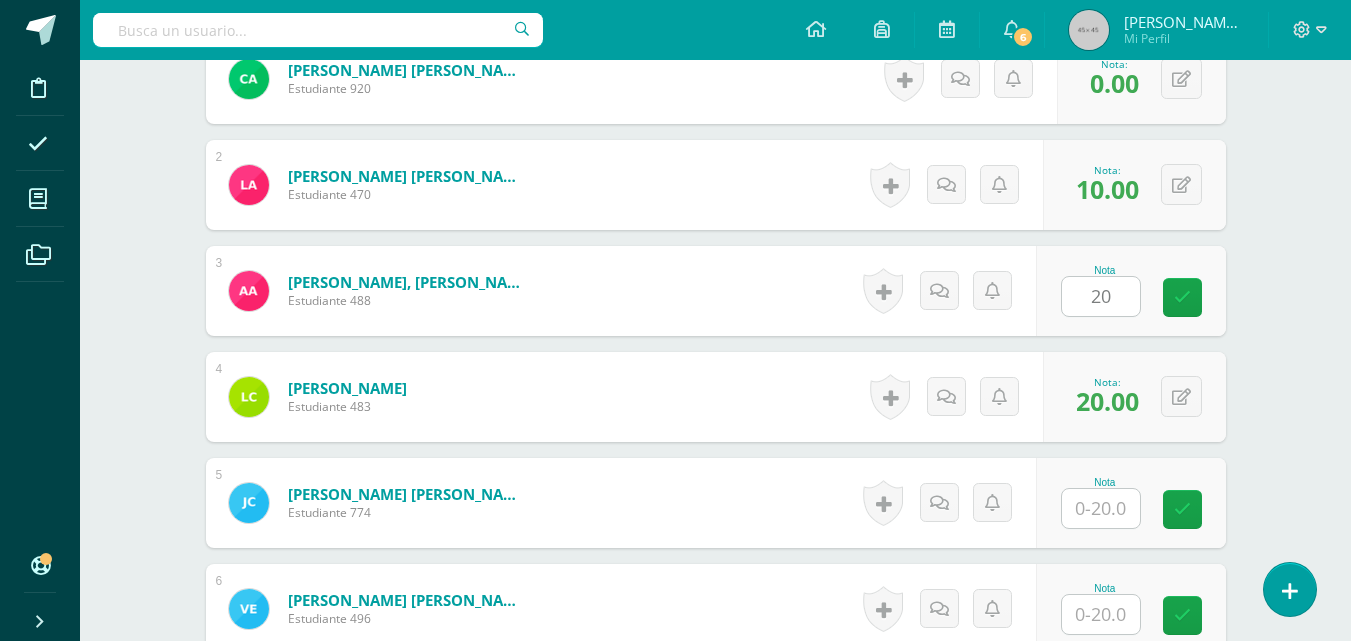 click on "Educación [DEMOGRAPHIC_DATA]
Preparatoria Preprimaria "B"
Herramientas
Detalle de asistencias
Actividad
Anuncios
Actividades
Estudiantes
Planificación
Dosificación
Conferencias
¿Estás seguro que quieres  eliminar  esta actividad?
Esto borrará la actividad y cualquier nota que hayas registrado
permanentemente. Esta acción no se puede revertir. Cancelar Eliminar
Administración de escalas de valoración
escala de valoración
Aún no has creado una escala de valoración.
Cancelar Agregar nueva escala de valoración: Cancelar" at bounding box center (715, 1297) 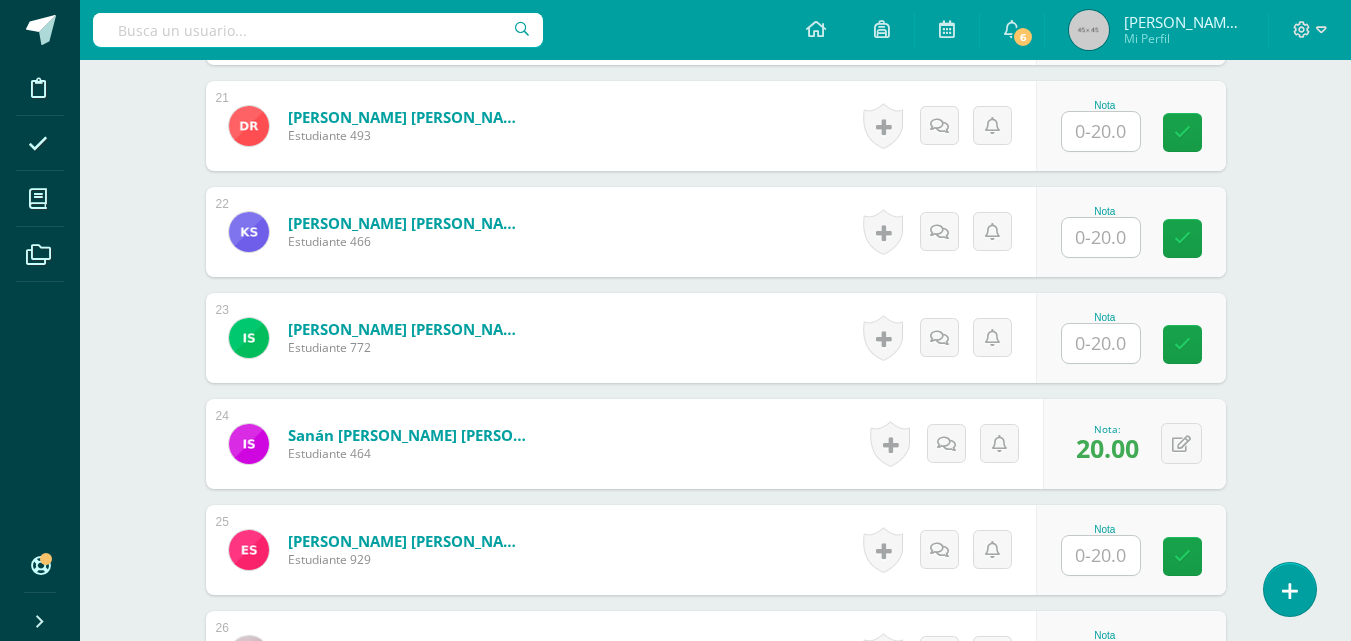 scroll, scrollTop: 2694, scrollLeft: 0, axis: vertical 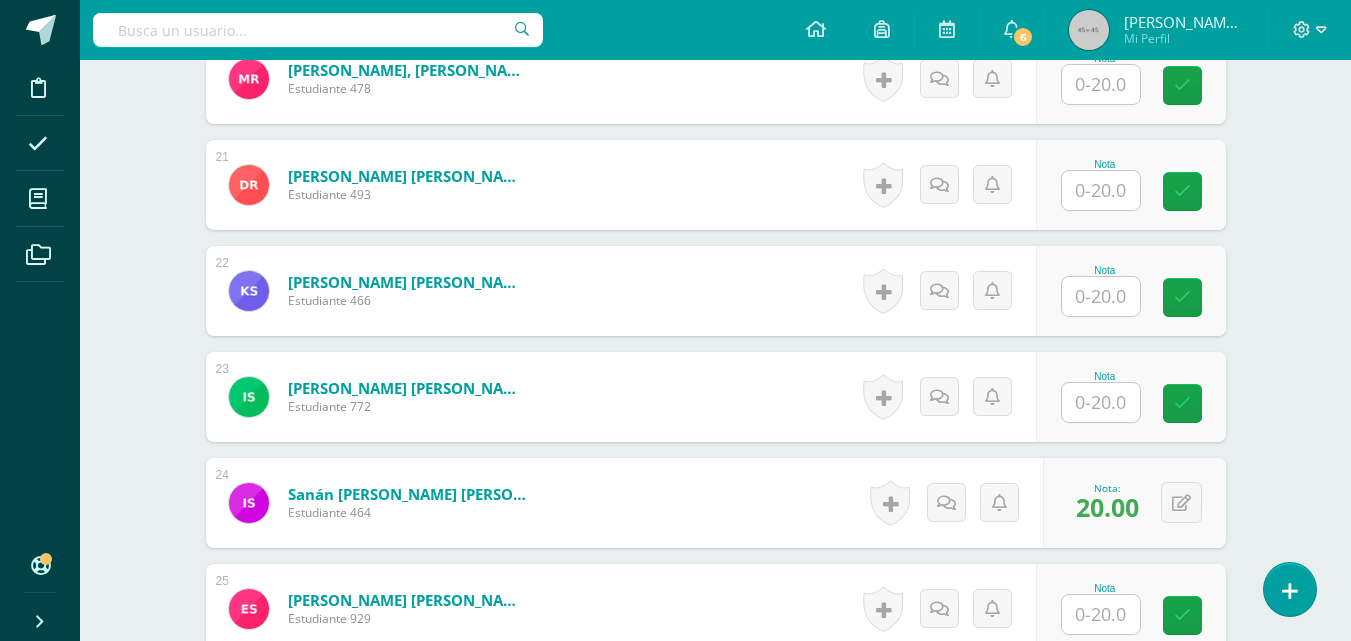 click on "Educación [DEMOGRAPHIC_DATA]
Preparatoria Preprimaria "B"
Herramientas
Detalle de asistencias
Actividad
Anuncios
Actividades
Estudiantes
Planificación
Dosificación
Conferencias
¿Estás seguro que quieres  eliminar  esta actividad?
Esto borrará la actividad y cualquier nota que hayas registrado
permanentemente. Esta acción no se puede revertir. Cancelar Eliminar
Administración de escalas de valoración
escala de valoración
Aún no has creado una escala de valoración.
Cancelar Agregar nueva escala de valoración: Cancelar" at bounding box center [715, -717] 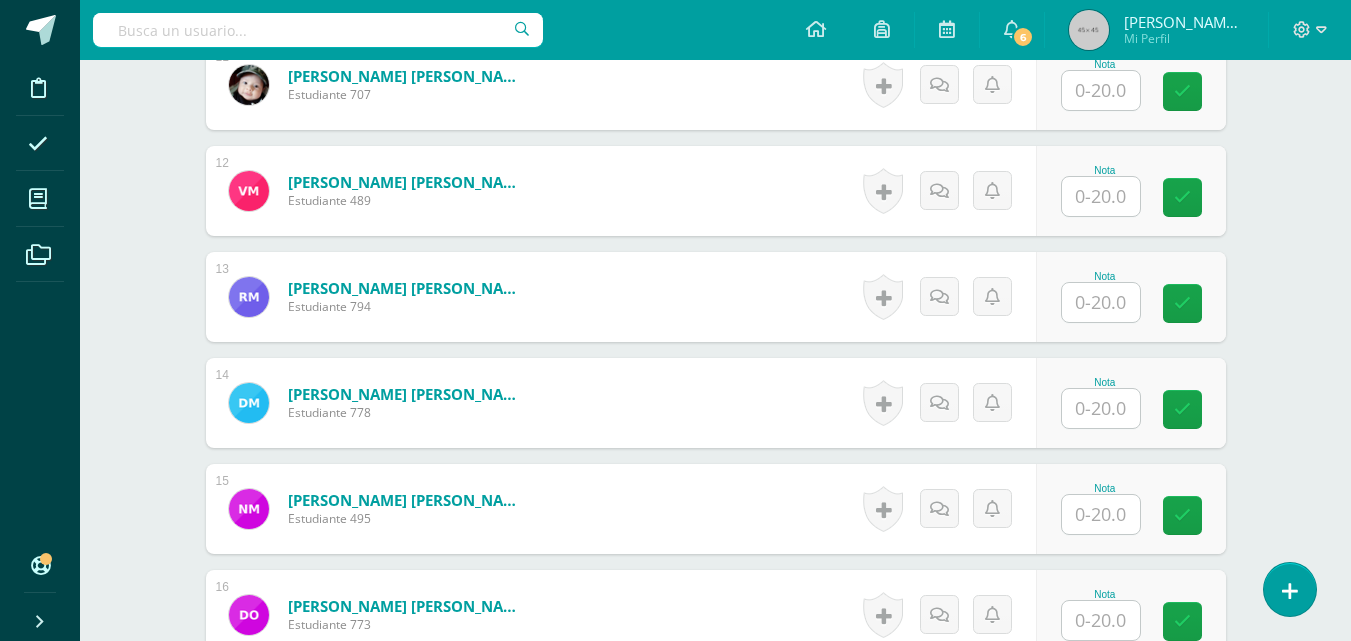 scroll, scrollTop: 1774, scrollLeft: 0, axis: vertical 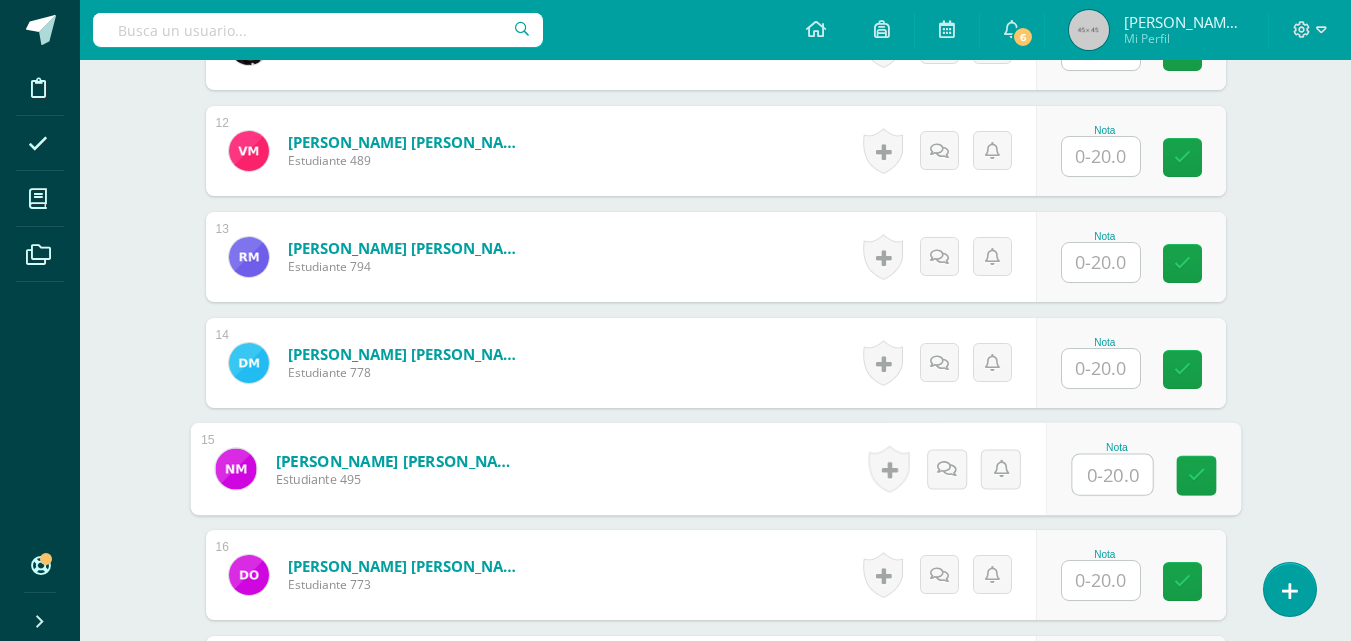 click at bounding box center (1112, 475) 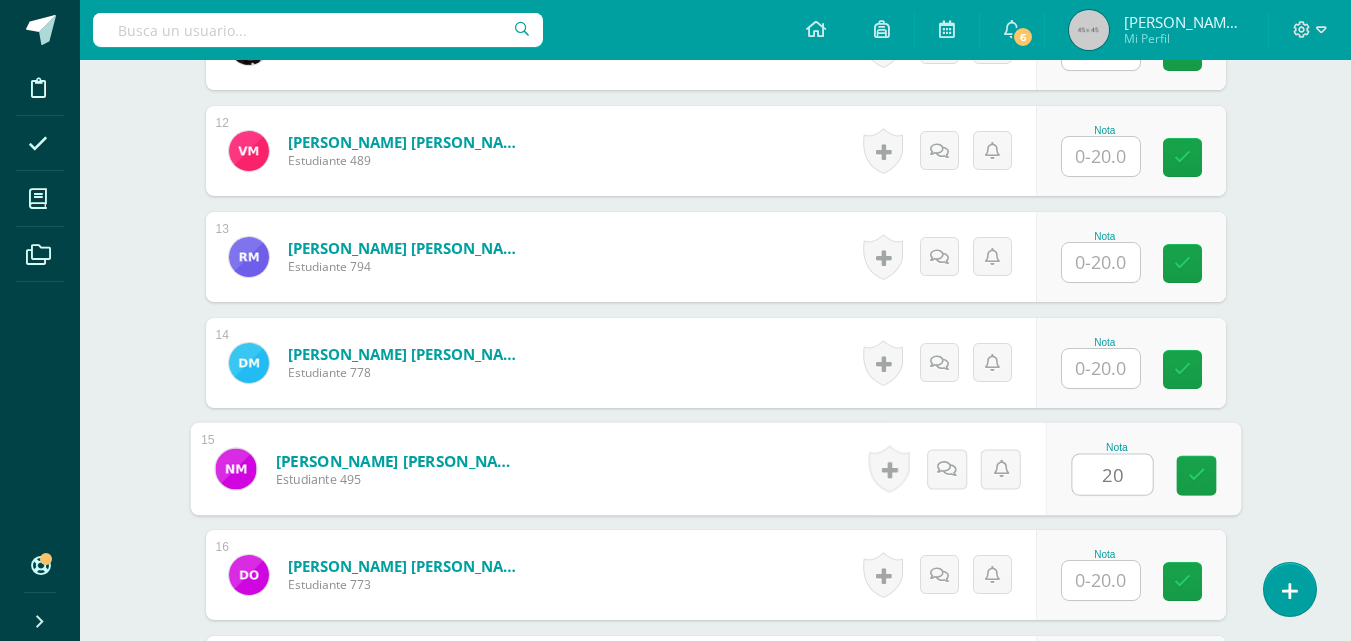type on "20" 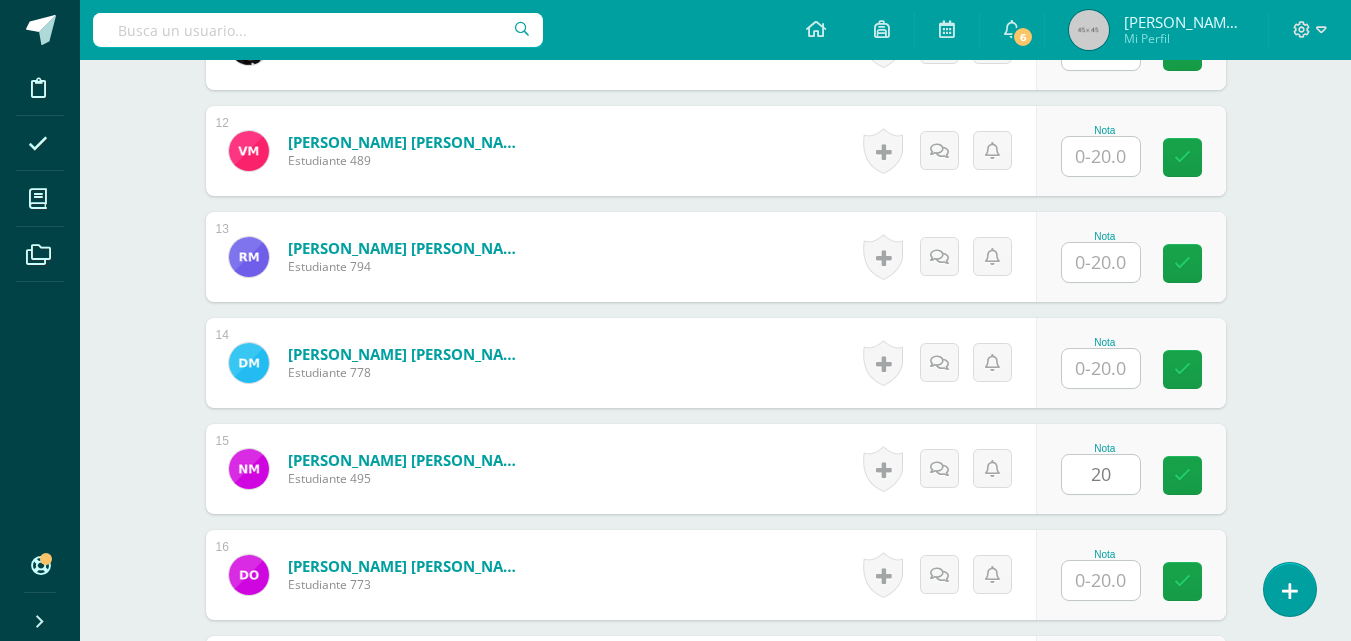 click on "Educación [DEMOGRAPHIC_DATA]
Preparatoria Preprimaria "B"
Herramientas
Detalle de asistencias
Actividad
Anuncios
Actividades
Estudiantes
Planificación
Dosificación
Conferencias
¿Estás seguro que quieres  eliminar  esta actividad?
Esto borrará la actividad y cualquier nota que hayas registrado
permanentemente. Esta acción no se puede revertir. Cancelar Eliminar
Administración de escalas de valoración
escala de valoración
Aún no has creado una escala de valoración.
Cancelar Agregar nueva escala de valoración: Cancelar" at bounding box center (715, 203) 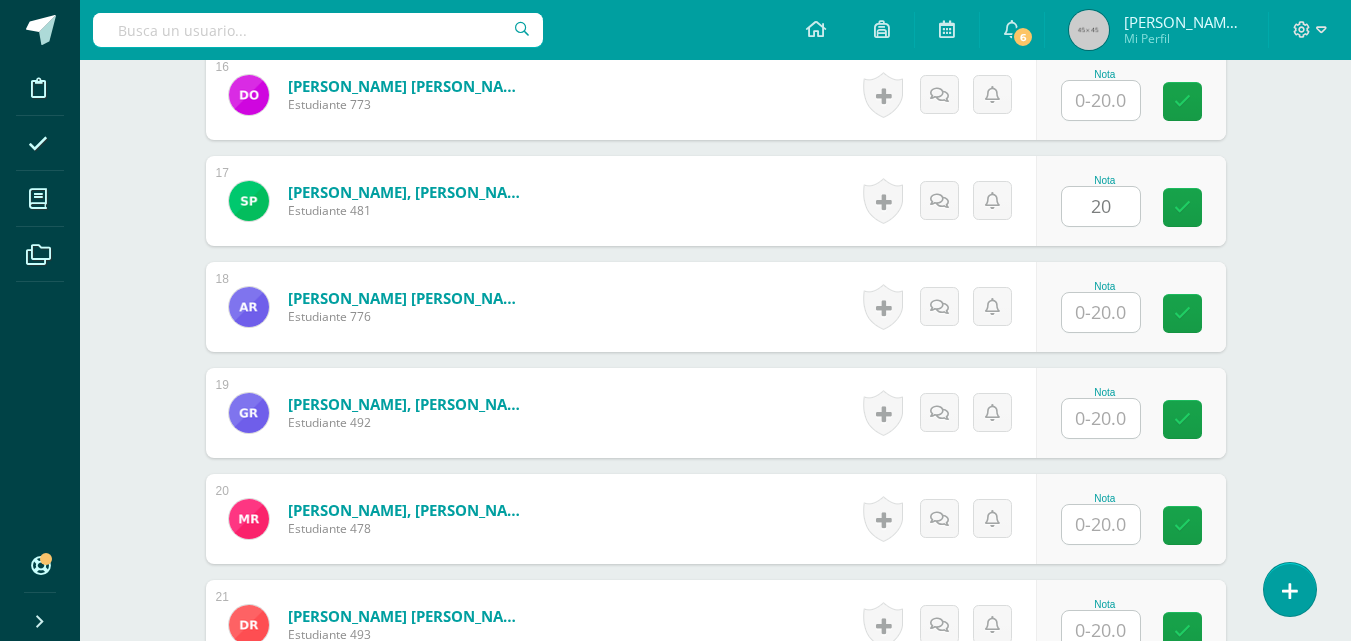 scroll, scrollTop: 2294, scrollLeft: 0, axis: vertical 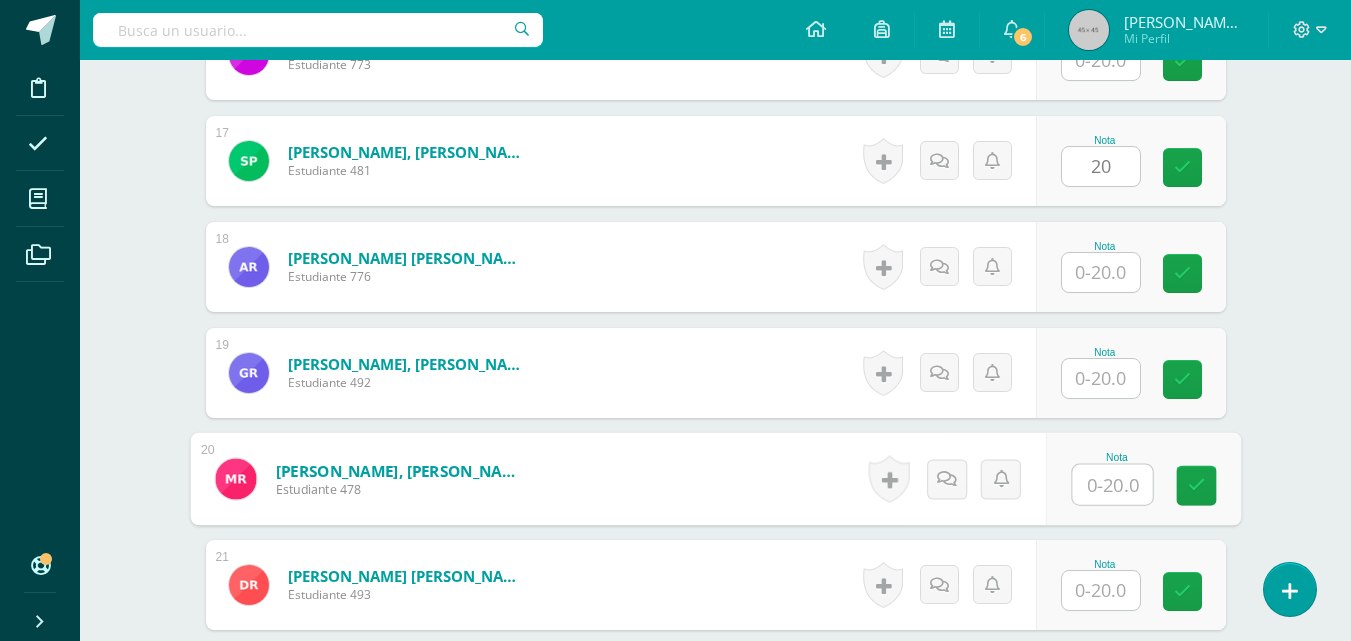 click at bounding box center [1112, 485] 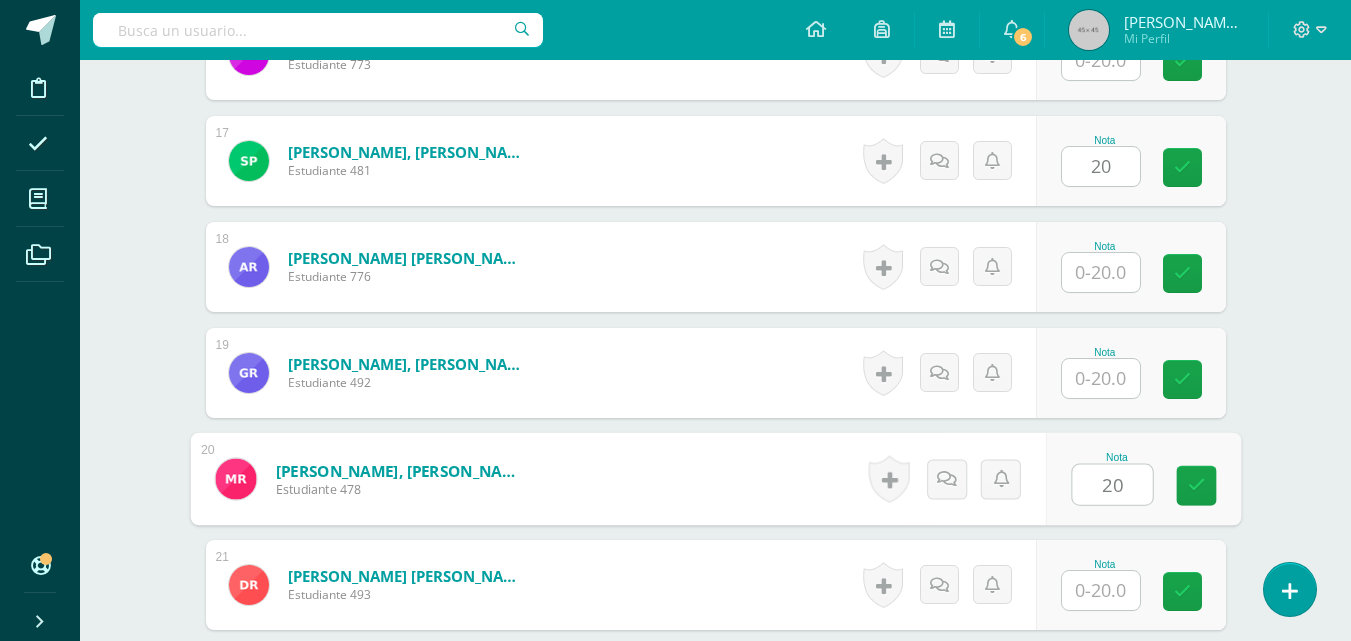 type on "20" 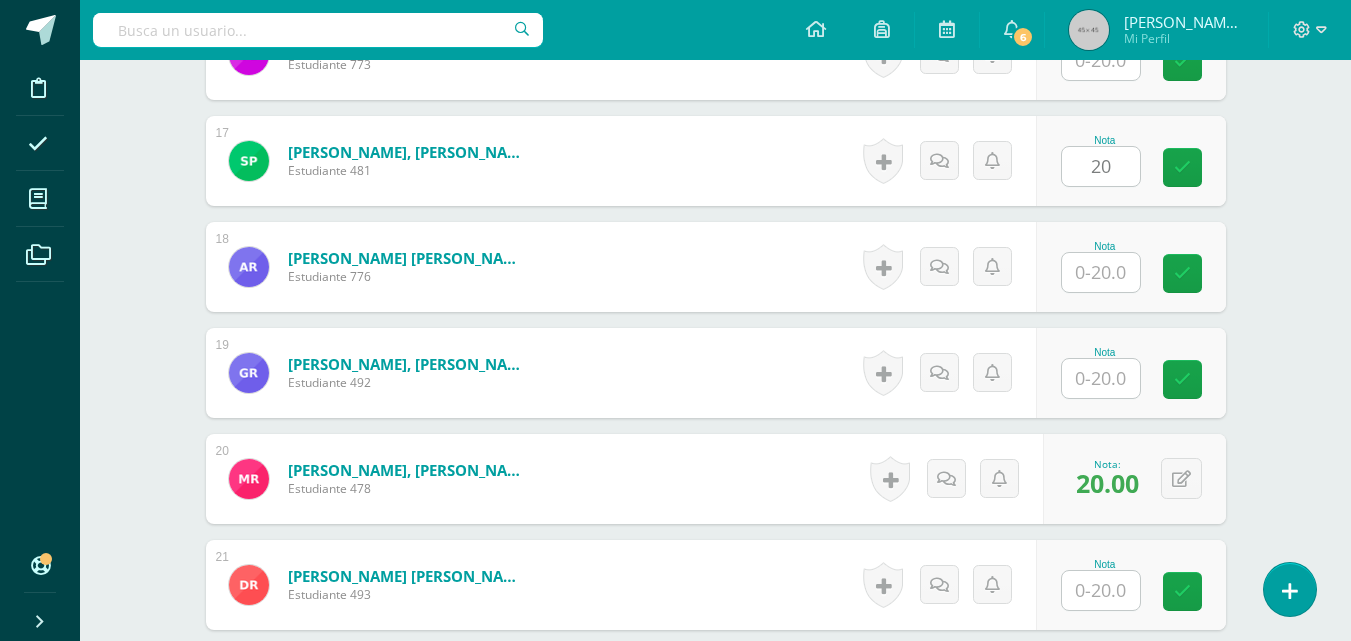 click on "Educación [DEMOGRAPHIC_DATA]
Preparatoria Preprimaria "B"
Herramientas
Detalle de asistencias
Actividad
Anuncios
Actividades
Estudiantes
Planificación
Dosificación
Conferencias
¿Estás seguro que quieres  eliminar  esta actividad?
Esto borrará la actividad y cualquier nota que hayas registrado
permanentemente. Esta acción no se puede revertir. Cancelar Eliminar
Administración de escalas de valoración
escala de valoración
Aún no has creado una escala de valoración.
Cancelar Agregar nueva escala de valoración: Cancelar" at bounding box center (715, -317) 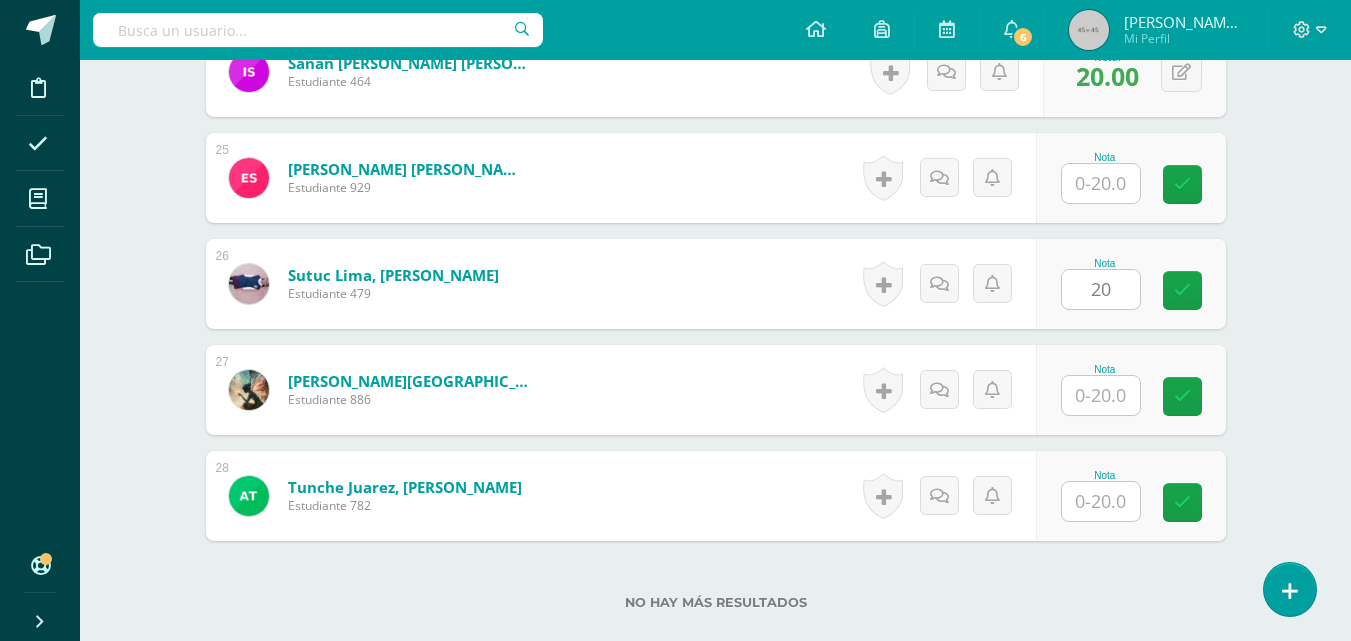 scroll, scrollTop: 3134, scrollLeft: 0, axis: vertical 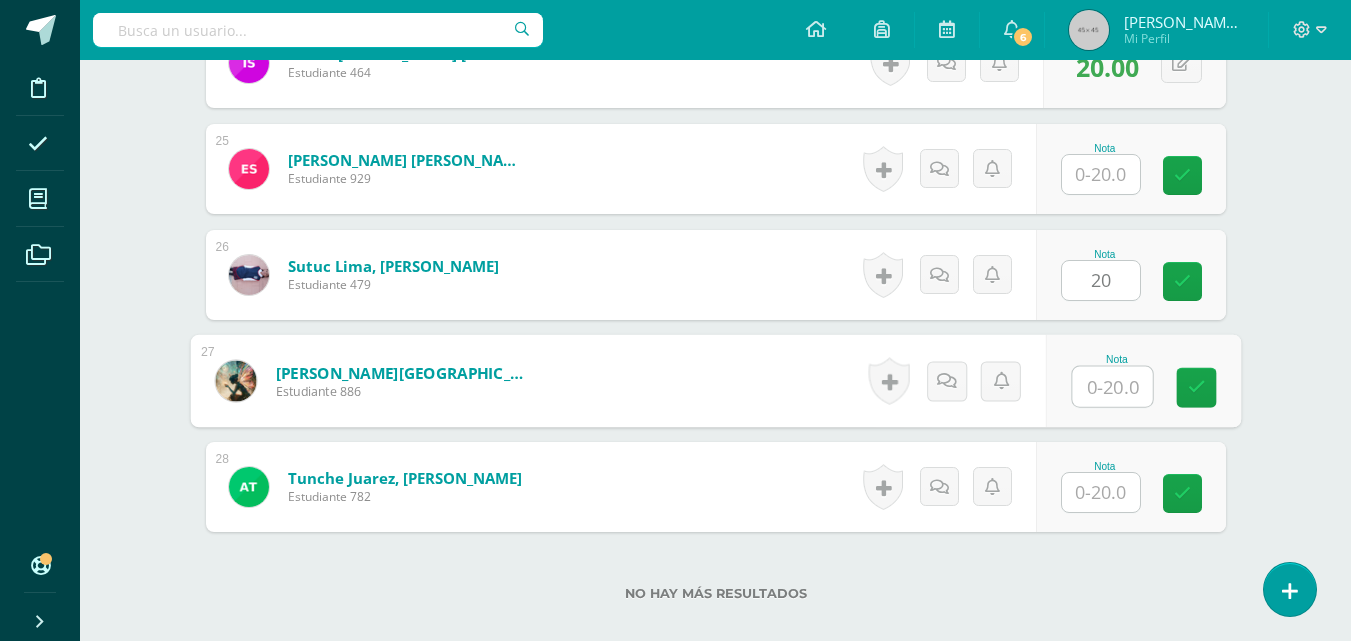 click at bounding box center [1112, 387] 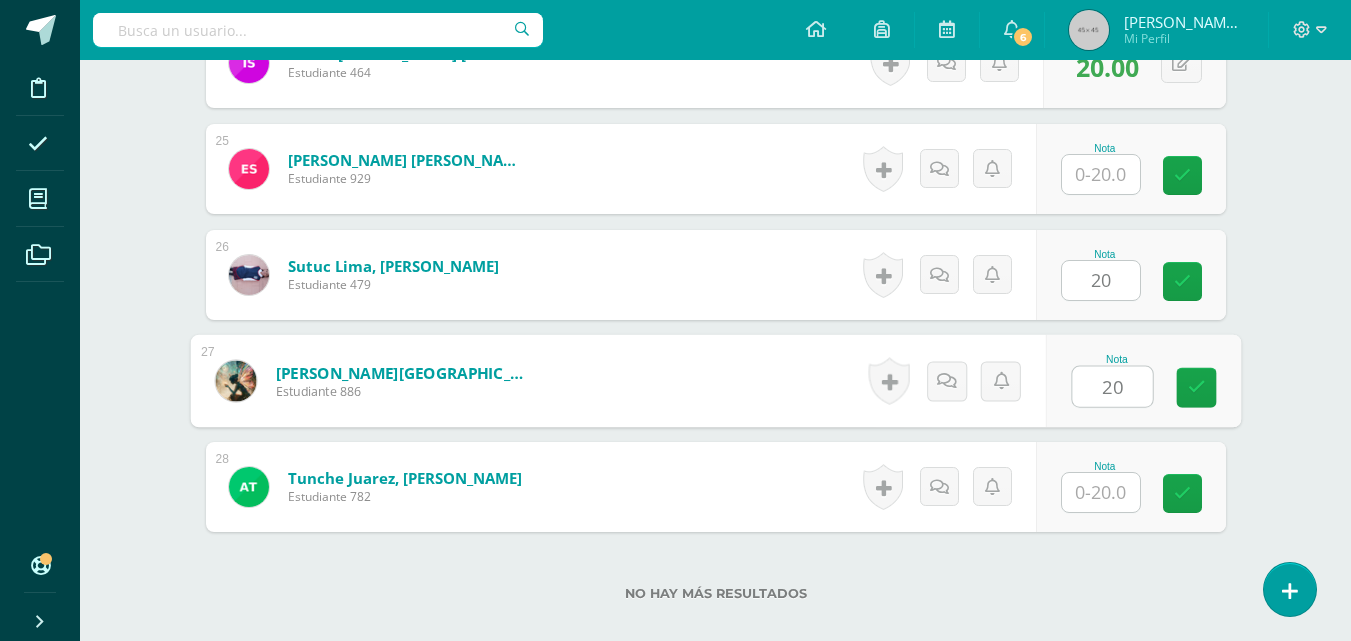 type on "20" 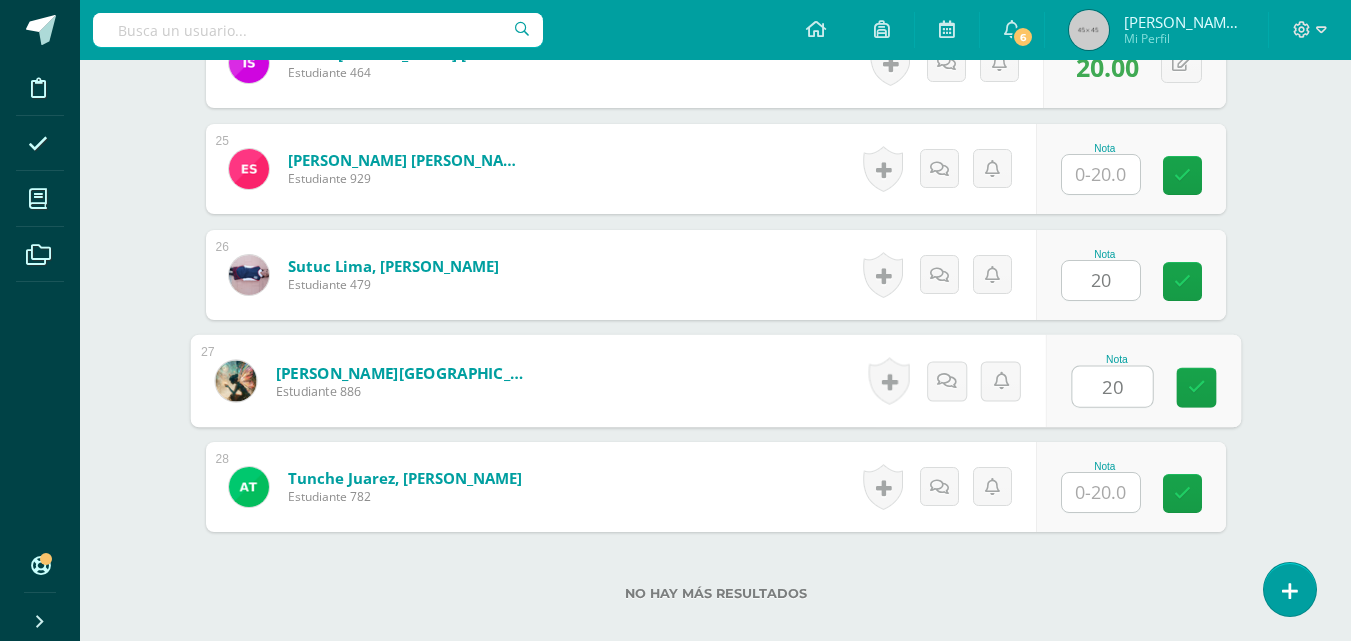 click on "Educación [DEMOGRAPHIC_DATA]
Preparatoria Preprimaria "B"
Herramientas
Detalle de asistencias
Actividad
Anuncios
Actividades
Estudiantes
Planificación
Dosificación
Conferencias
¿Estás seguro que quieres  eliminar  esta actividad?
Esto borrará la actividad y cualquier nota que hayas registrado
permanentemente. Esta acción no se puede revertir. Cancelar Eliminar
Administración de escalas de valoración
escala de valoración
Aún no has creado una escala de valoración.
Cancelar Agregar nueva escala de valoración: Cancelar" at bounding box center [715, -1157] 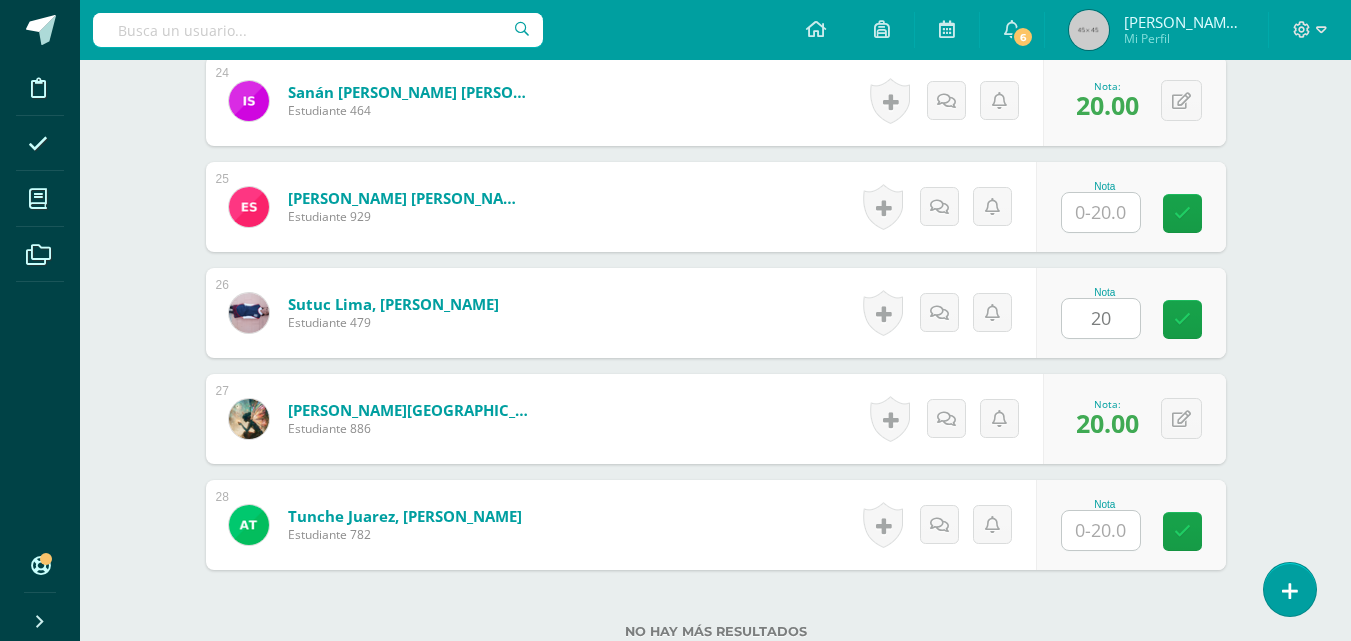 scroll, scrollTop: 3094, scrollLeft: 0, axis: vertical 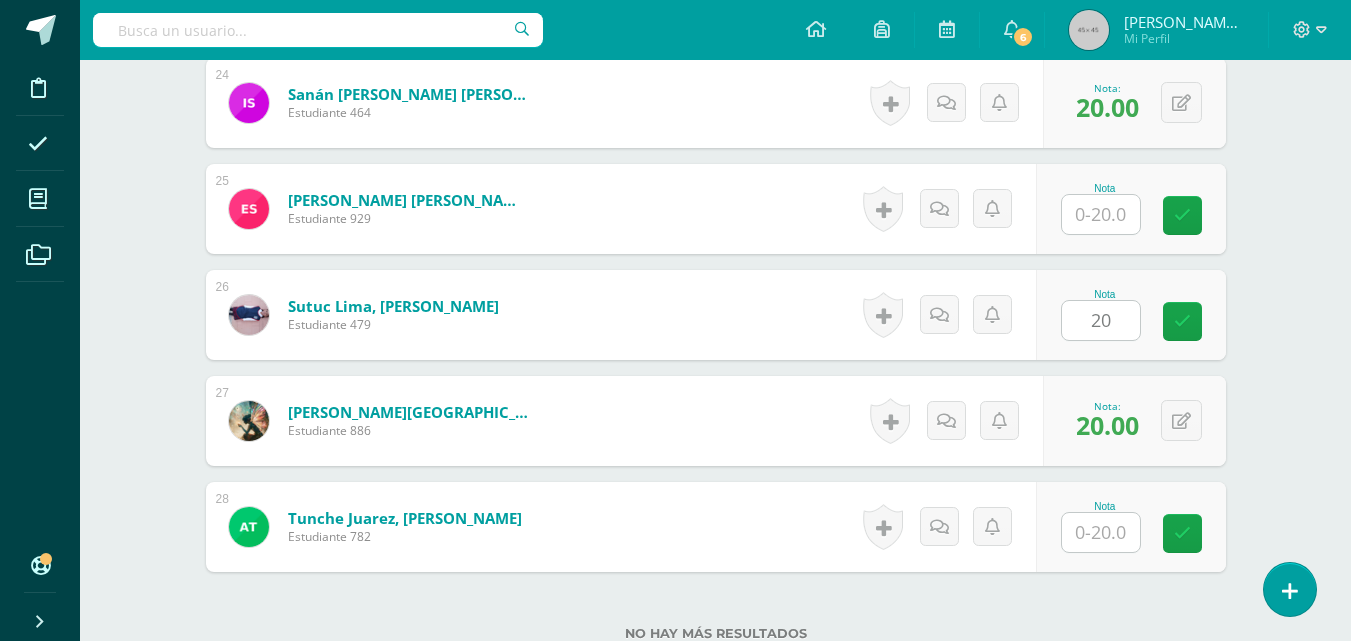 click on "Educación [DEMOGRAPHIC_DATA]
Preparatoria Preprimaria "B"
Herramientas
Detalle de asistencias
Actividad
Anuncios
Actividades
Estudiantes
Planificación
Dosificación
Conferencias
¿Estás seguro que quieres  eliminar  esta actividad?
Esto borrará la actividad y cualquier nota que hayas registrado
permanentemente. Esta acción no se puede revertir. Cancelar Eliminar
Administración de escalas de valoración
escala de valoración
Aún no has creado una escala de valoración.
Cancelar Agregar nueva escala de valoración: Cancelar" at bounding box center (715, -1117) 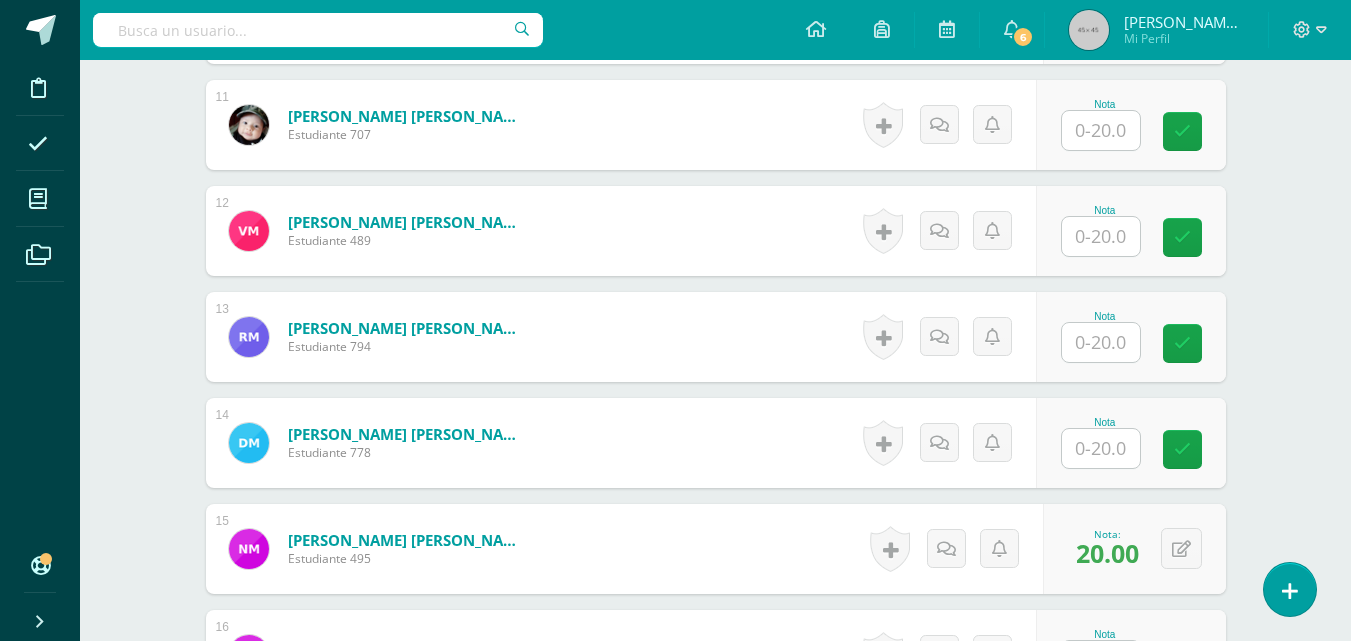 scroll, scrollTop: 1654, scrollLeft: 0, axis: vertical 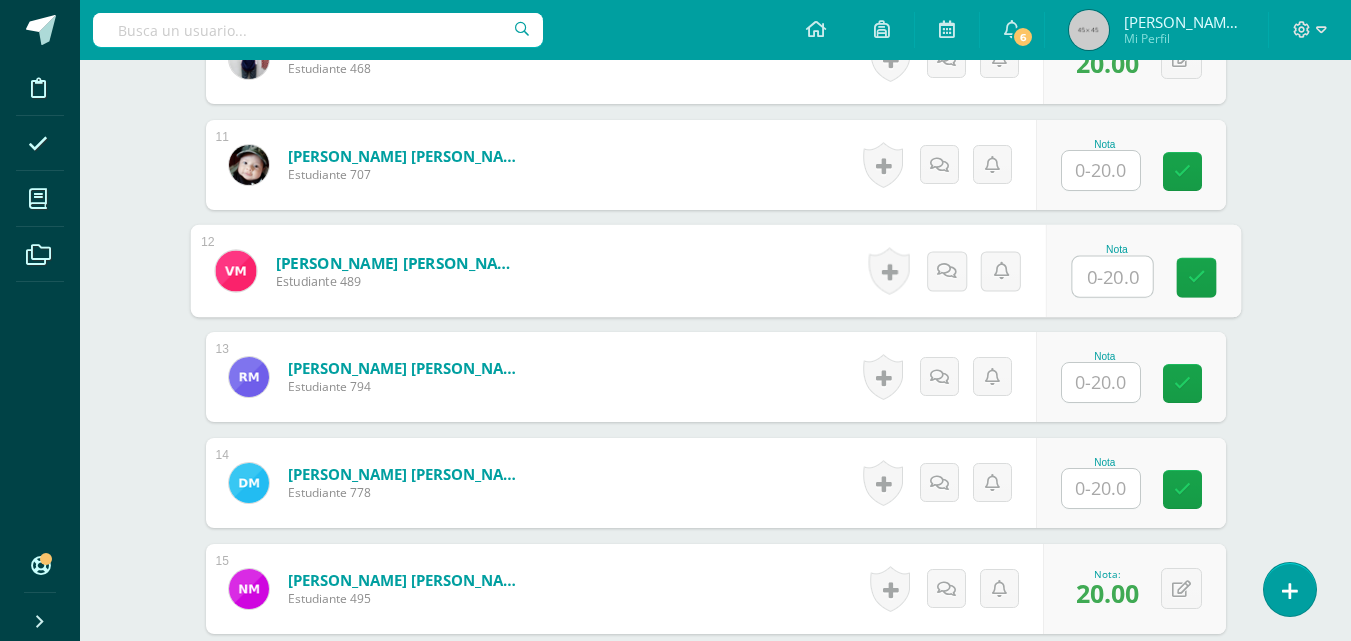 click at bounding box center [1112, 277] 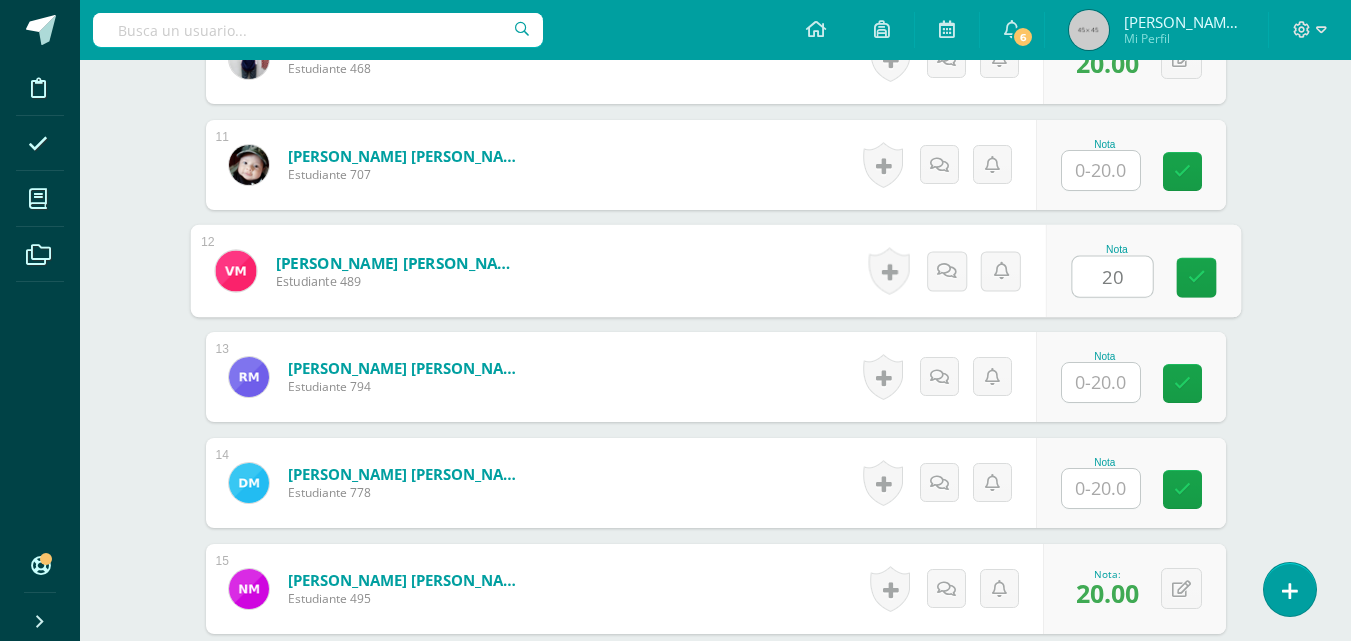 type on "20" 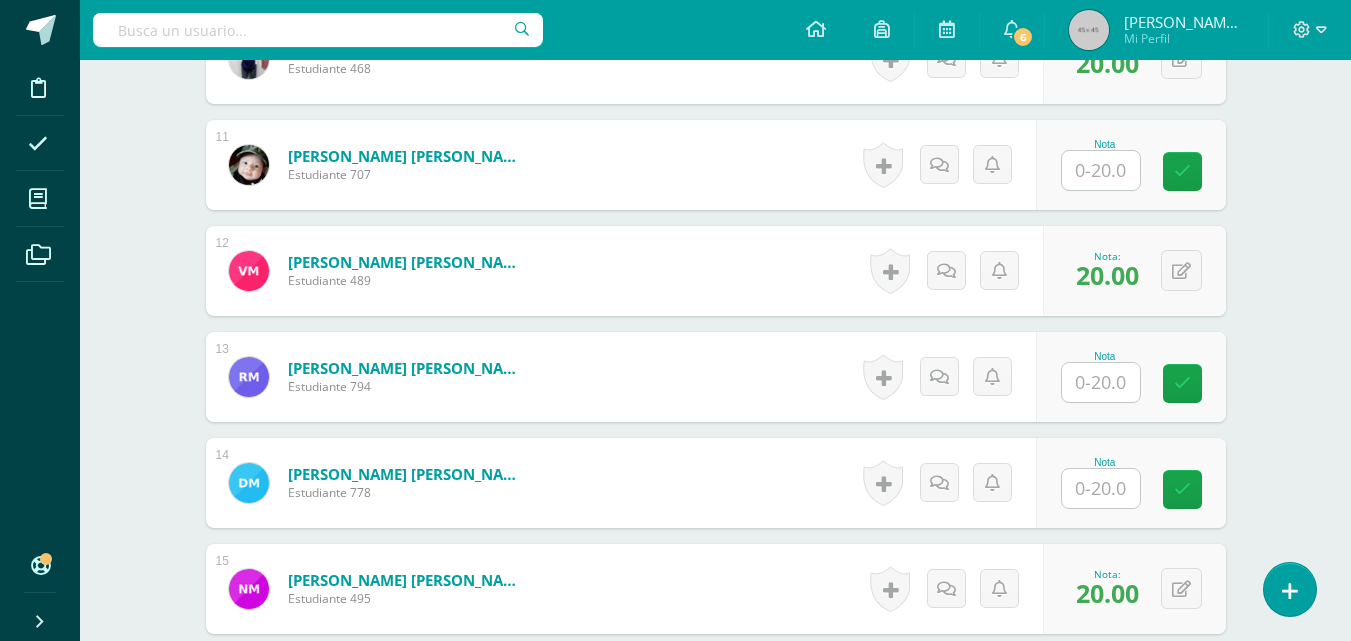 click on "Educación [DEMOGRAPHIC_DATA]
Preparatoria Preprimaria "B"
Herramientas
Detalle de asistencias
Actividad
Anuncios
Actividades
Estudiantes
Planificación
Dosificación
Conferencias
¿Estás seguro que quieres  eliminar  esta actividad?
Esto borrará la actividad y cualquier nota que hayas registrado
permanentemente. Esta acción no se puede revertir. Cancelar Eliminar
Administración de escalas de valoración
escala de valoración
Aún no has creado una escala de valoración.
Cancelar Agregar nueva escala de valoración: Cancelar" at bounding box center (715, 323) 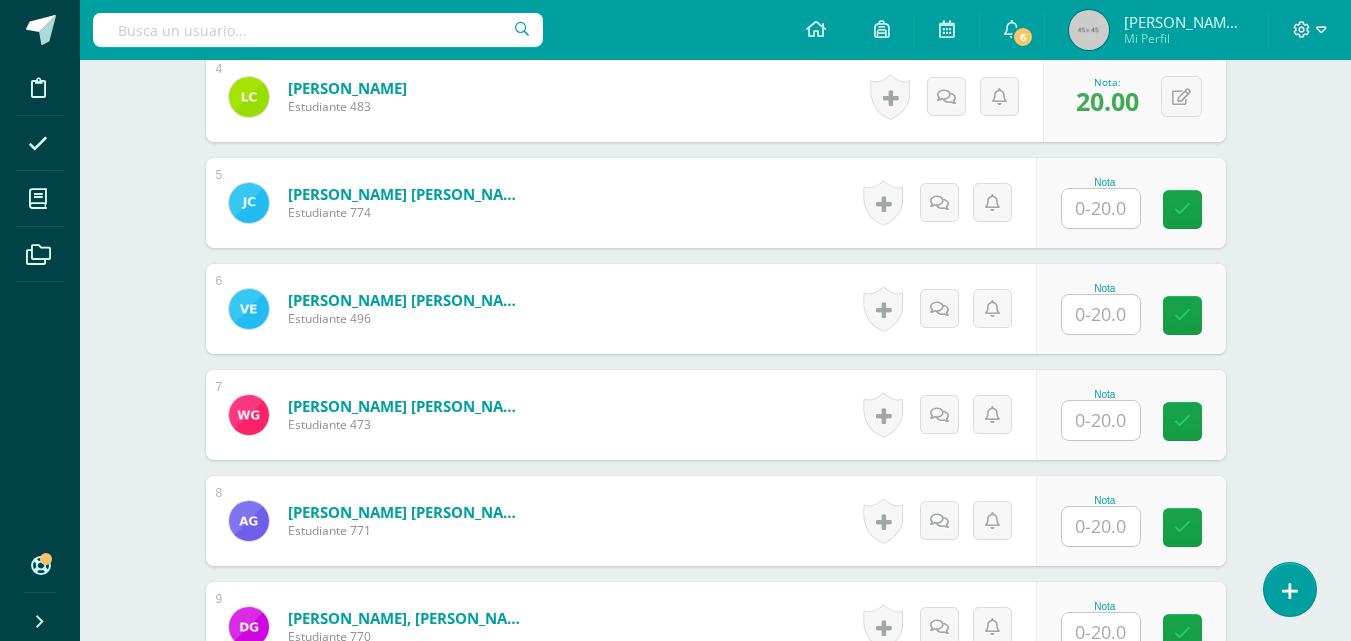 scroll, scrollTop: 974, scrollLeft: 0, axis: vertical 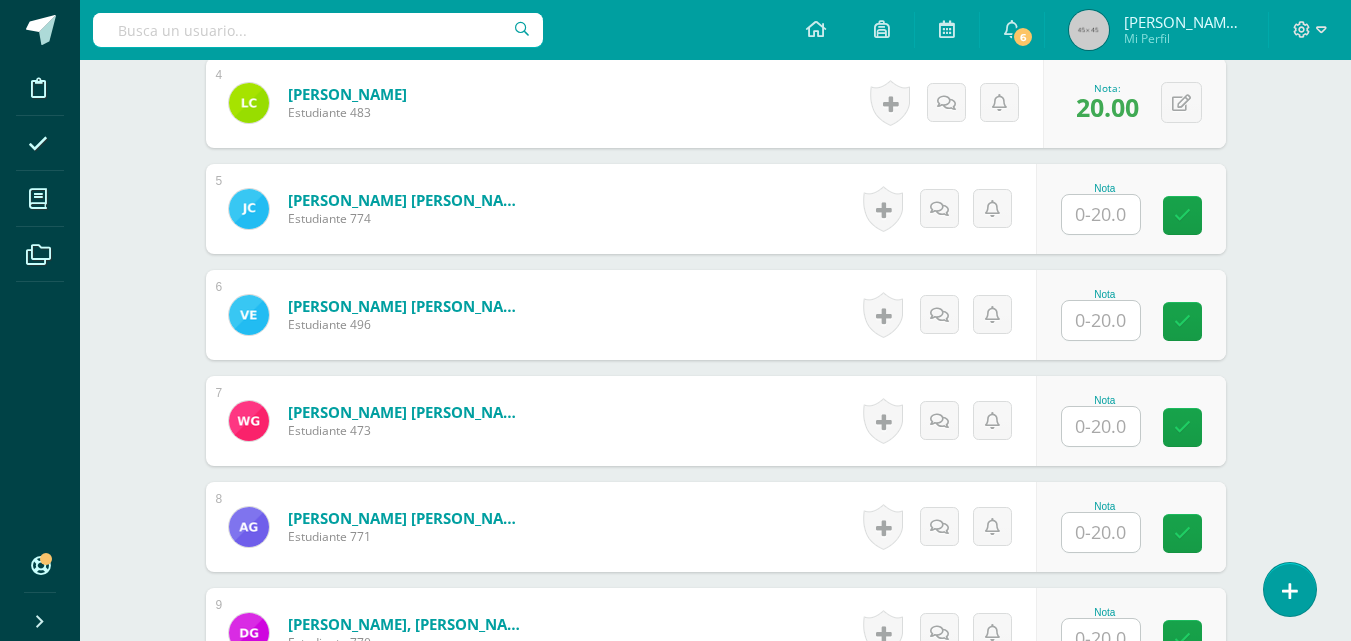 click at bounding box center (1101, 426) 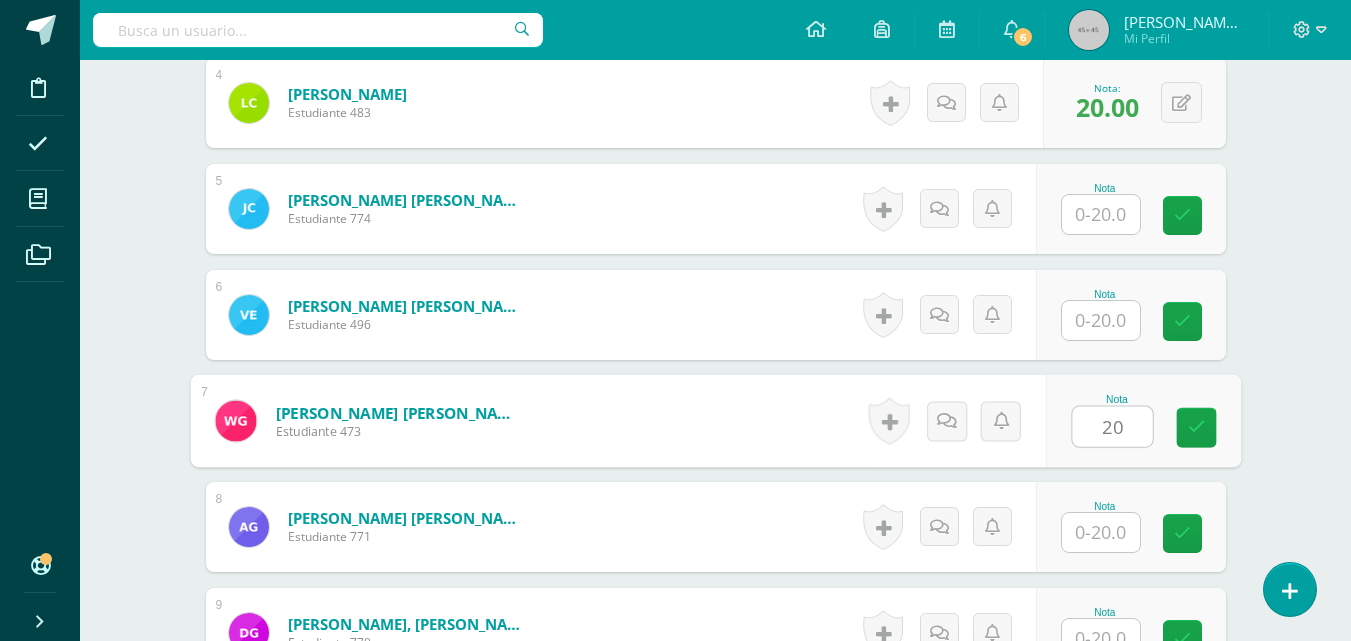 type on "20" 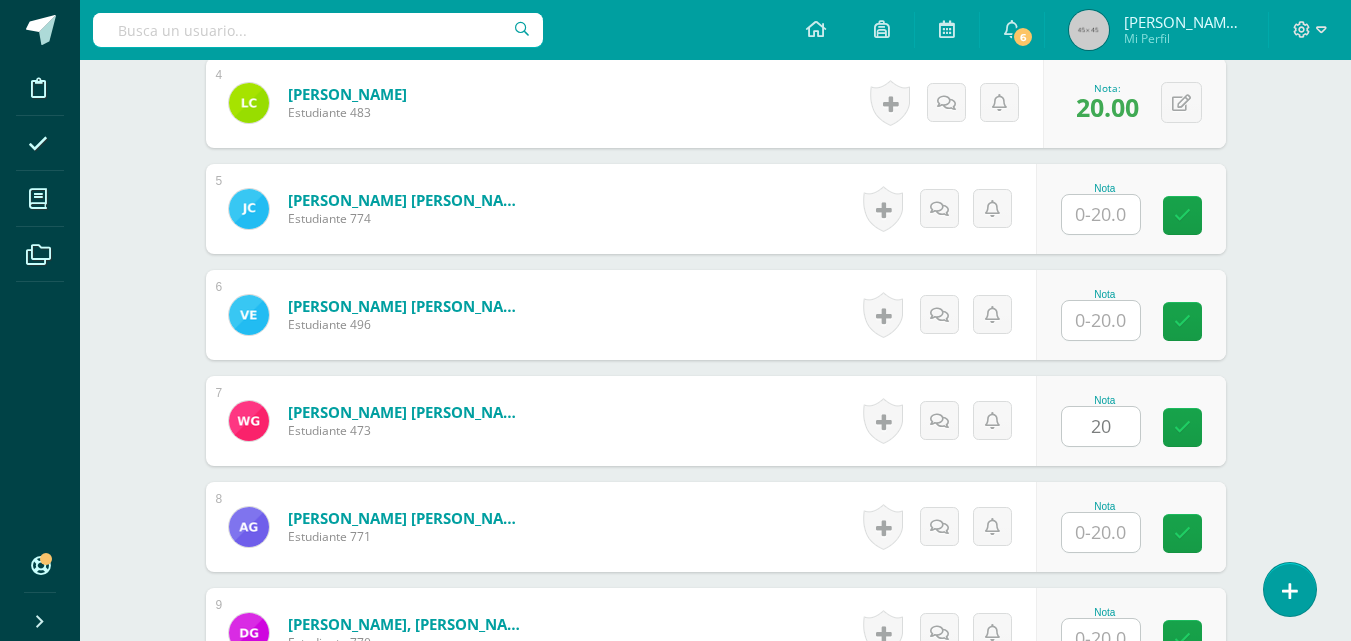 click on "¿Estás seguro que quieres  eliminar  esta actividad?
Esto borrará la actividad y cualquier nota que hayas registrado
permanentemente. Esta acción no se puede revertir. Cancelar Eliminar
Administración de escalas de valoración
escala de valoración
Aún no has creado una escala de valoración.
Cancelar Agregar nueva escala de valoración: Agrega una división a la escala de valoración  (ej. Ortografía, redacción, trabajo en equipo, etc.)
Agregar
Cancelar Crear escala de valoración
Agrega listas de cotejo
Mostrar todos                             Mostrar todos Mis listas Generales Comunicación y Lenguaje Matemática Ciencia Estudios Sociales Arte Ejemplo 1" at bounding box center [716, 1072] 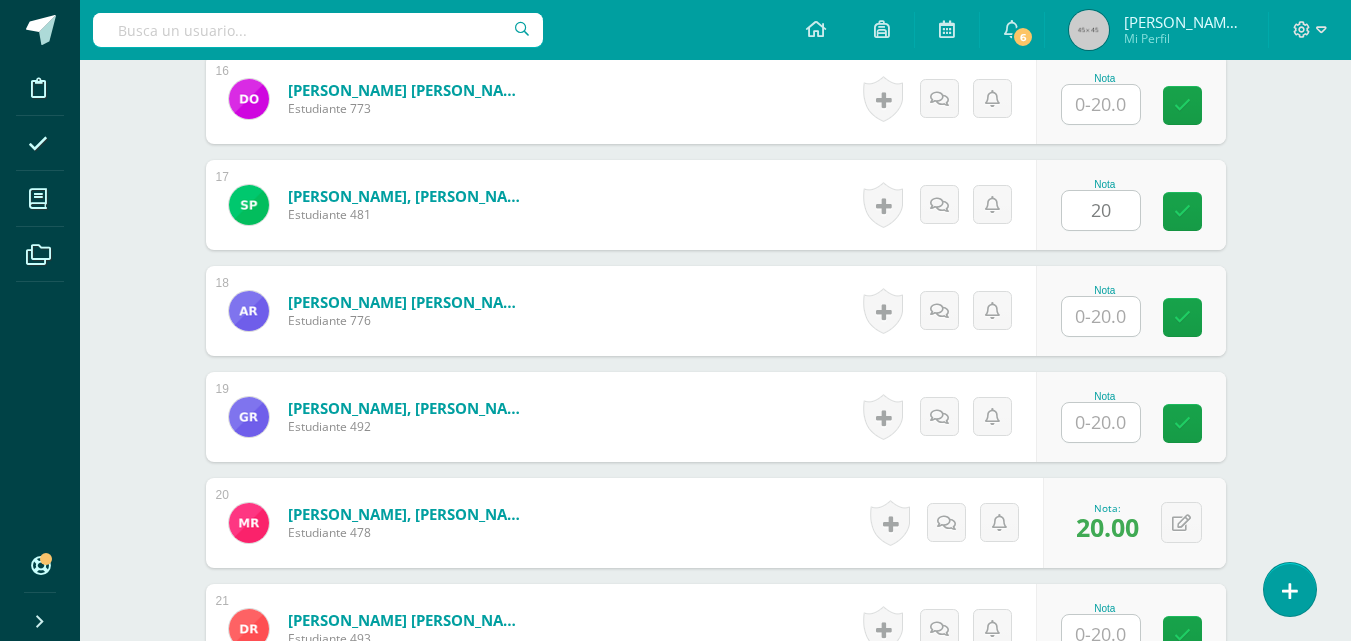 scroll, scrollTop: 2254, scrollLeft: 0, axis: vertical 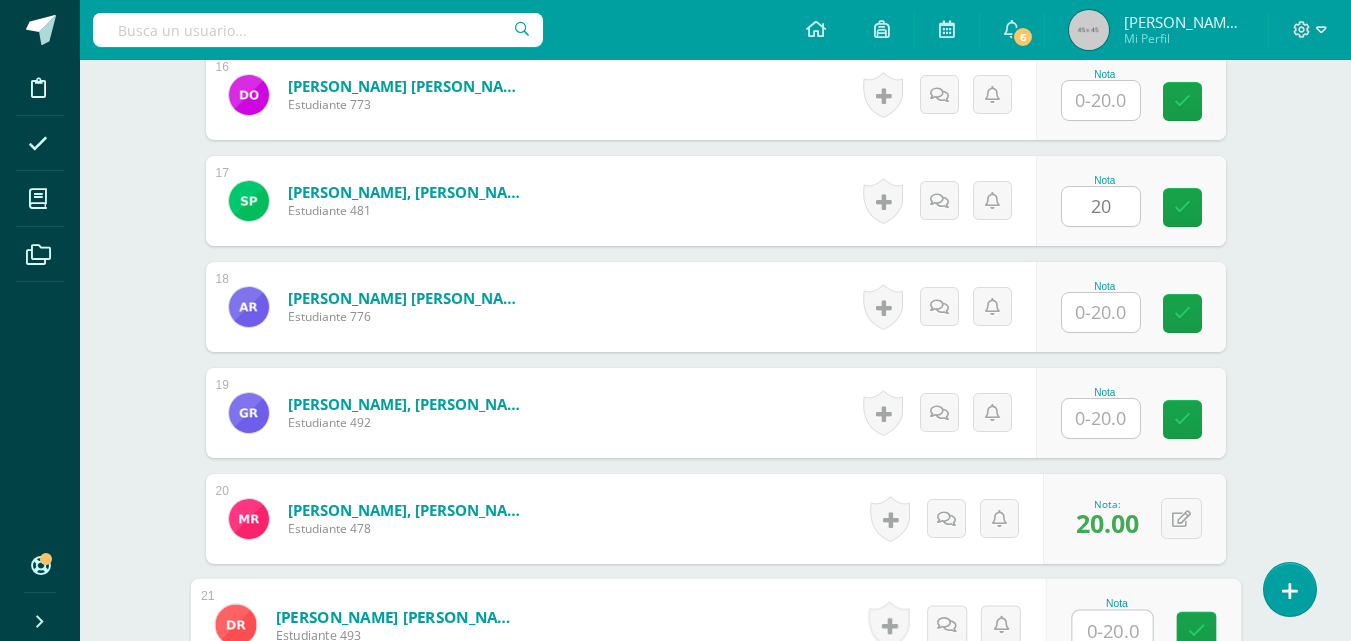 click at bounding box center [1112, 631] 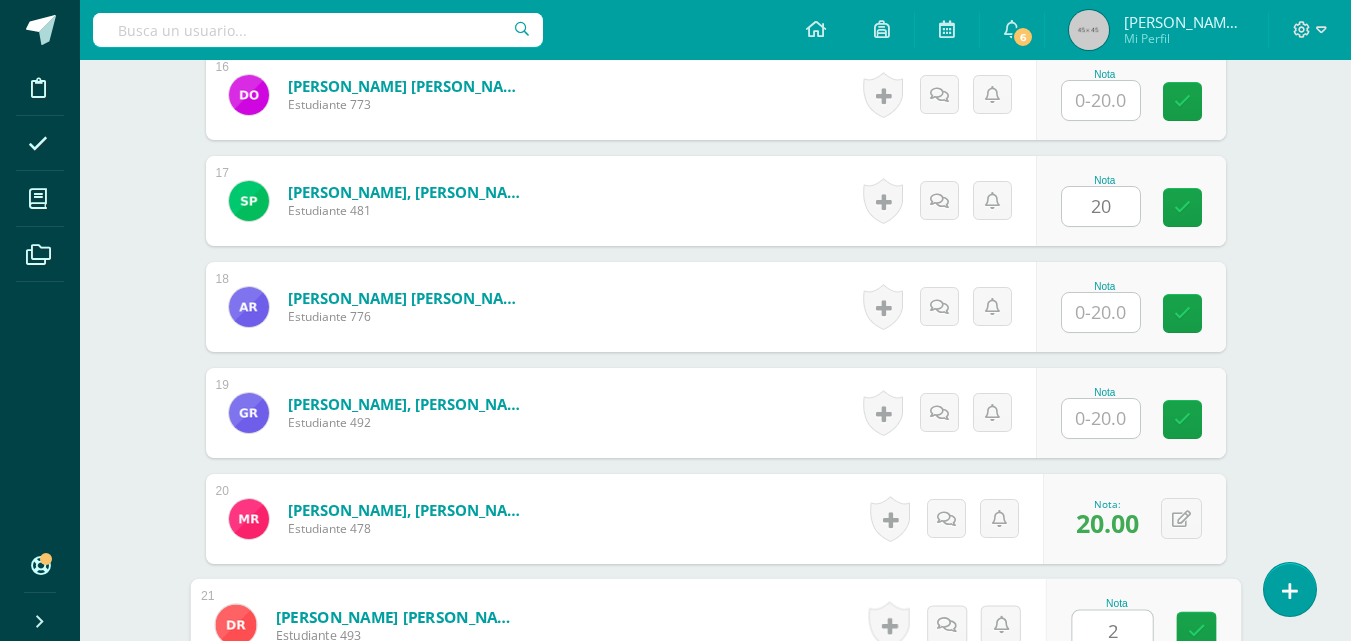 scroll, scrollTop: 2256, scrollLeft: 0, axis: vertical 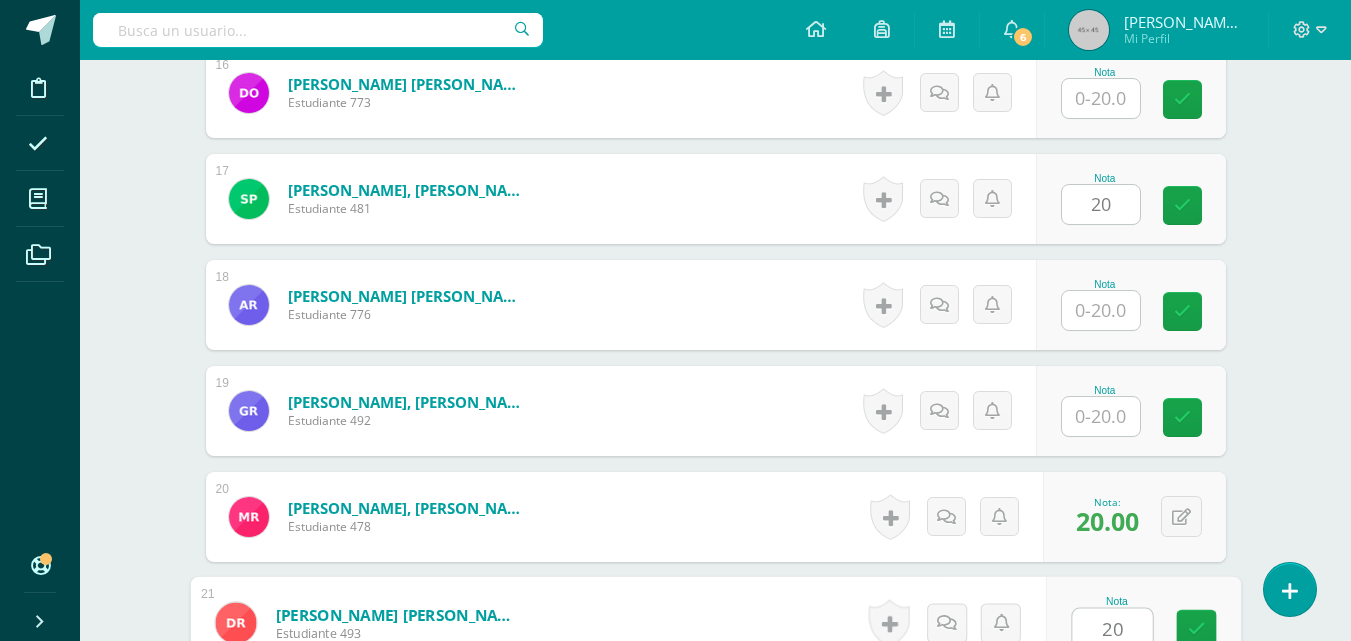 type on "20" 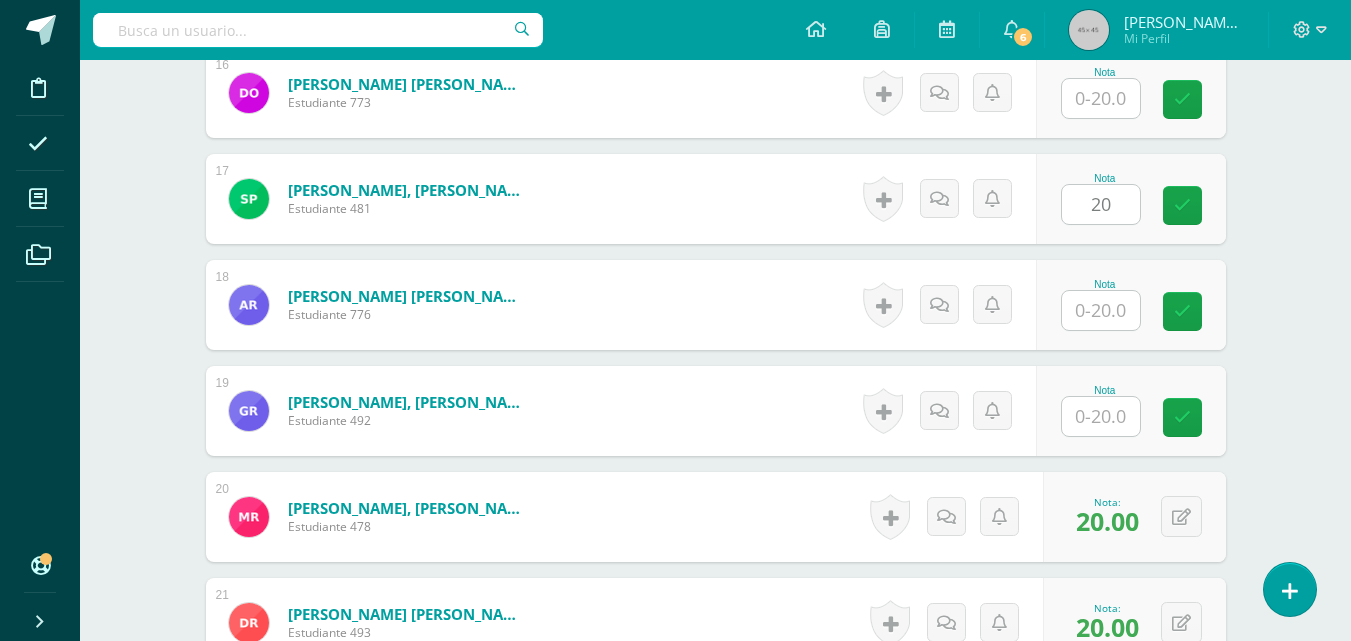 click on "Educación [DEMOGRAPHIC_DATA]
Preparatoria Preprimaria "B"
Herramientas
Detalle de asistencias
Actividad
Anuncios
Actividades
Estudiantes
Planificación
Dosificación
Conferencias
¿Estás seguro que quieres  eliminar  esta actividad?
Esto borrará la actividad y cualquier nota que hayas registrado
permanentemente. Esta acción no se puede revertir. Cancelar Eliminar
Administración de escalas de valoración
escala de valoración
Aún no has creado una escala de valoración.
Cancelar Agregar nueva escala de valoración: Cancelar" at bounding box center (715, -279) 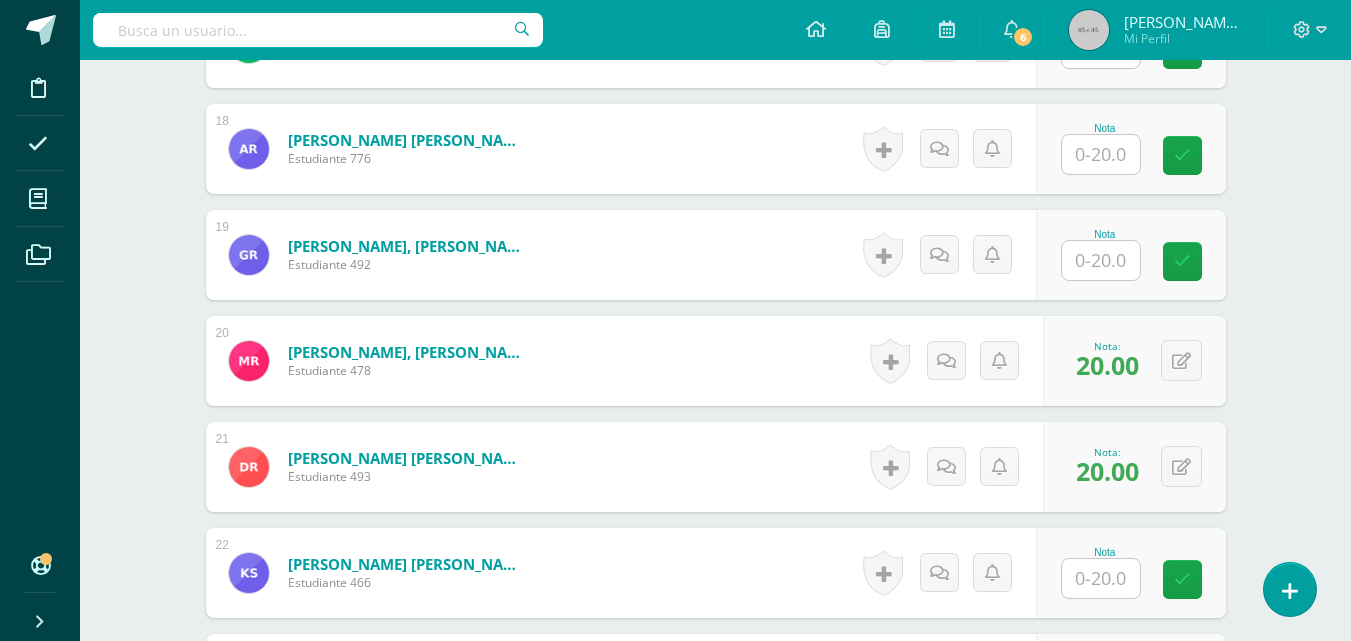 scroll, scrollTop: 2416, scrollLeft: 0, axis: vertical 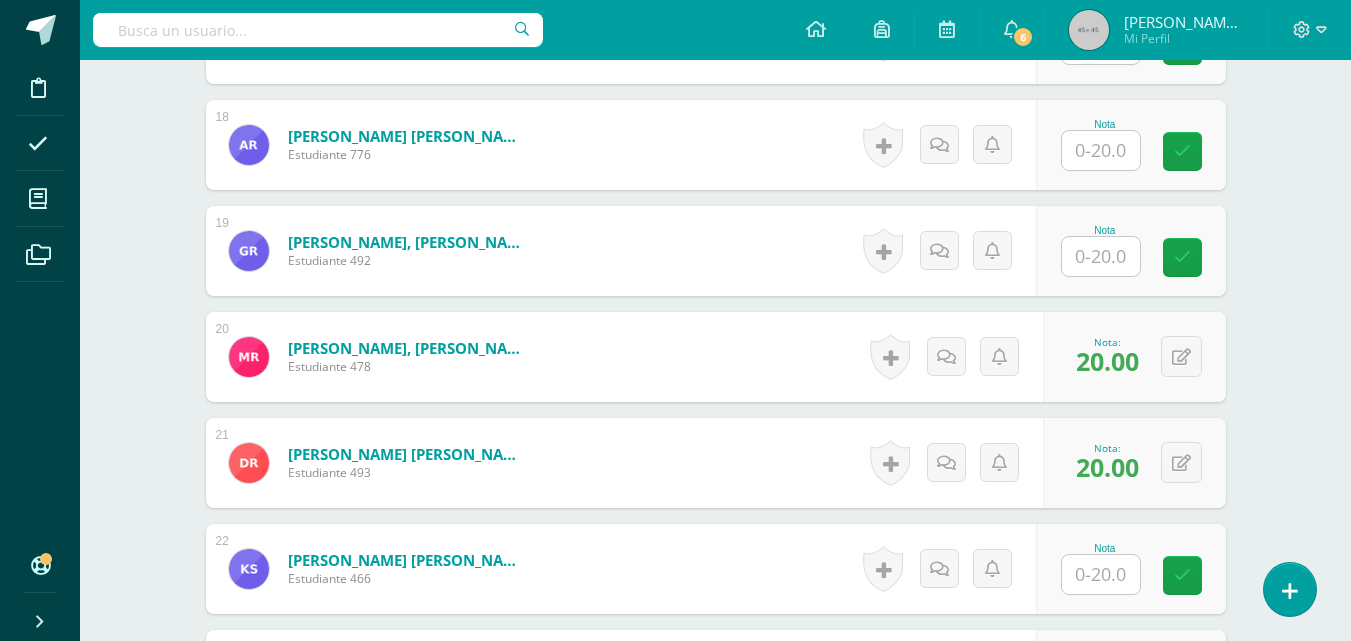 click on "Educación [DEMOGRAPHIC_DATA]
Preparatoria Preprimaria "B"
Herramientas
Detalle de asistencias
Actividad
Anuncios
Actividades
Estudiantes
Planificación
Dosificación
Conferencias
¿Estás seguro que quieres  eliminar  esta actividad?
Esto borrará la actividad y cualquier nota que hayas registrado
permanentemente. Esta acción no se puede revertir. Cancelar Eliminar
Administración de escalas de valoración
escala de valoración
Aún no has creado una escala de valoración.
Cancelar Agregar nueva escala de valoración: Cancelar" at bounding box center (715, -439) 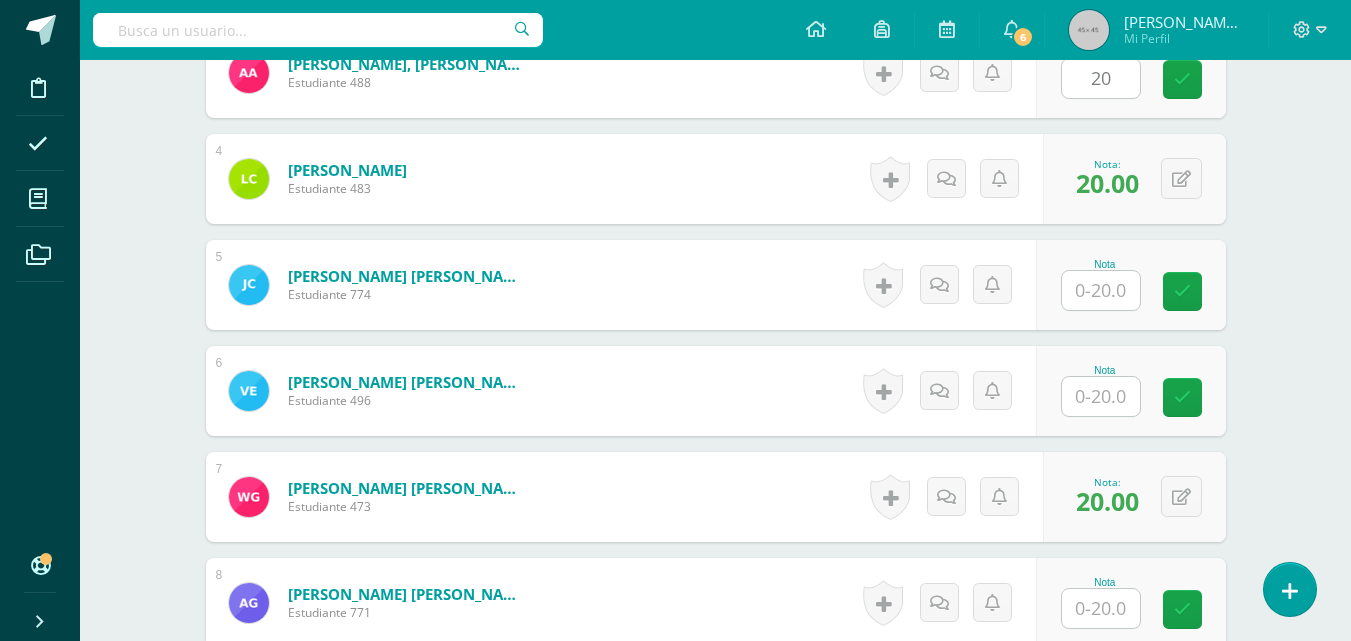 scroll, scrollTop: 856, scrollLeft: 0, axis: vertical 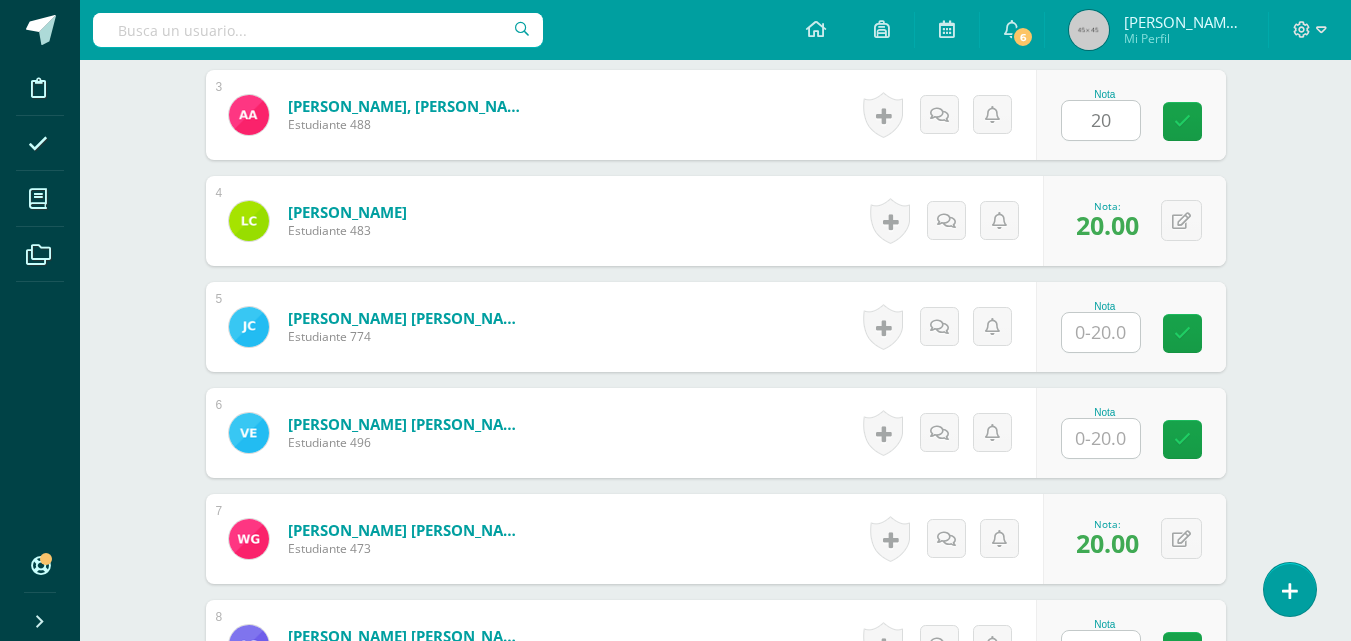click at bounding box center (1101, 332) 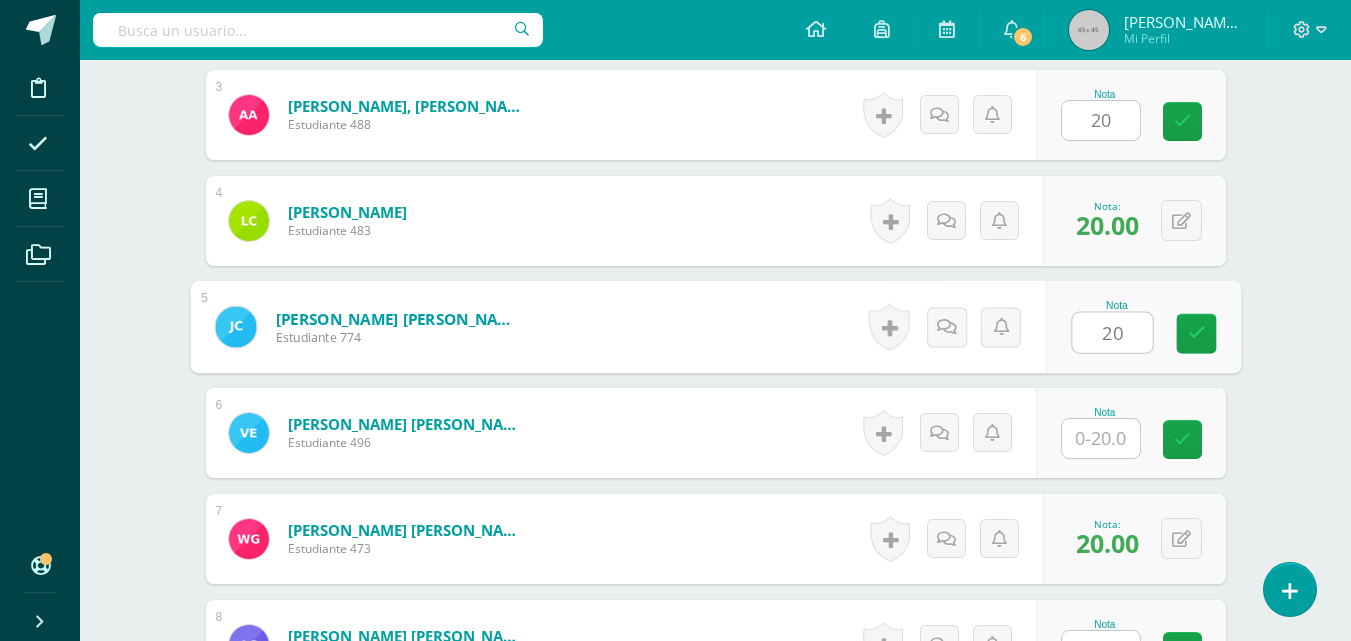 type on "20" 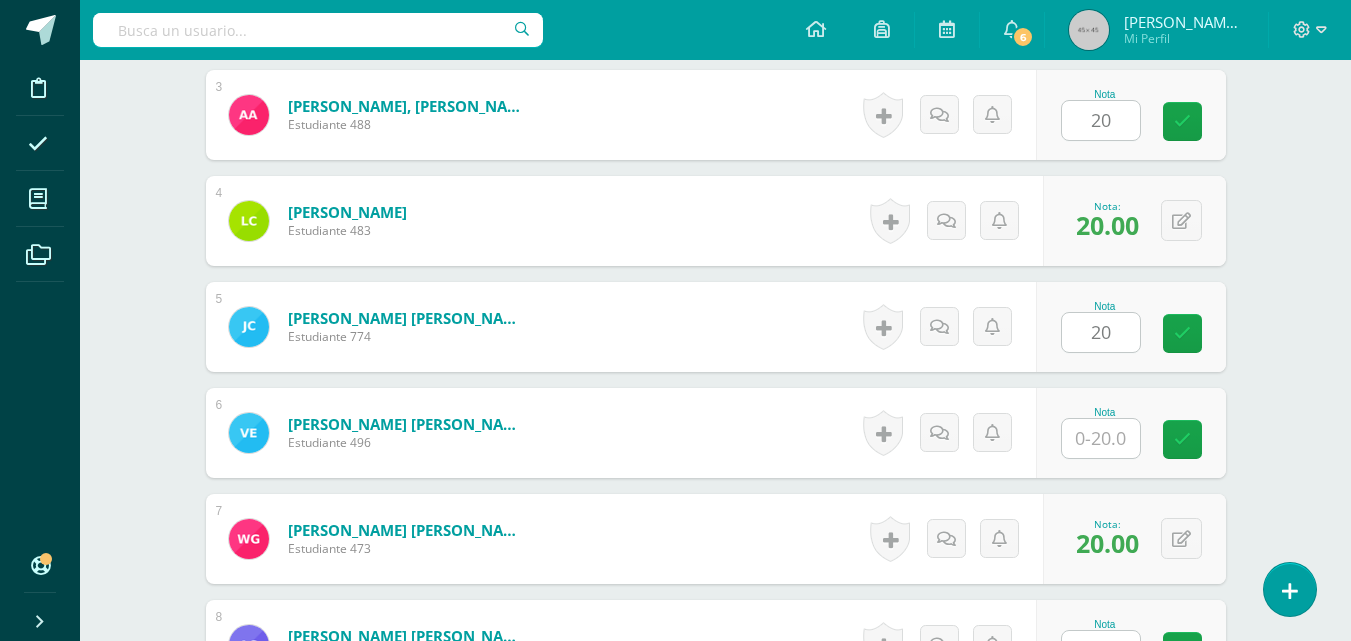 click on "Educación [DEMOGRAPHIC_DATA]
Preparatoria Preprimaria "B"
Herramientas
Detalle de asistencias
Actividad
Anuncios
Actividades
Estudiantes
Planificación
Dosificación
Conferencias
¿Estás seguro que quieres  eliminar  esta actividad?
Esto borrará la actividad y cualquier nota que hayas registrado
permanentemente. Esta acción no se puede revertir. Cancelar Eliminar
Administración de escalas de valoración
escala de valoración
Aún no has creado una escala de valoración.
Cancelar Agregar nueva escala de valoración: Cancelar" at bounding box center [715, 1121] 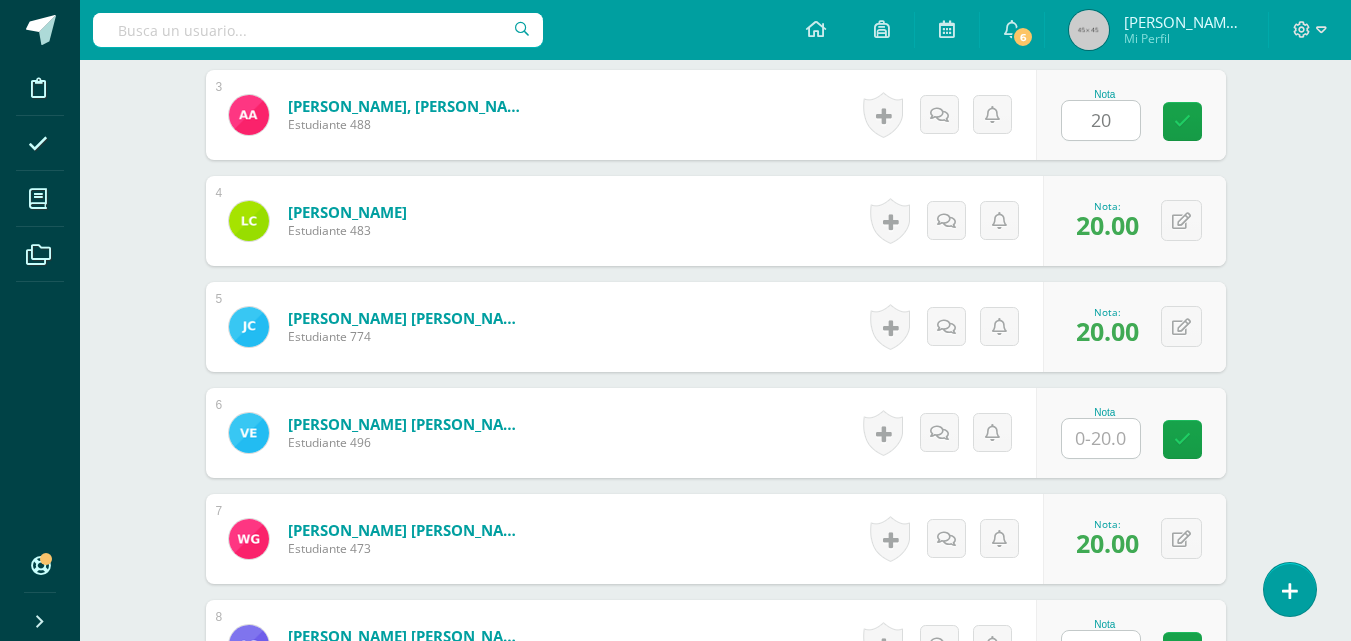 click on "Educación [DEMOGRAPHIC_DATA]
Preparatoria Preprimaria "B"
Herramientas
Detalle de asistencias
Actividad
Anuncios
Actividades
Estudiantes
Planificación
Dosificación
Conferencias
¿Estás seguro que quieres  eliminar  esta actividad?
Esto borrará la actividad y cualquier nota que hayas registrado
permanentemente. Esta acción no se puede revertir. Cancelar Eliminar
Administración de escalas de valoración
escala de valoración
Aún no has creado una escala de valoración.
Cancelar Agregar nueva escala de valoración: Cancelar" at bounding box center (715, 1121) 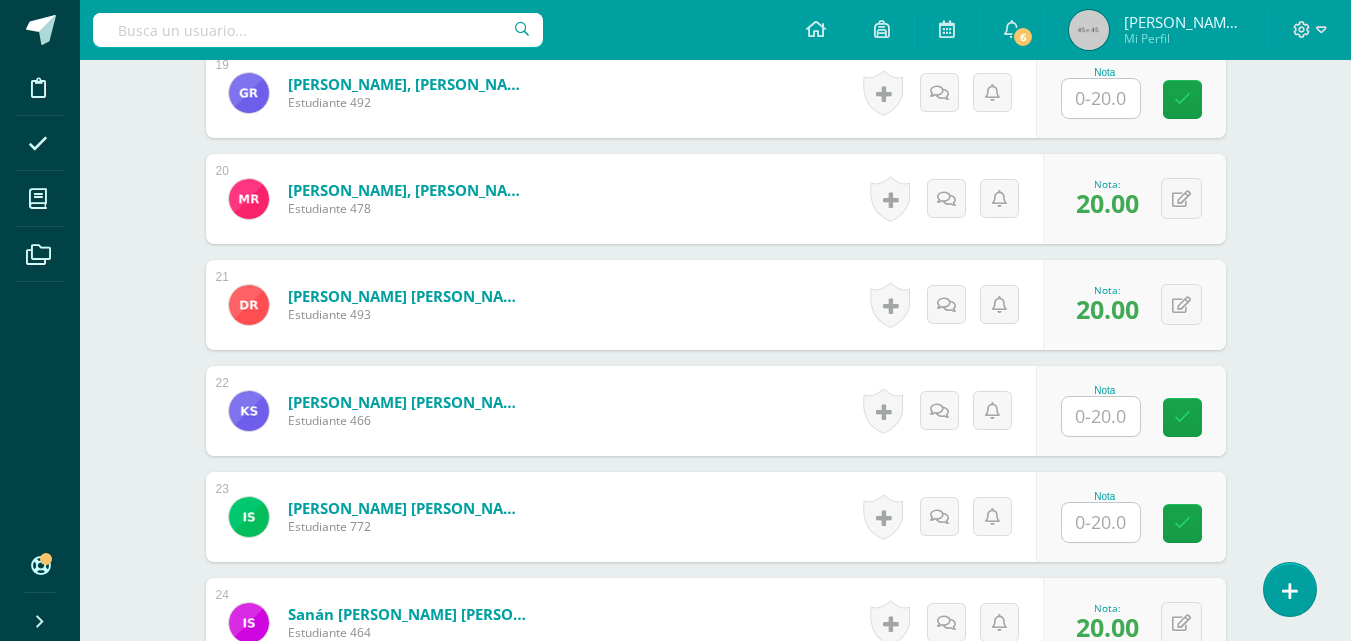 scroll, scrollTop: 2576, scrollLeft: 0, axis: vertical 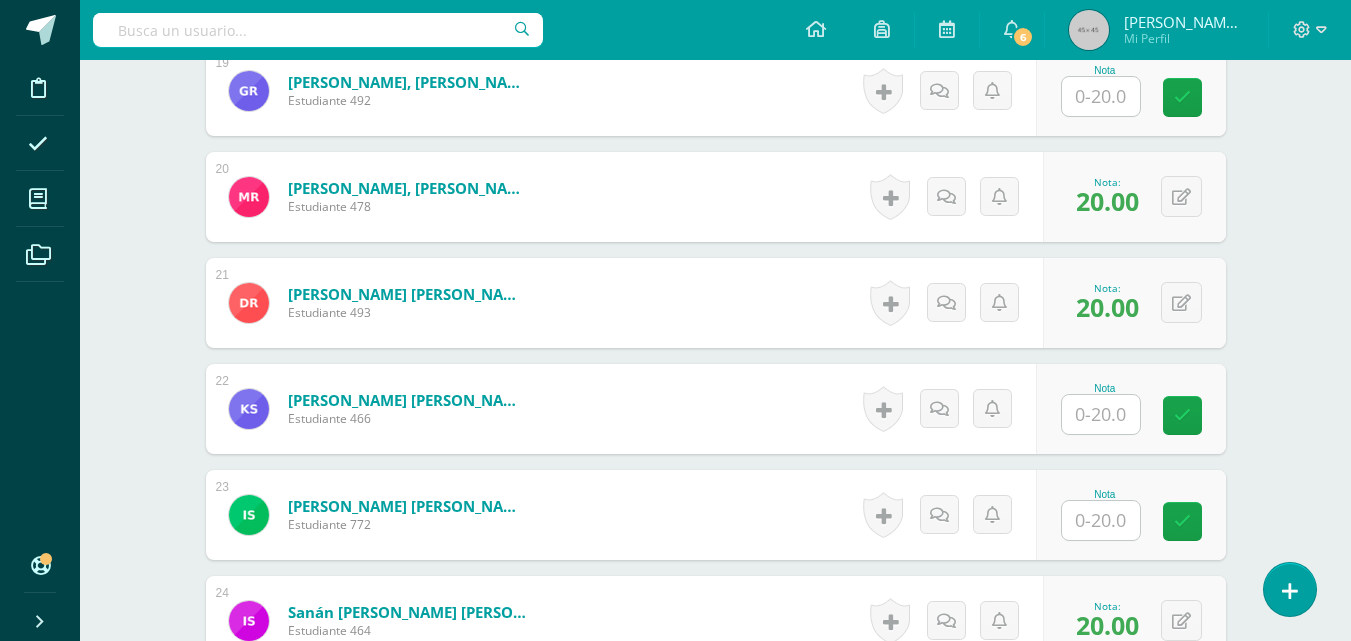 drag, startPoint x: 1313, startPoint y: 265, endPoint x: 1195, endPoint y: 329, distance: 134.23859 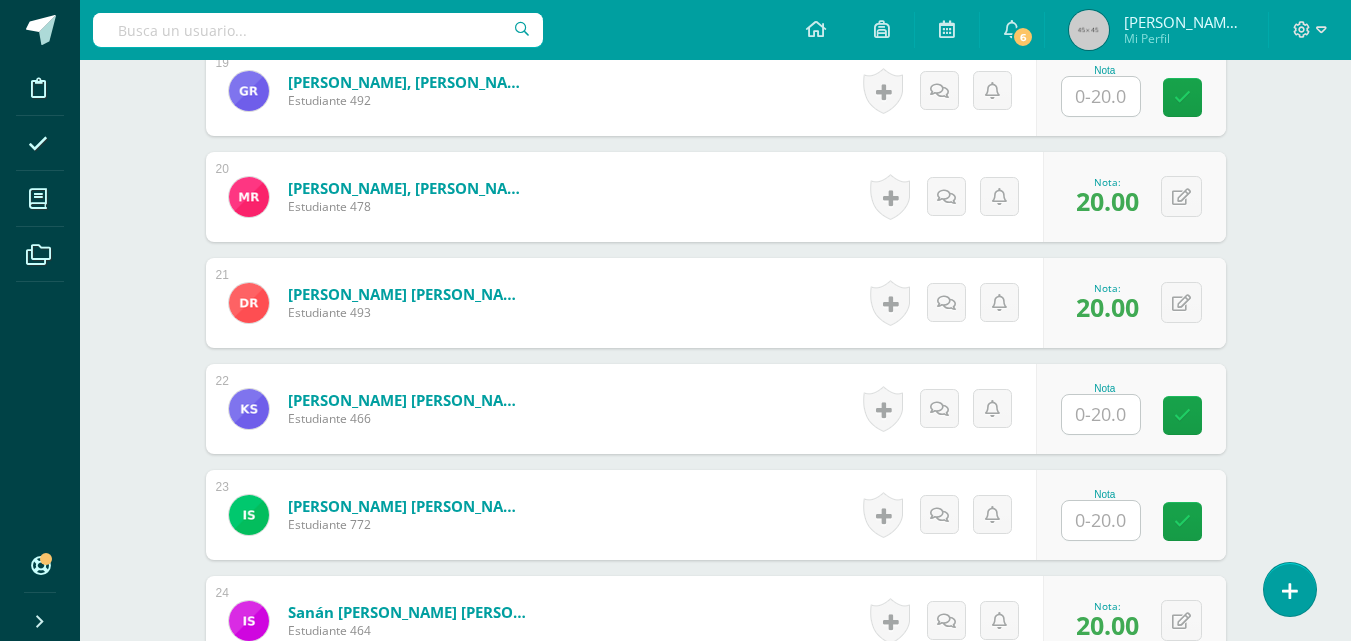 click at bounding box center (1101, 520) 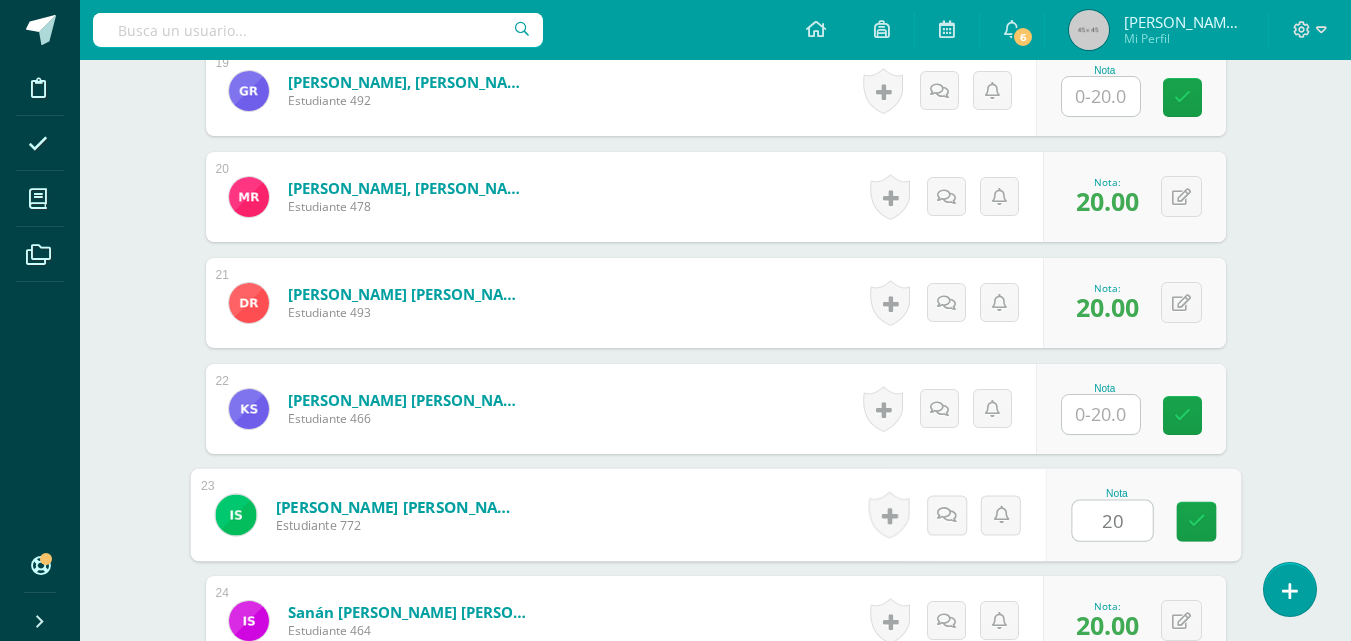 type on "20" 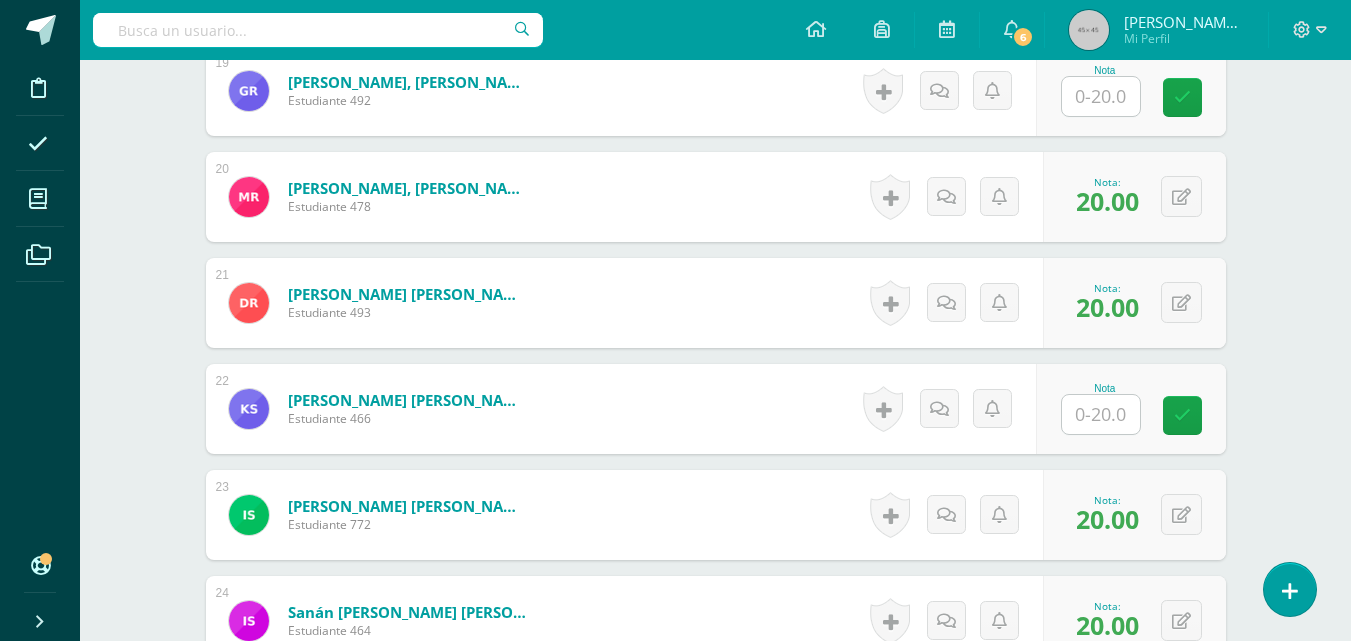 click on "Educación [DEMOGRAPHIC_DATA]
Preparatoria Preprimaria "B"
Herramientas
Detalle de asistencias
Actividad
Anuncios
Actividades
Estudiantes
Planificación
Dosificación
Conferencias
¿Estás seguro que quieres  eliminar  esta actividad?
Esto borrará la actividad y cualquier nota que hayas registrado
permanentemente. Esta acción no se puede revertir. Cancelar Eliminar
Administración de escalas de valoración
escala de valoración
Aún no has creado una escala de valoración.
Cancelar Agregar nueva escala de valoración: Cancelar" at bounding box center [715, -599] 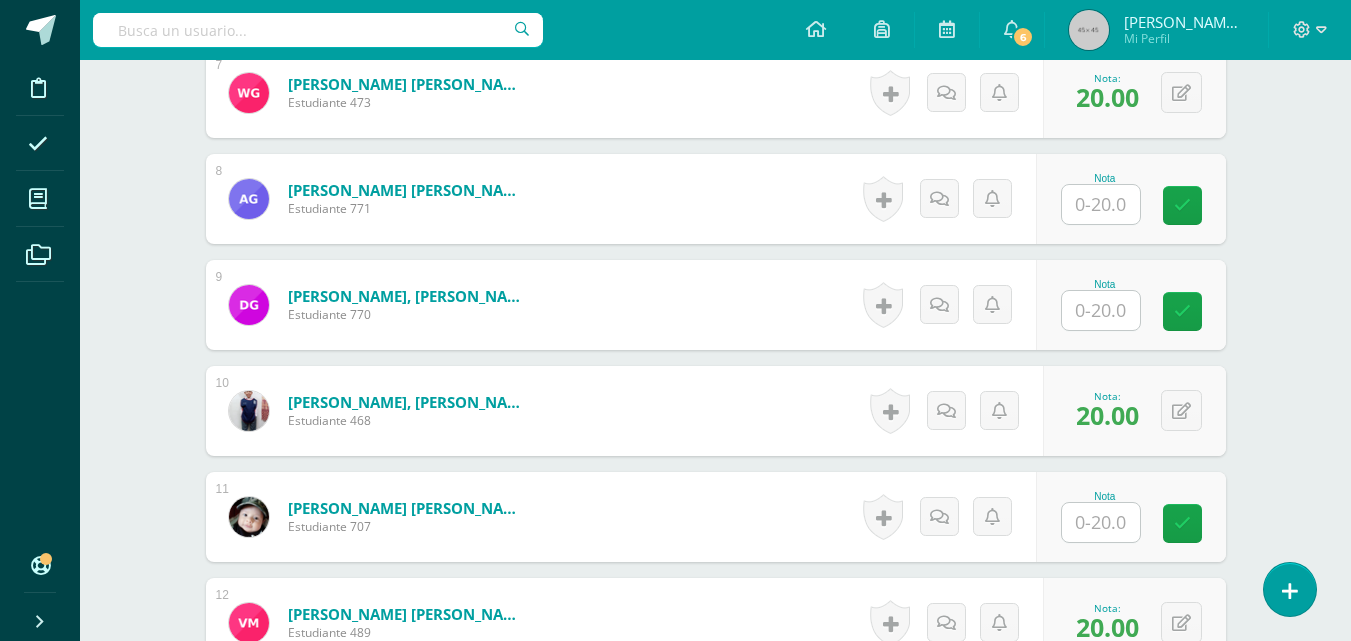 scroll, scrollTop: 1376, scrollLeft: 0, axis: vertical 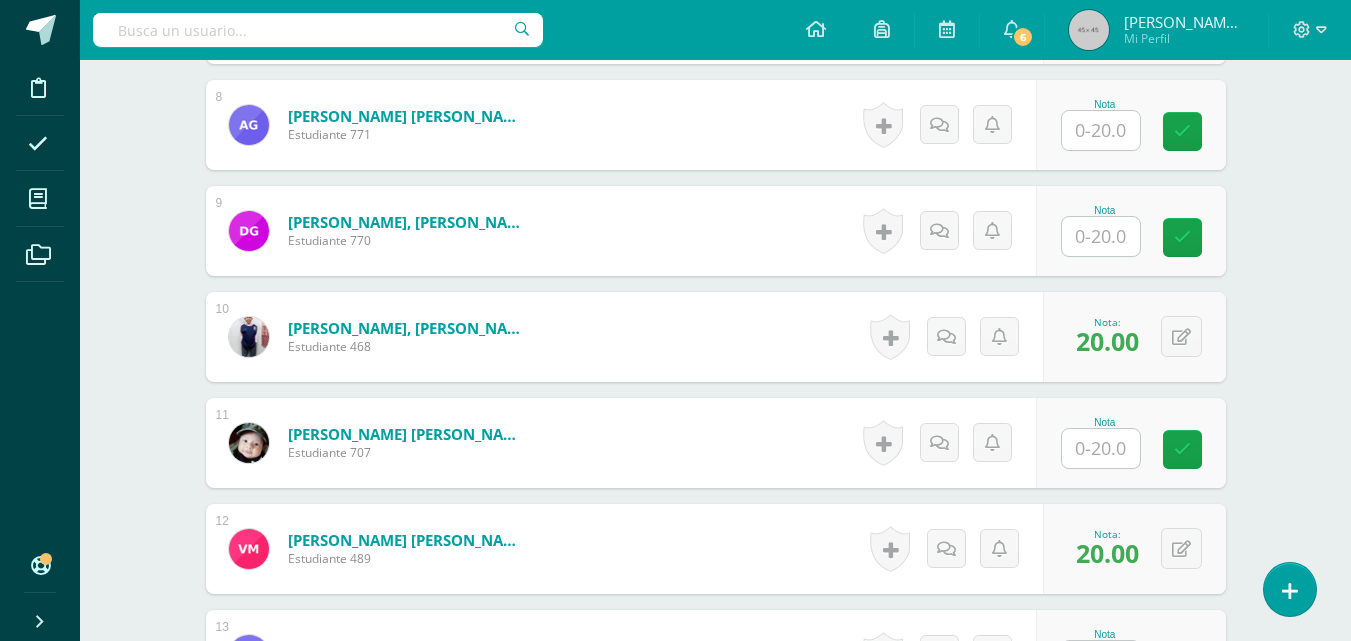 click at bounding box center (1101, 448) 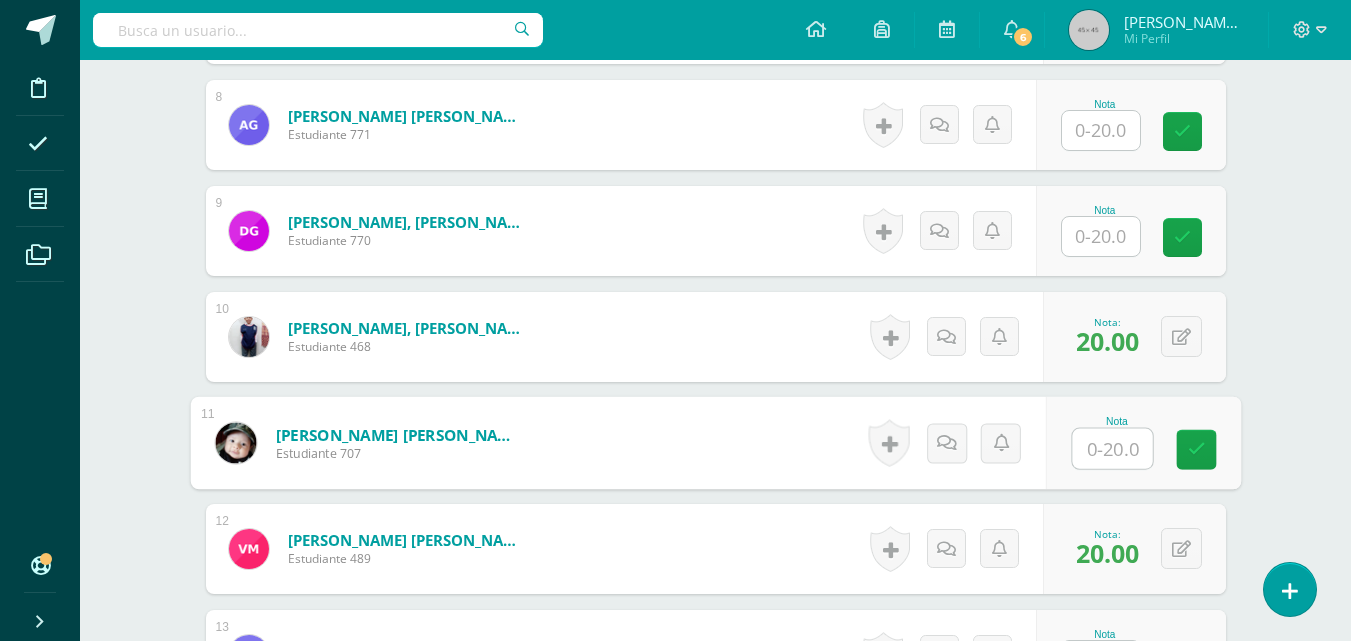 click at bounding box center [1112, 449] 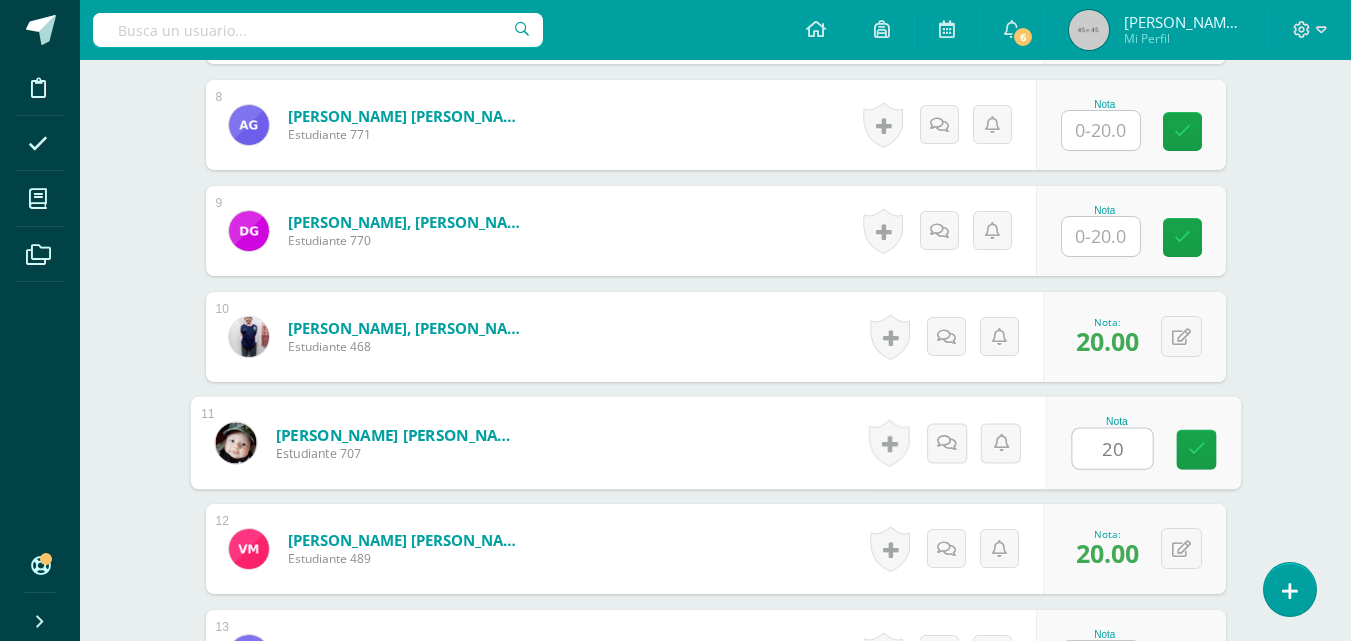 type on "20" 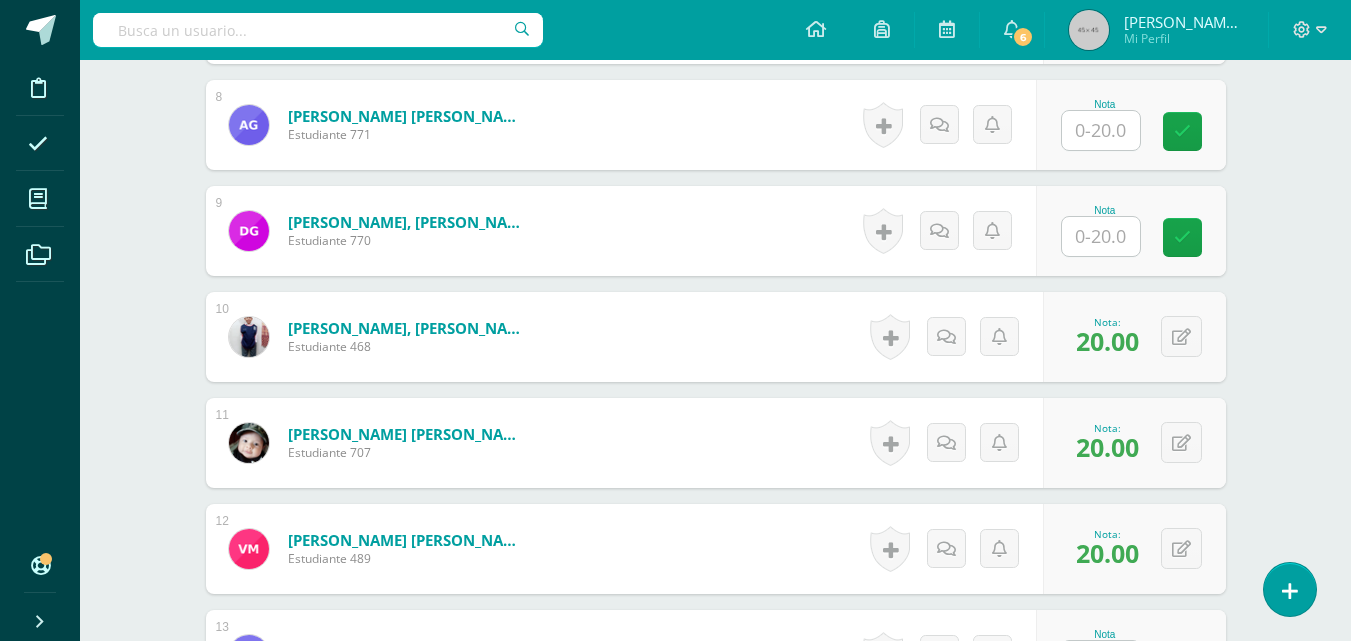 click on "Educación [DEMOGRAPHIC_DATA]
Preparatoria Preprimaria "B"
Herramientas
Detalle de asistencias
Actividad
Anuncios
Actividades
Estudiantes
Planificación
Dosificación
Conferencias
¿Estás seguro que quieres  eliminar  esta actividad?
Esto borrará la actividad y cualquier nota que hayas registrado
permanentemente. Esta acción no se puede revertir. Cancelar Eliminar
Administración de escalas de valoración
escala de valoración
Aún no has creado una escala de valoración.
Cancelar Agregar nueva escala de valoración: Cancelar" at bounding box center (715, 601) 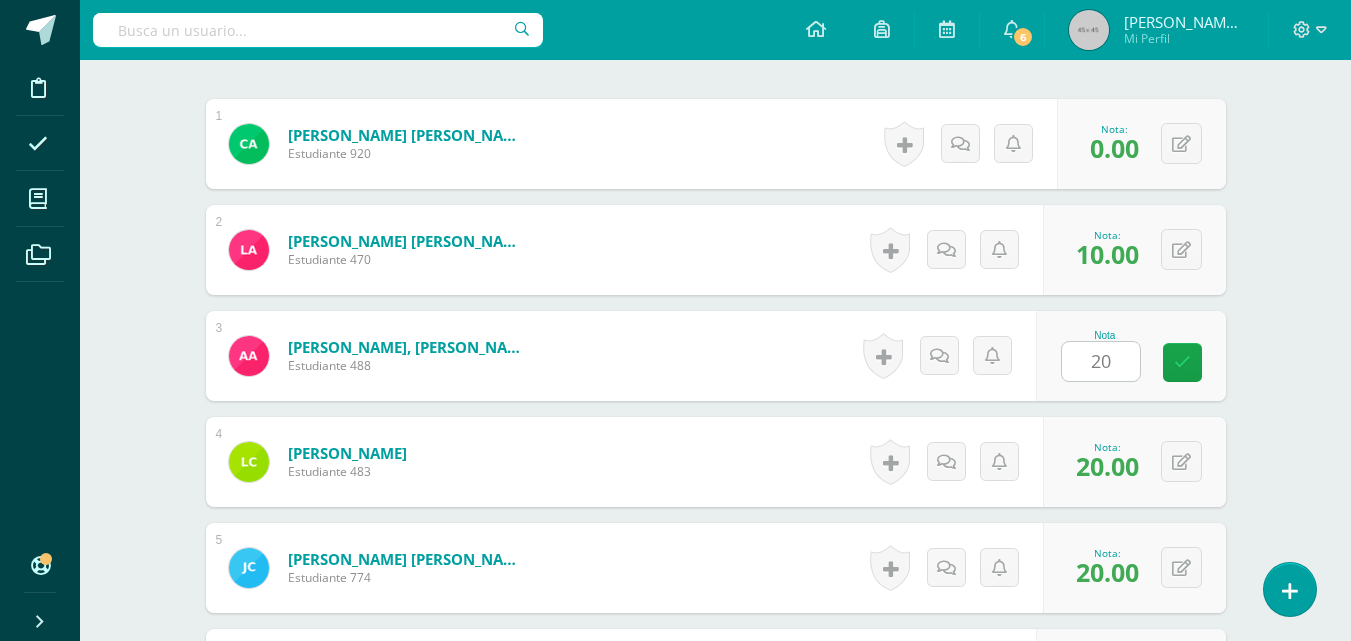 scroll, scrollTop: 576, scrollLeft: 0, axis: vertical 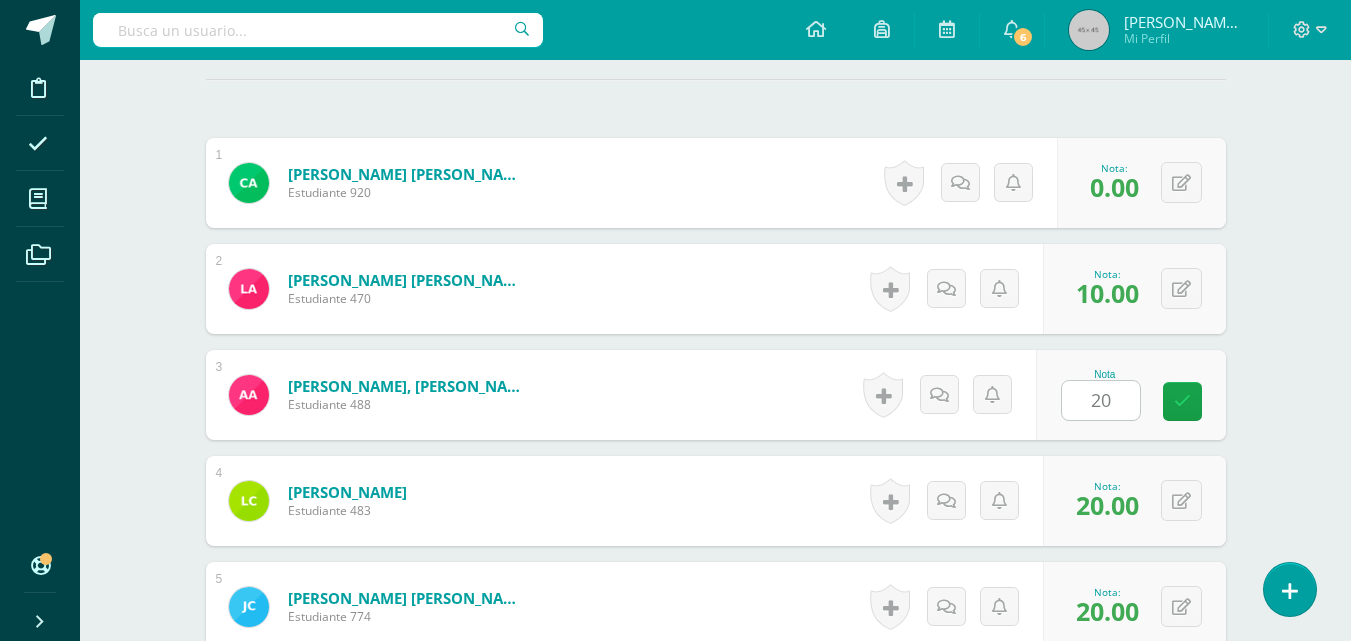 click on "Educación [DEMOGRAPHIC_DATA]
Preparatoria Preprimaria "B"
Herramientas
Detalle de asistencias
Actividad
Anuncios
Actividades
Estudiantes
Planificación
Dosificación
Conferencias
¿Estás seguro que quieres  eliminar  esta actividad?
Esto borrará la actividad y cualquier nota que hayas registrado
permanentemente. Esta acción no se puede revertir. Cancelar Eliminar
Administración de escalas de valoración
escala de valoración
Aún no has creado una escala de valoración.
Cancelar Agregar nueva escala de valoración: Cancelar" at bounding box center (715, 1401) 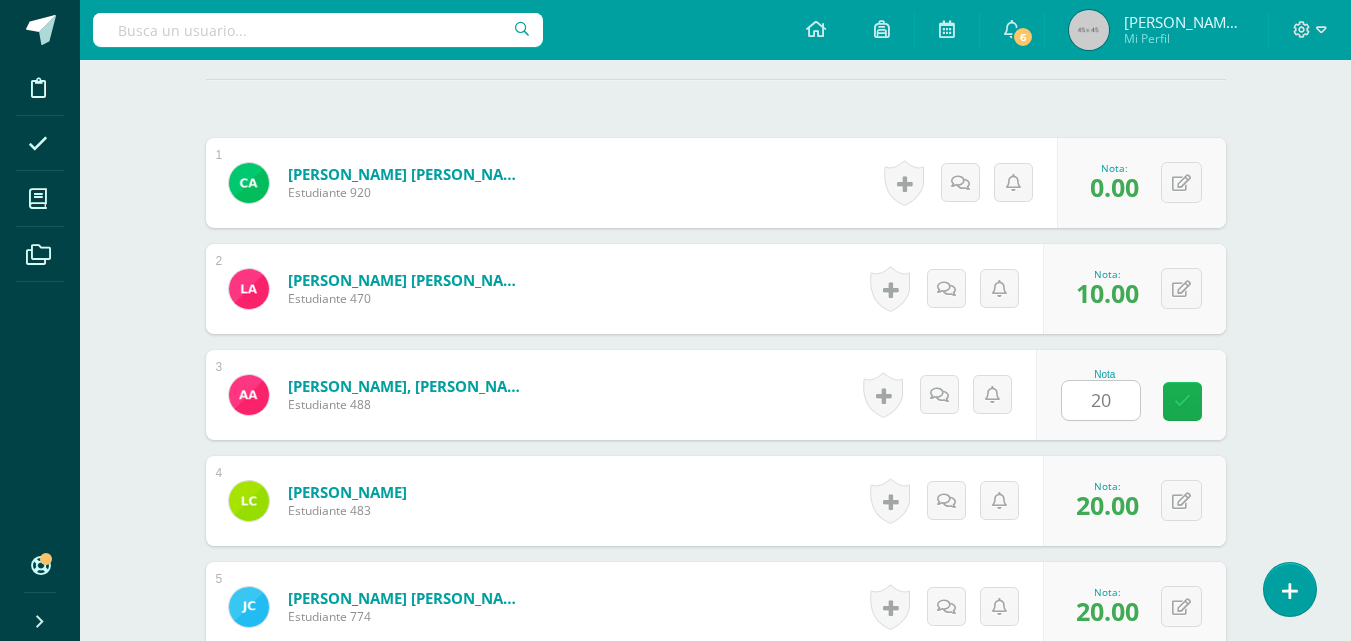 click at bounding box center [1182, 401] 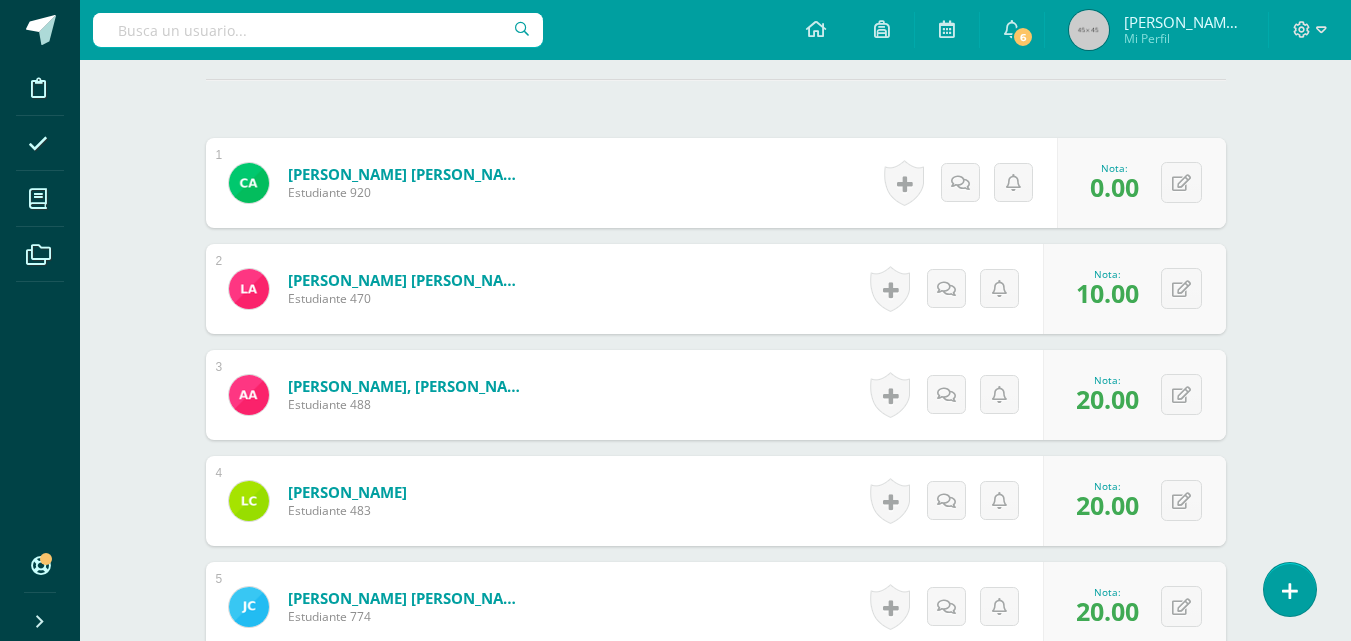 click on "¿Estás seguro que quieres  eliminar  esta actividad?
Esto borrará la actividad y cualquier nota que hayas registrado
permanentemente. Esta acción no se puede revertir. Cancelar Eliminar
Administración de escalas de valoración
escala de valoración
Aún no has creado una escala de valoración.
Cancelar Agregar nueva escala de valoración: Agrega una división a la escala de valoración  (ej. Ortografía, redacción, trabajo en equipo, etc.)
Agregar
Cancelar Crear escala de valoración
Agrega listas de cotejo
Mostrar todos                             Mostrar todos Mis listas Generales Comunicación y Lenguaje Matemática Ciencia Estudios Sociales Arte Ejemplo 1" at bounding box center (716, 1470) 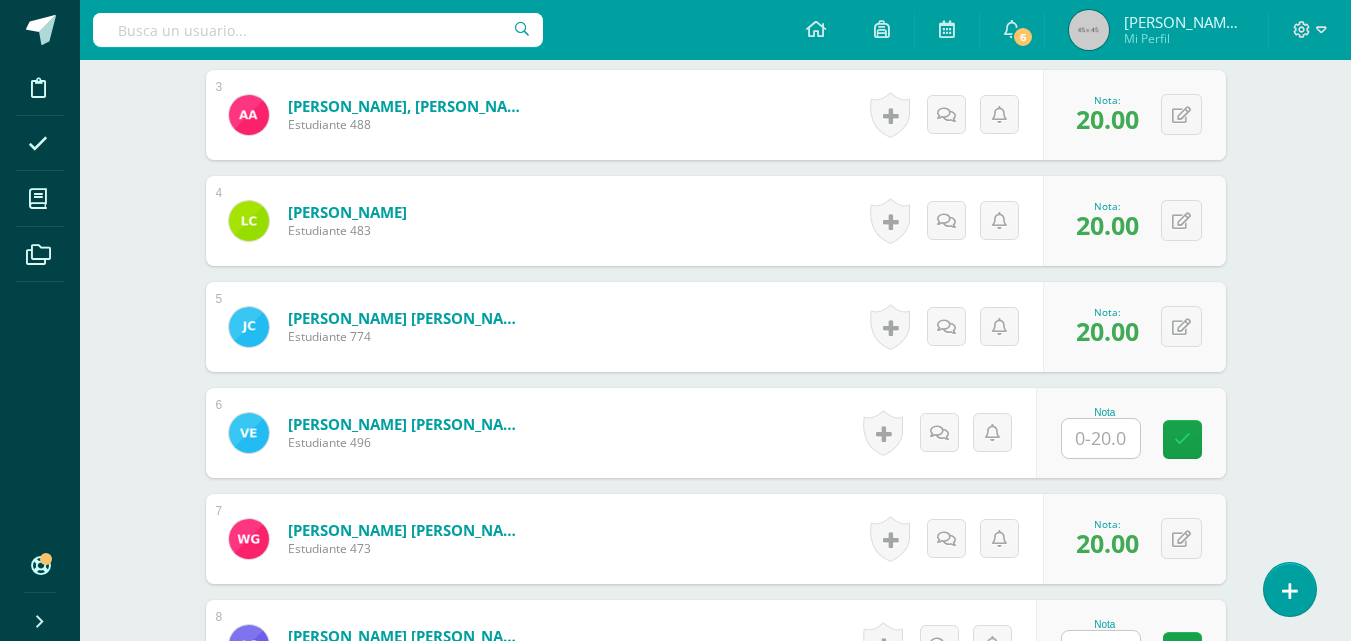 scroll, scrollTop: 936, scrollLeft: 0, axis: vertical 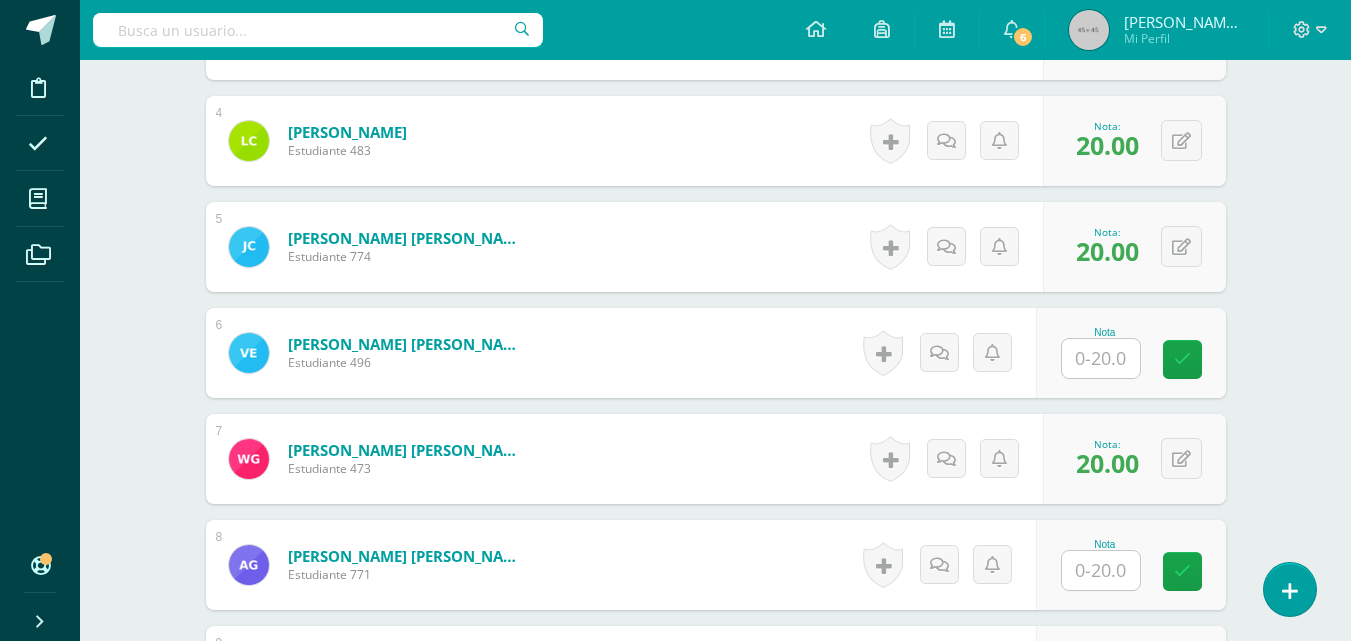 click on "Educación [DEMOGRAPHIC_DATA]
Preparatoria Preprimaria "B"
Herramientas
Detalle de asistencias
Actividad
Anuncios
Actividades
Estudiantes
Planificación
Dosificación
Conferencias
¿Estás seguro que quieres  eliminar  esta actividad?
Esto borrará la actividad y cualquier nota que hayas registrado
permanentemente. Esta acción no se puede revertir. Cancelar Eliminar
Administración de escalas de valoración
escala de valoración
Aún no has creado una escala de valoración.
Cancelar Agregar nueva escala de valoración: Cancelar" at bounding box center (715, 1041) 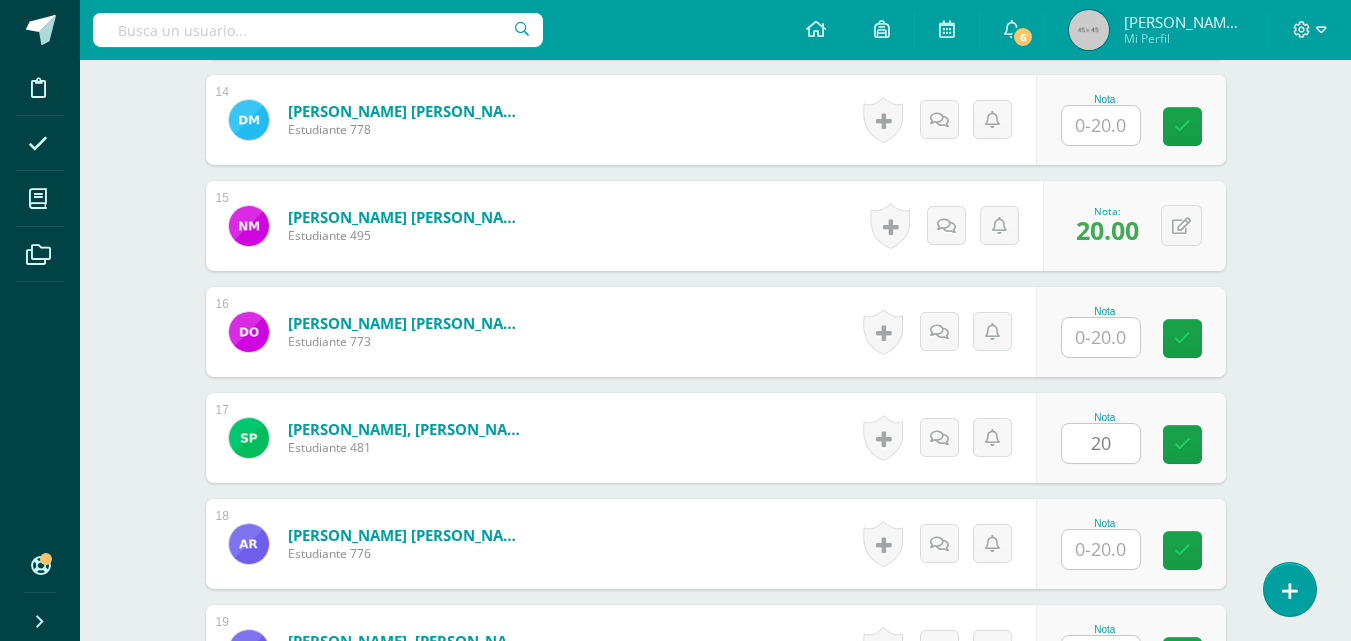scroll, scrollTop: 2096, scrollLeft: 0, axis: vertical 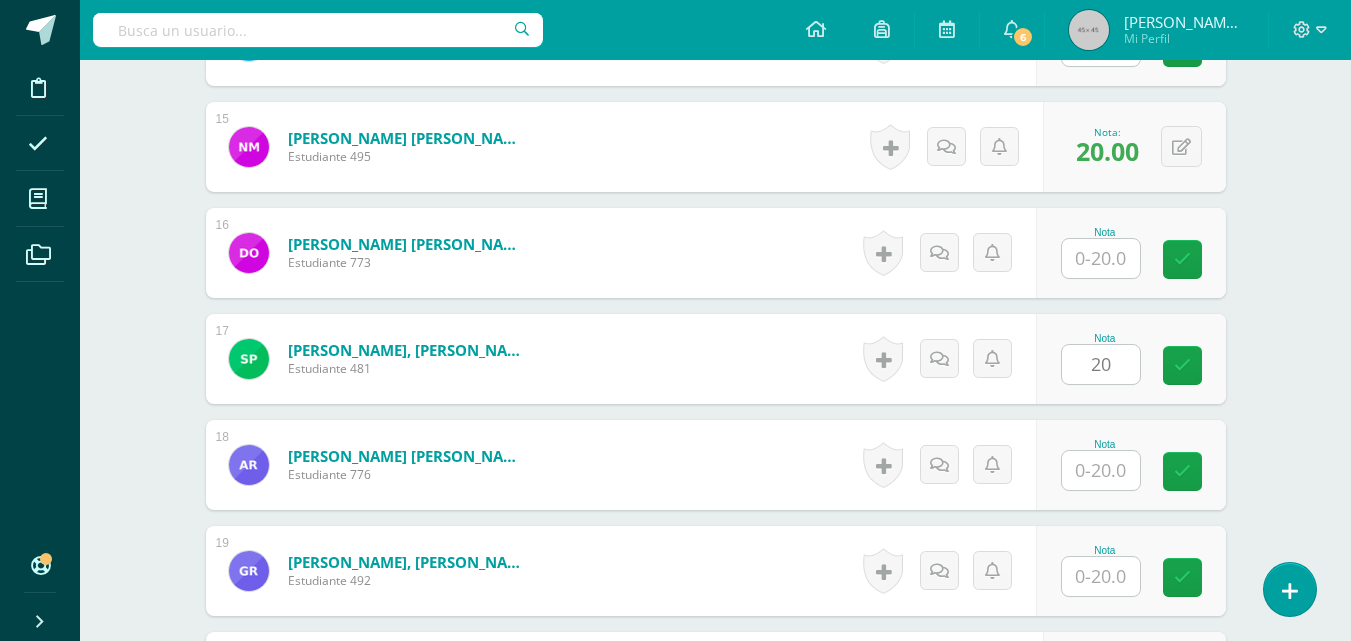 click on "Educación [DEMOGRAPHIC_DATA]
Preparatoria Preprimaria "B"
Herramientas
Detalle de asistencias
Actividad
Anuncios
Actividades
Estudiantes
Planificación
Dosificación
Conferencias
¿Estás seguro que quieres  eliminar  esta actividad?
Esto borrará la actividad y cualquier nota que hayas registrado
permanentemente. Esta acción no se puede revertir. Cancelar Eliminar
Administración de escalas de valoración
escala de valoración
Aún no has creado una escala de valoración.
Cancelar Agregar nueva escala de valoración: Cancelar" at bounding box center [715, -119] 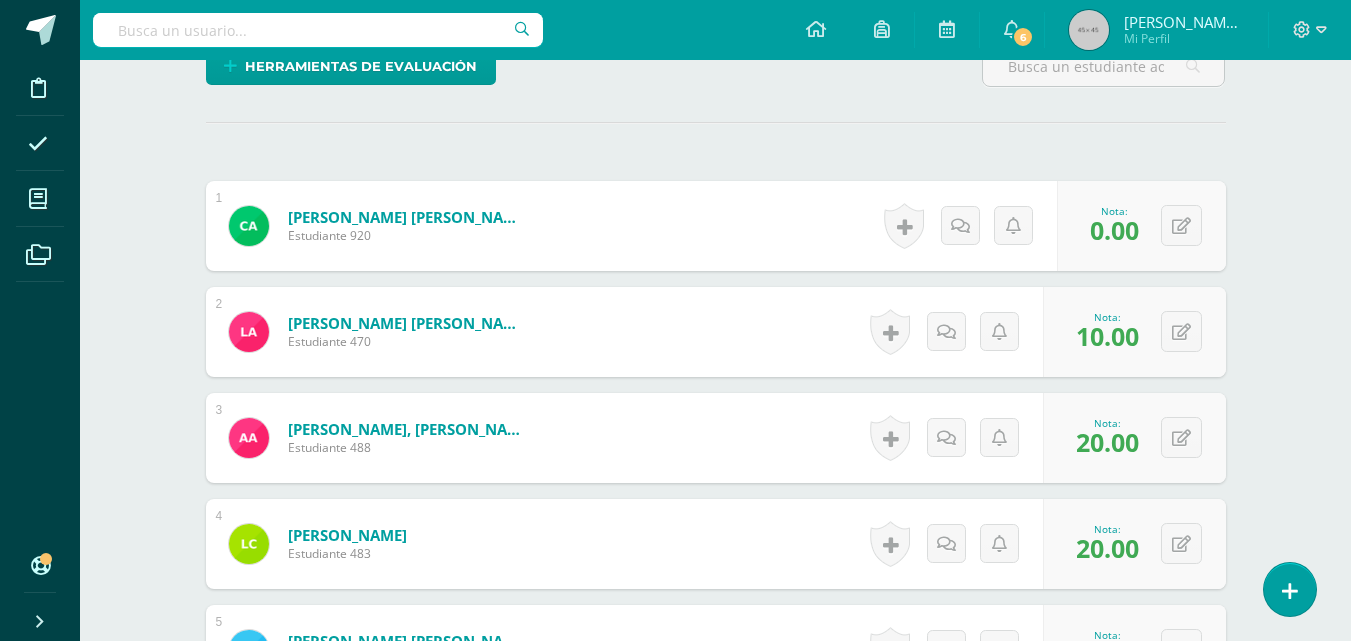 scroll, scrollTop: 536, scrollLeft: 0, axis: vertical 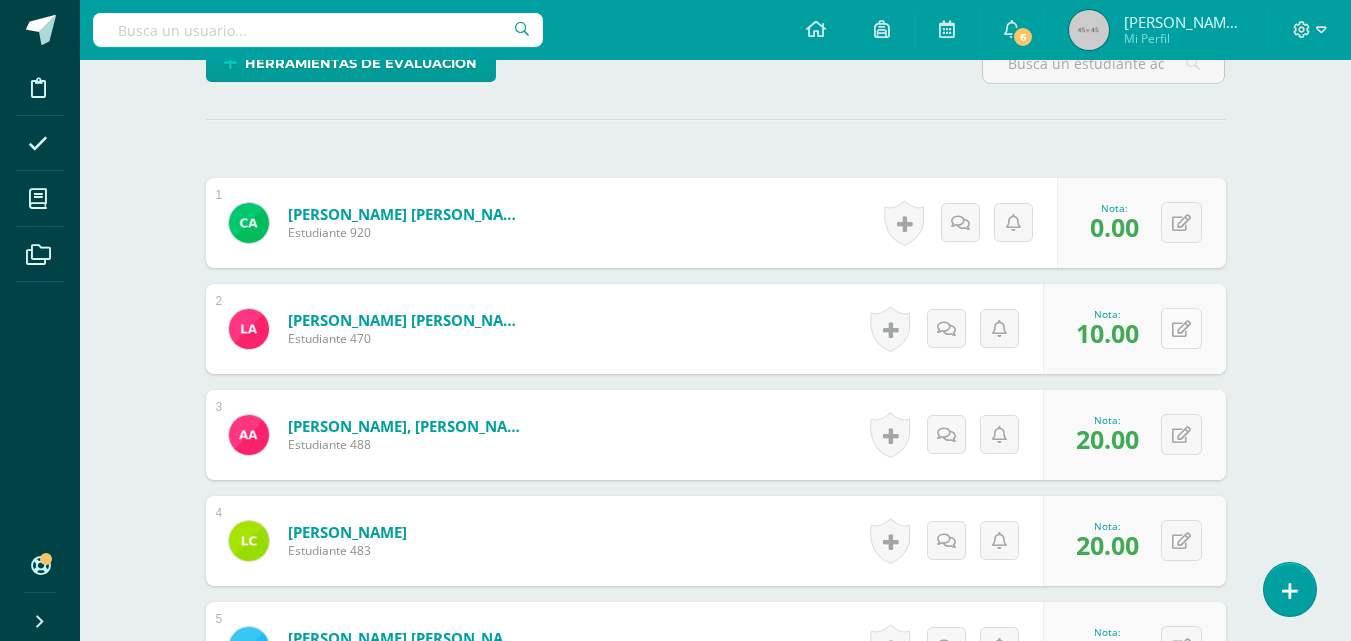 click at bounding box center (1181, 329) 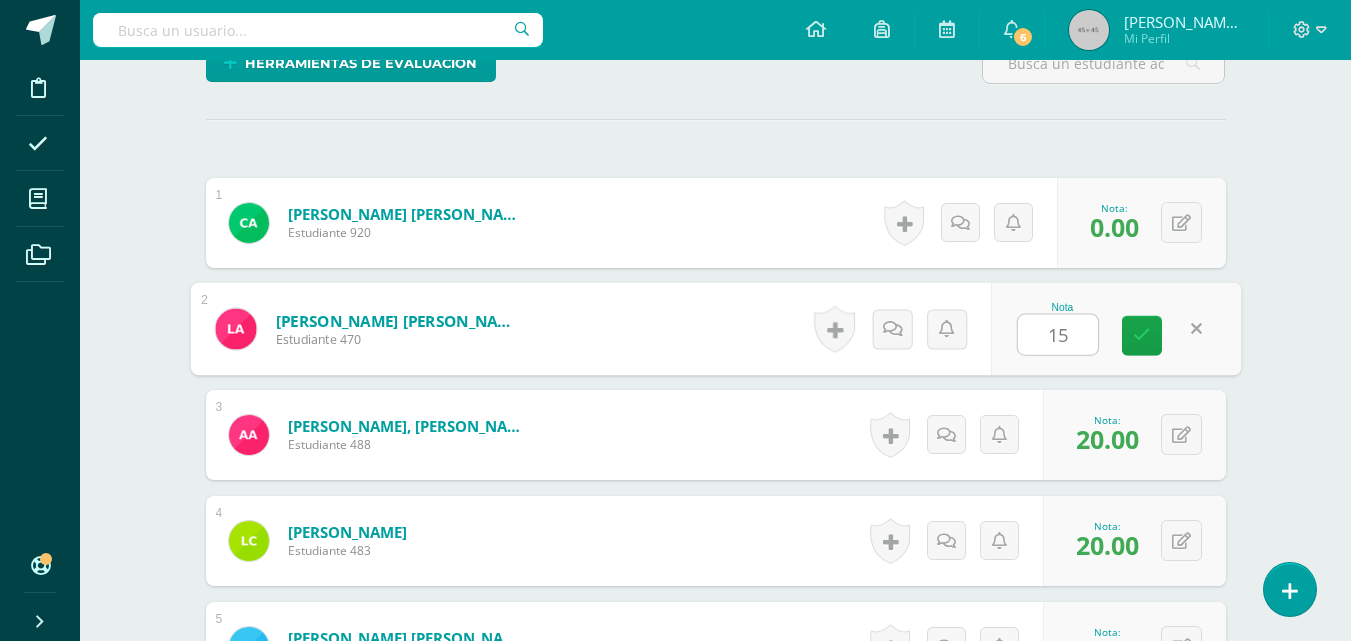 type on "15" 